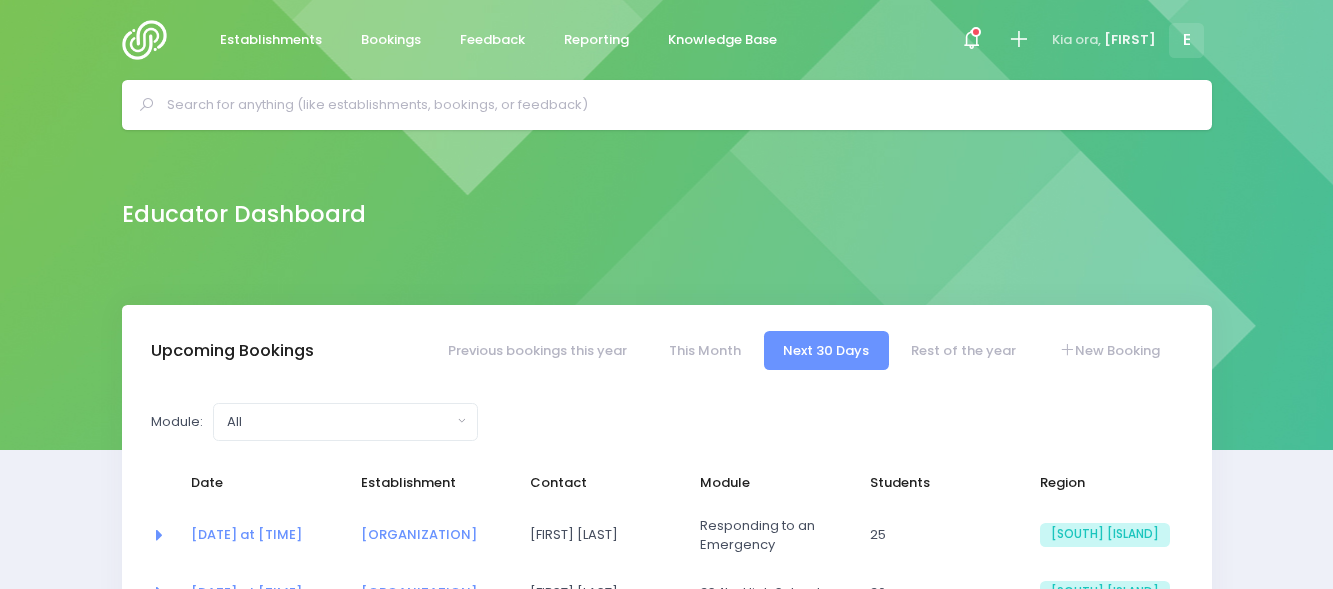 scroll, scrollTop: 0, scrollLeft: 0, axis: both 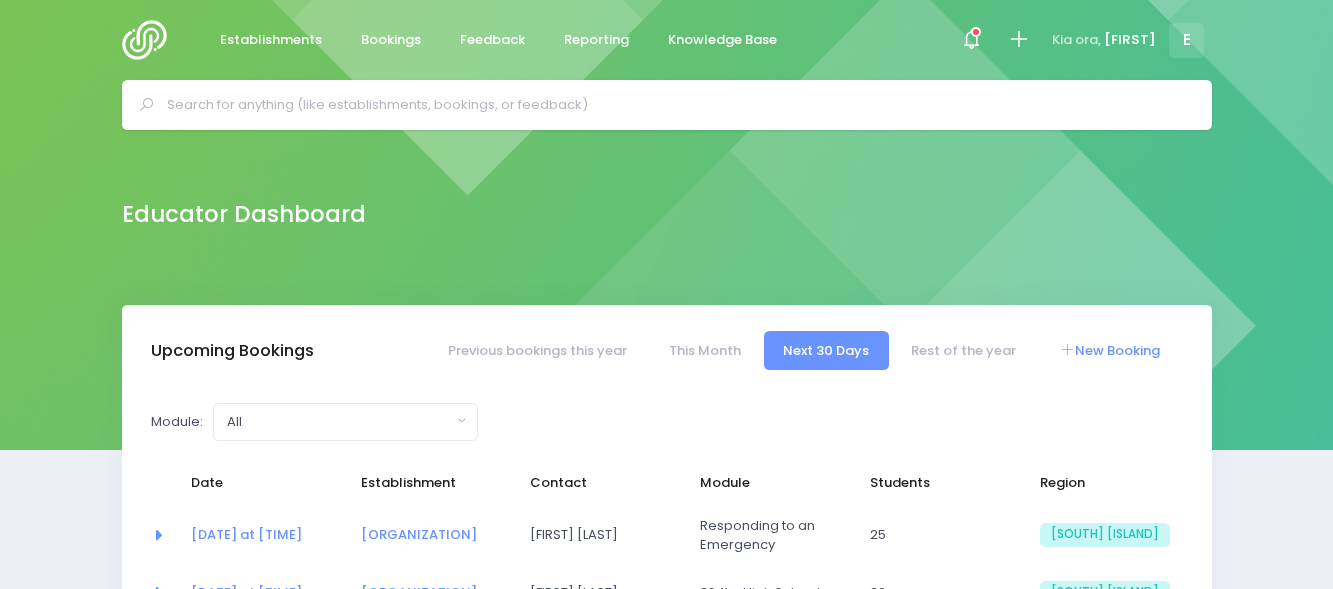 click on "New Booking" at bounding box center (1109, 350) 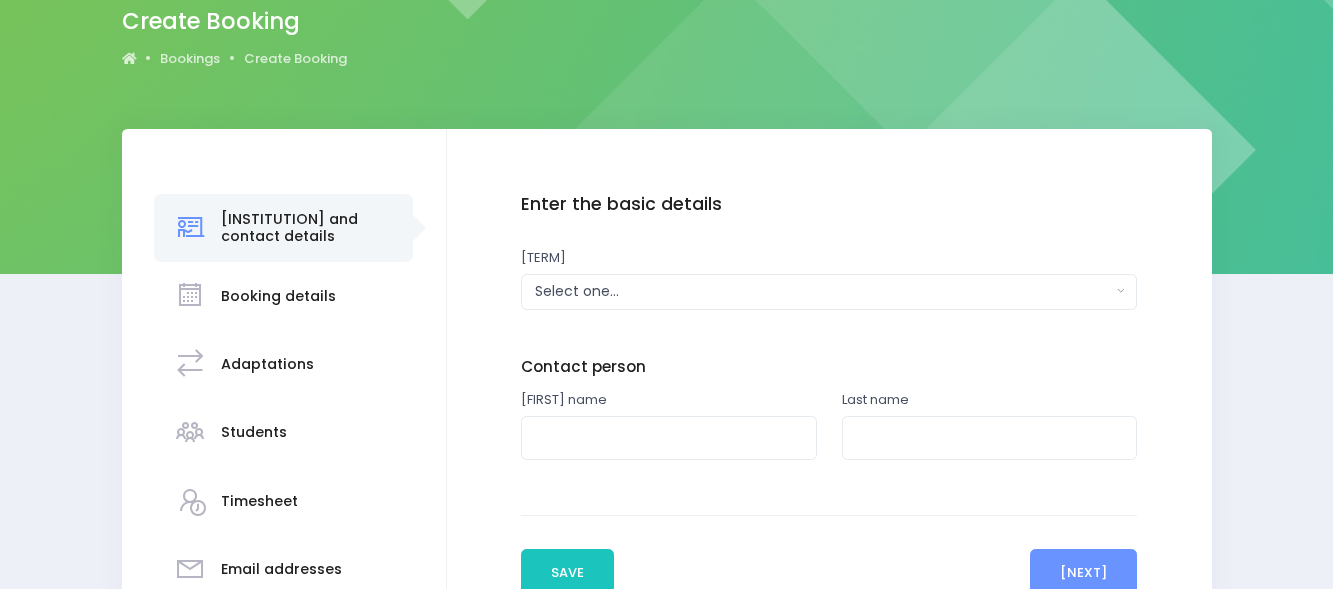 scroll, scrollTop: 177, scrollLeft: 0, axis: vertical 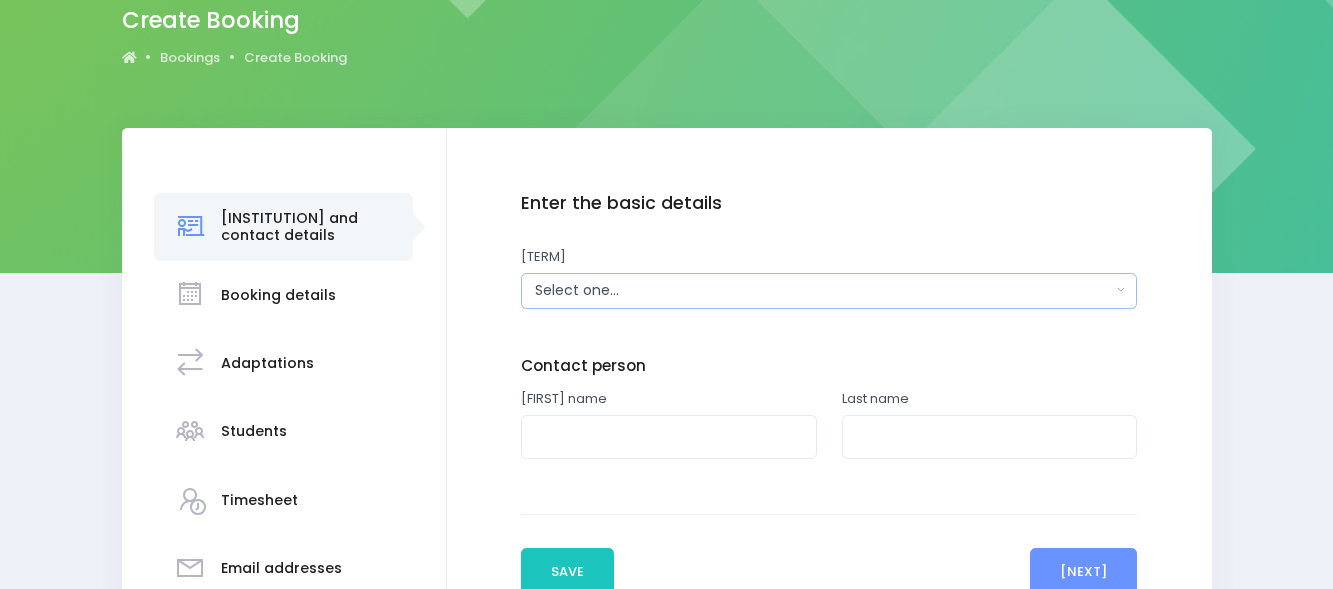 click on "Select one..." at bounding box center (823, 290) 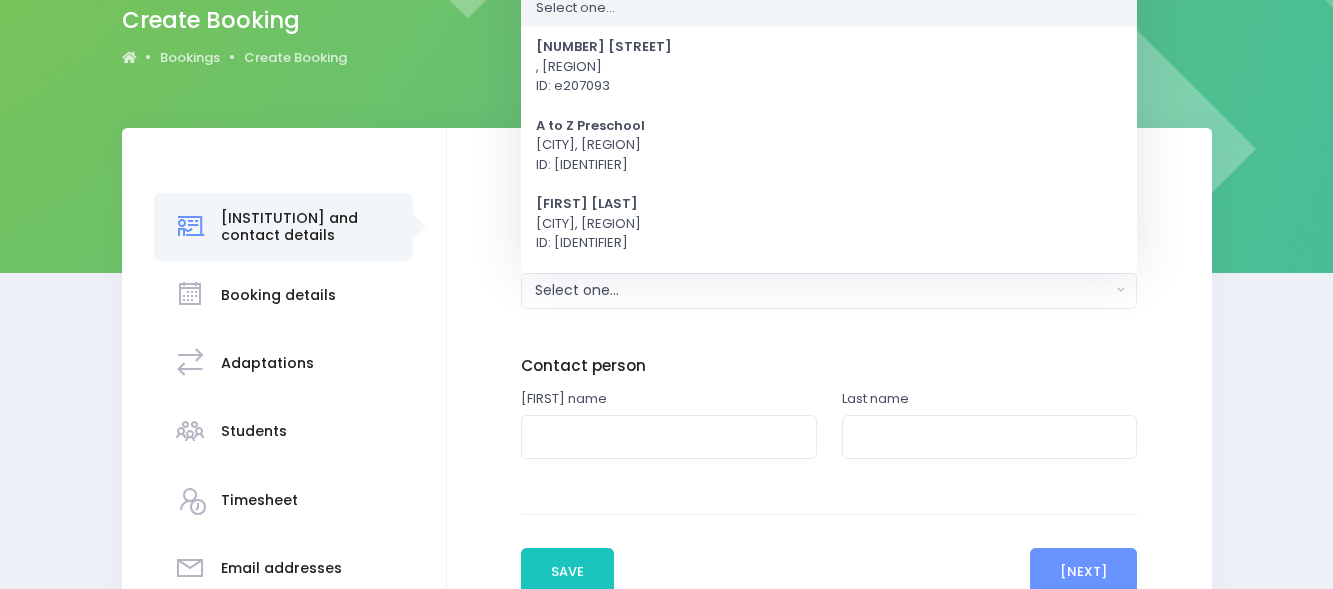 scroll, scrollTop: 0, scrollLeft: 0, axis: both 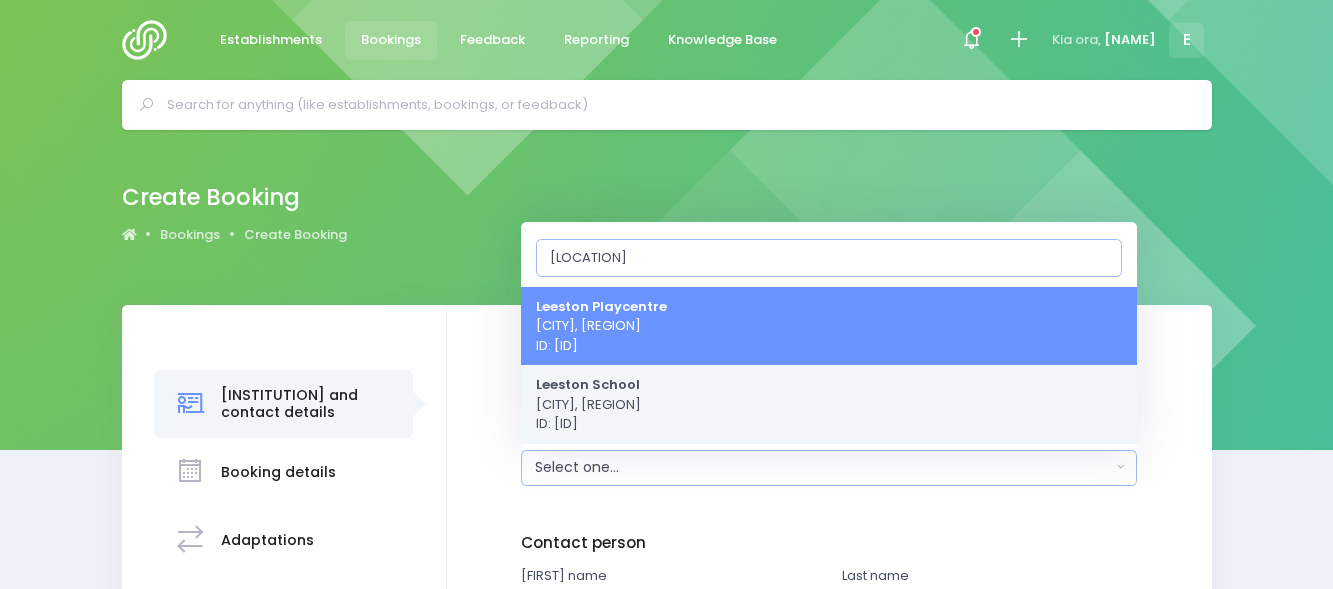type on "[LOCATION]" 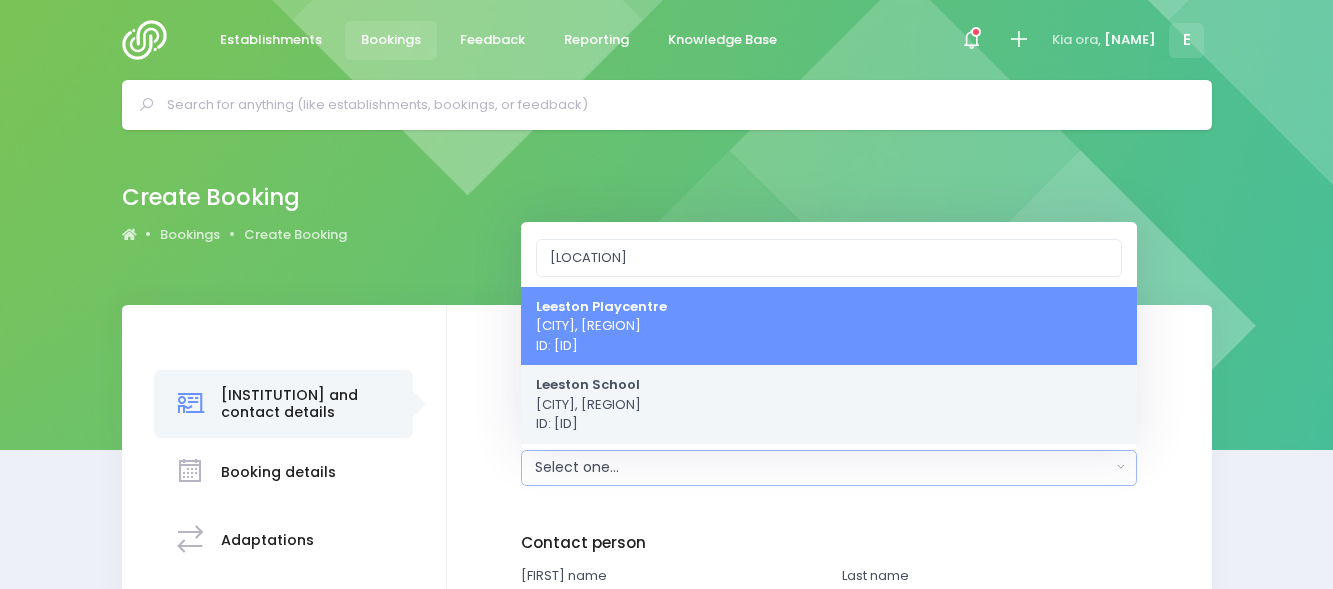 click on "Leeston School Leeston, South Island Region ID: e204186" at bounding box center [588, 404] 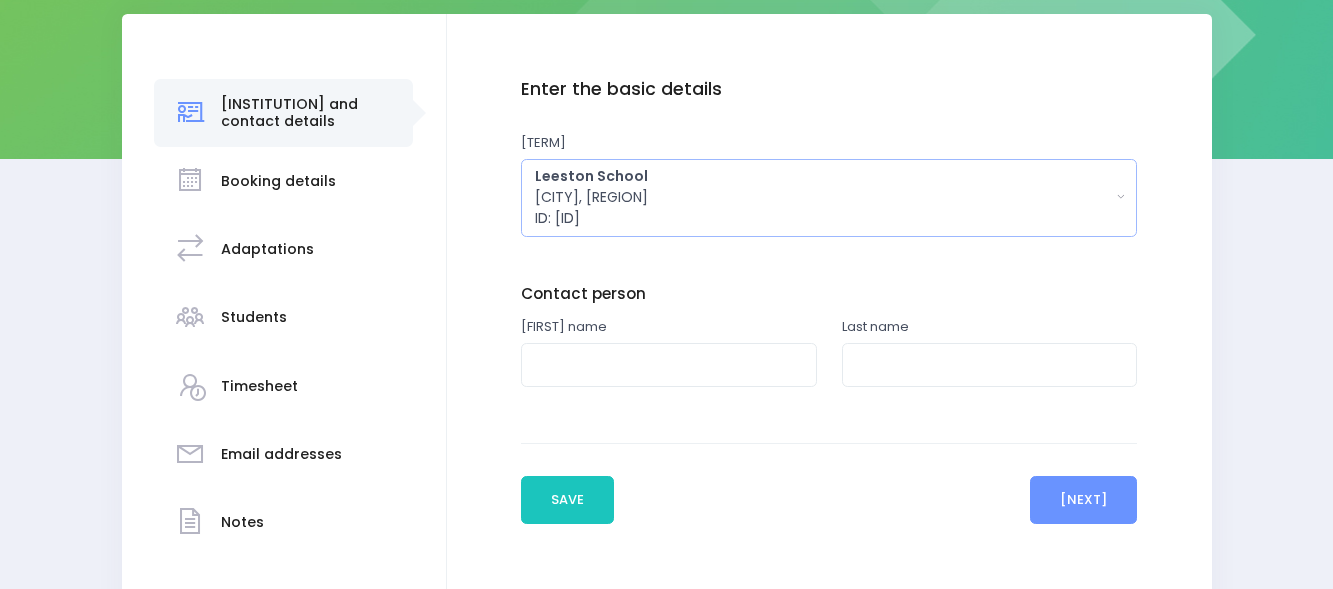 scroll, scrollTop: 292, scrollLeft: 0, axis: vertical 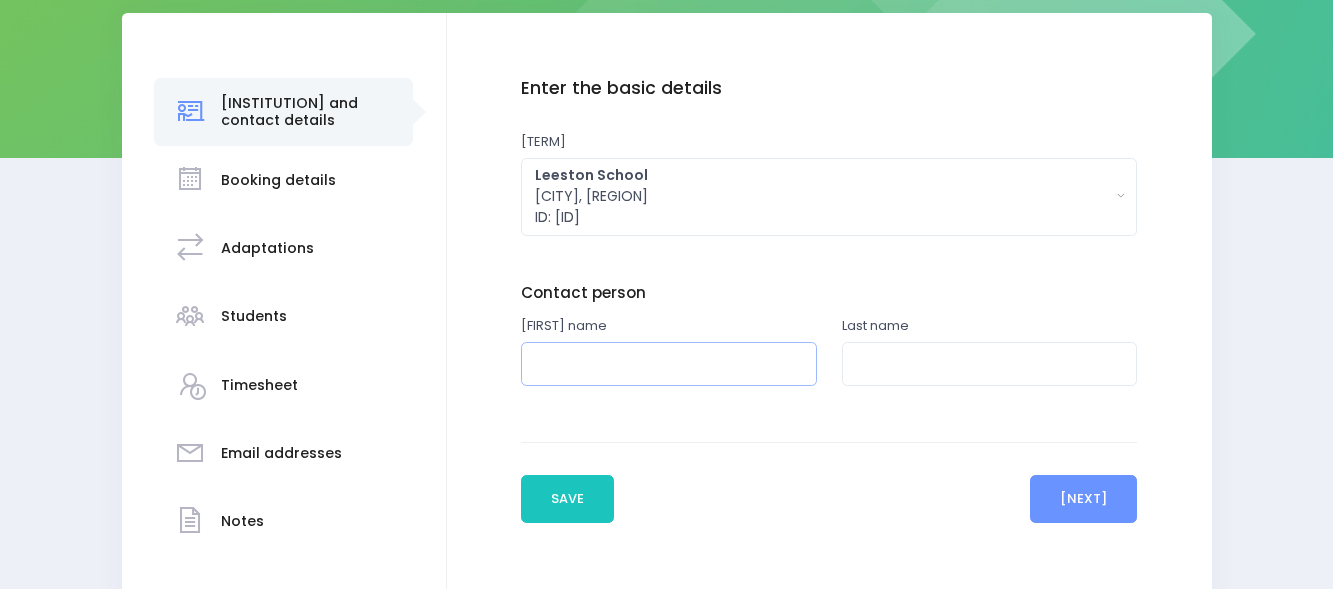 click at bounding box center [669, 364] 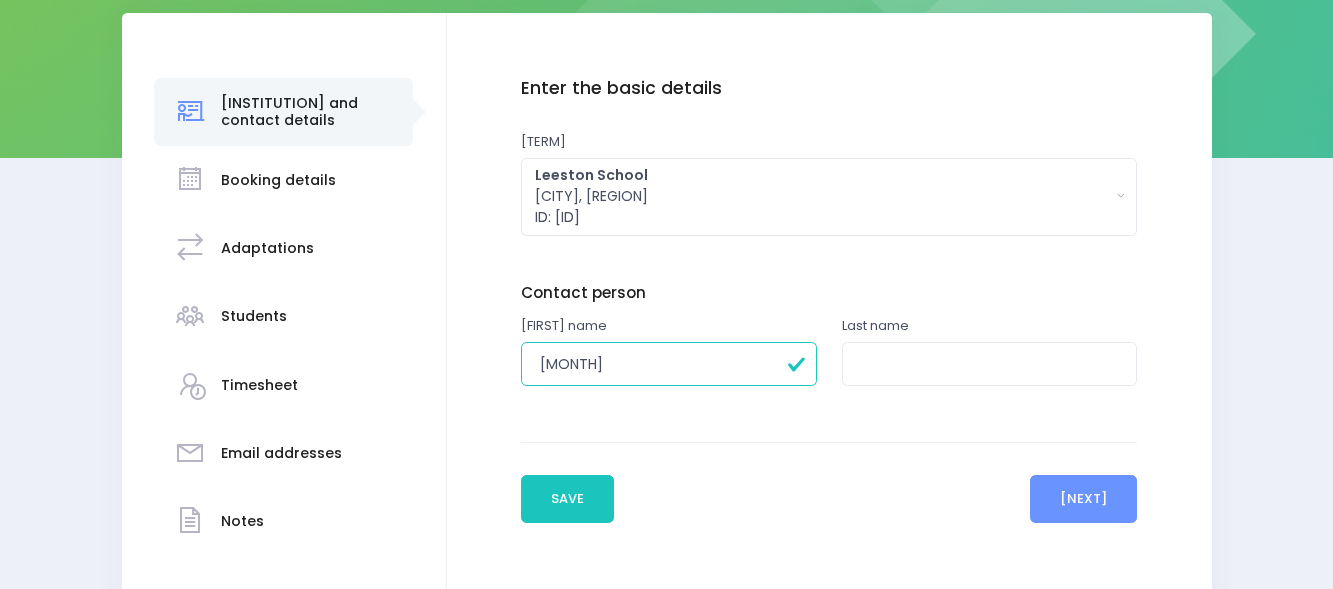 type on "Jan" 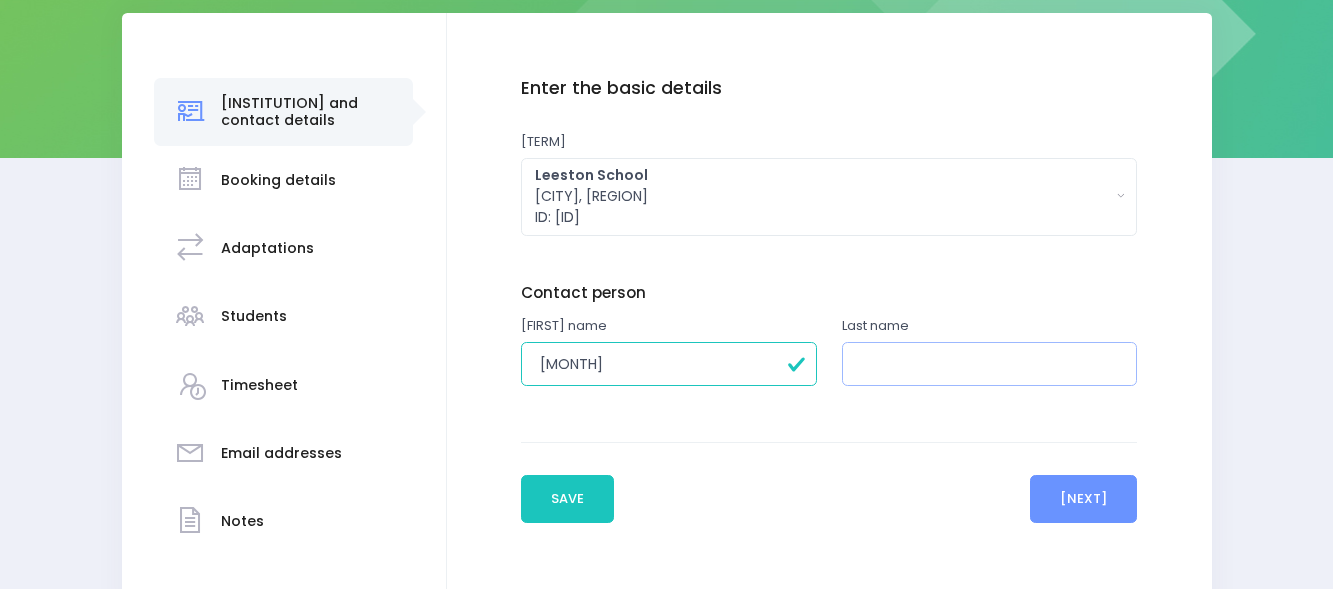 click at bounding box center [990, 364] 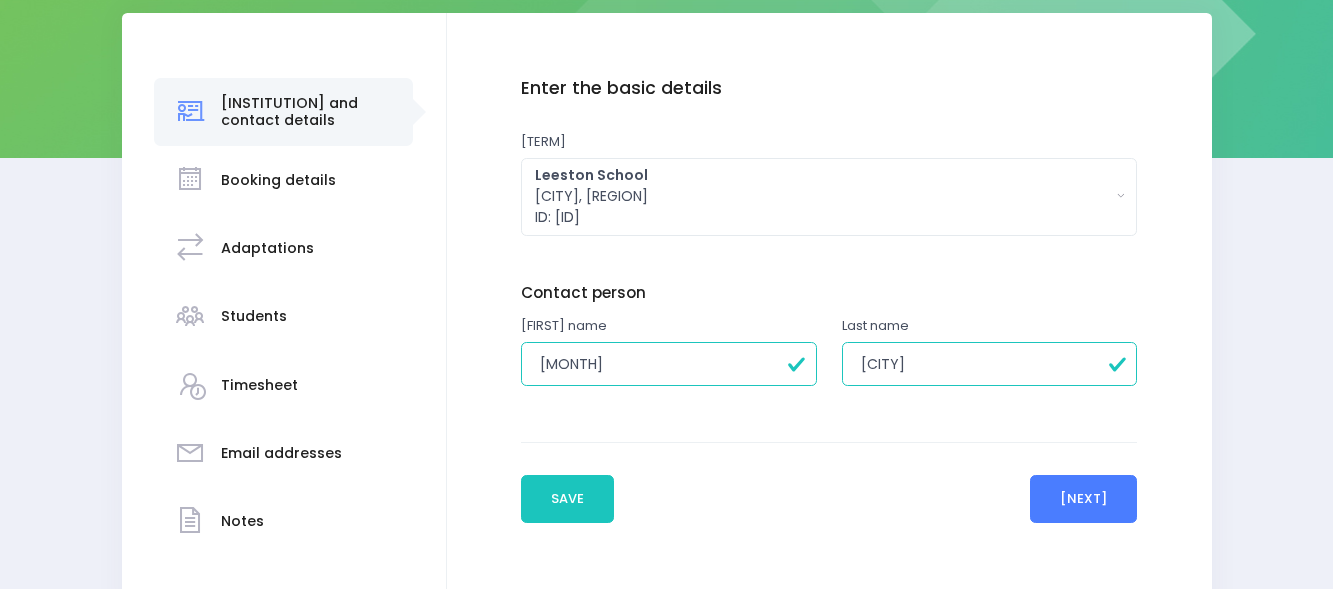 type on "Bromley" 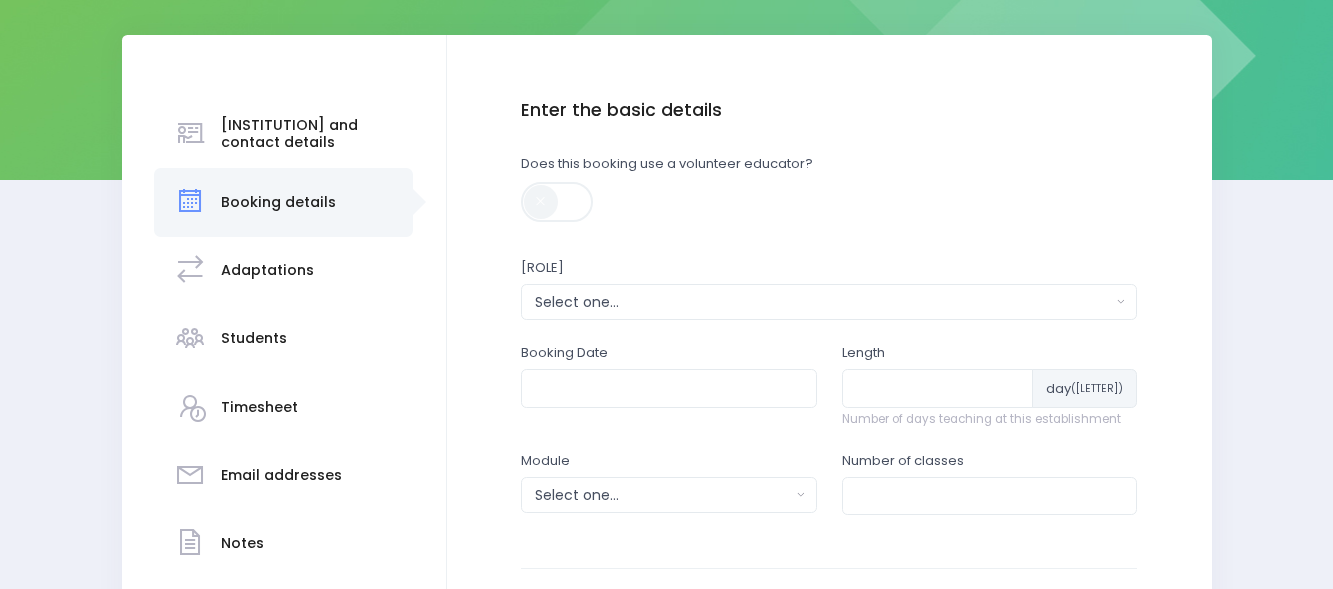 scroll, scrollTop: 271, scrollLeft: 0, axis: vertical 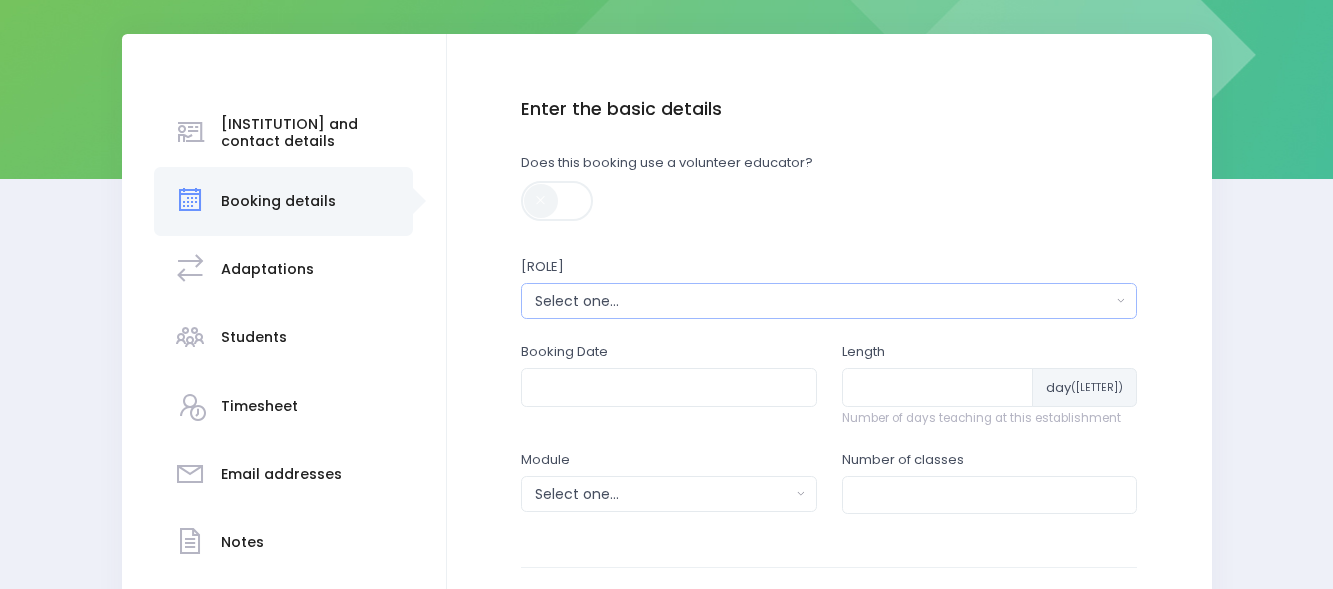 click on "Select one..." at bounding box center [823, 301] 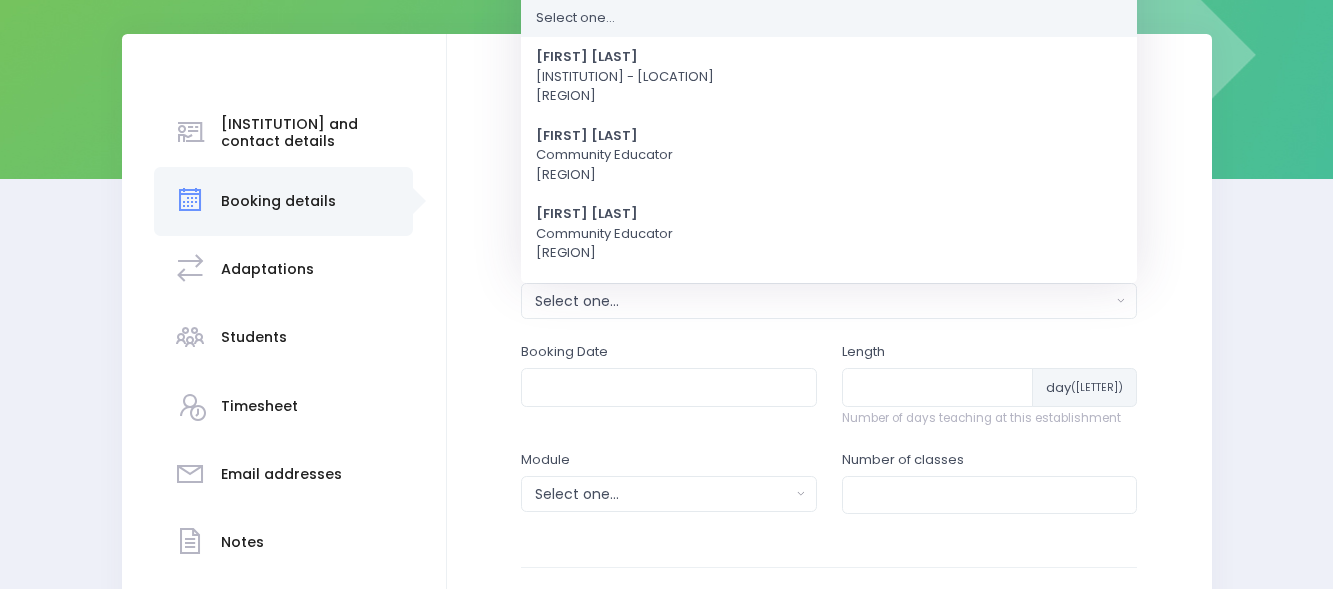 scroll, scrollTop: 0, scrollLeft: 0, axis: both 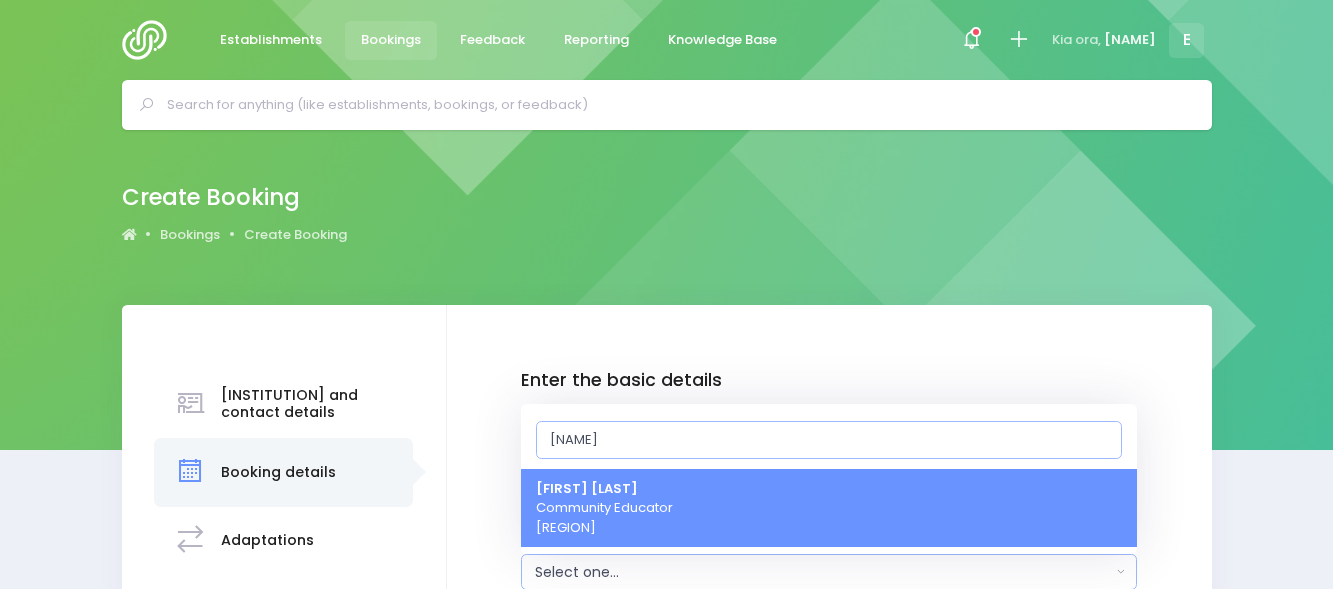 type on "[PERSON]" 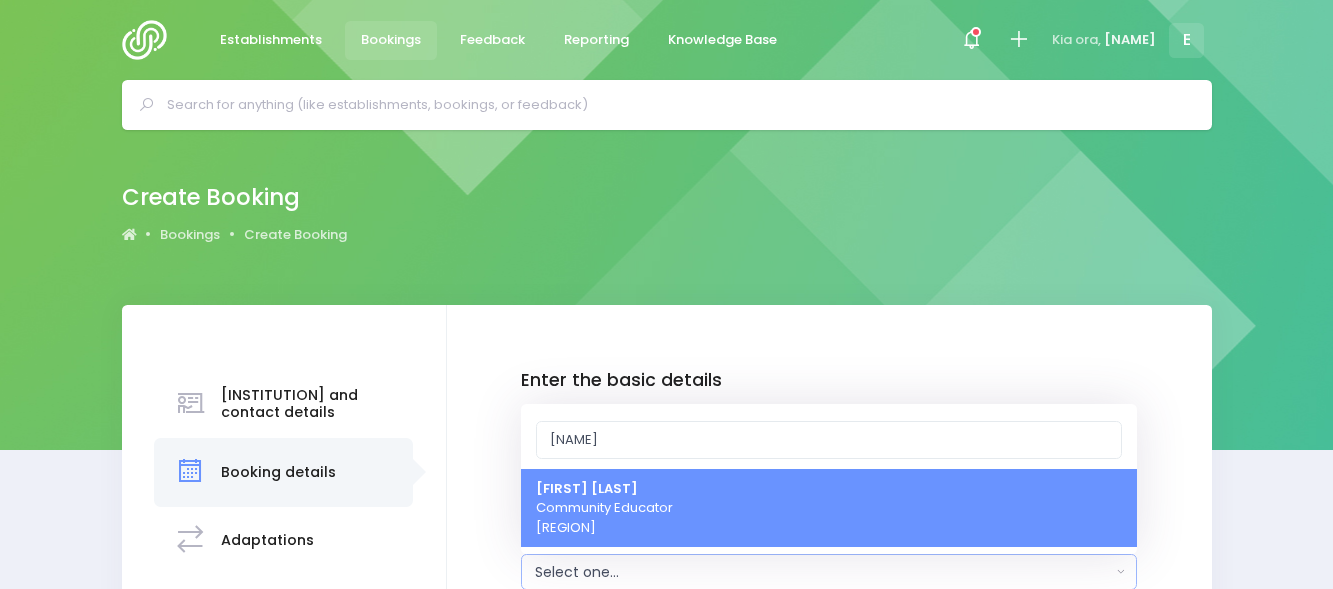 click on "Elysse Renouf Community Educator South Island Region" at bounding box center (604, 508) 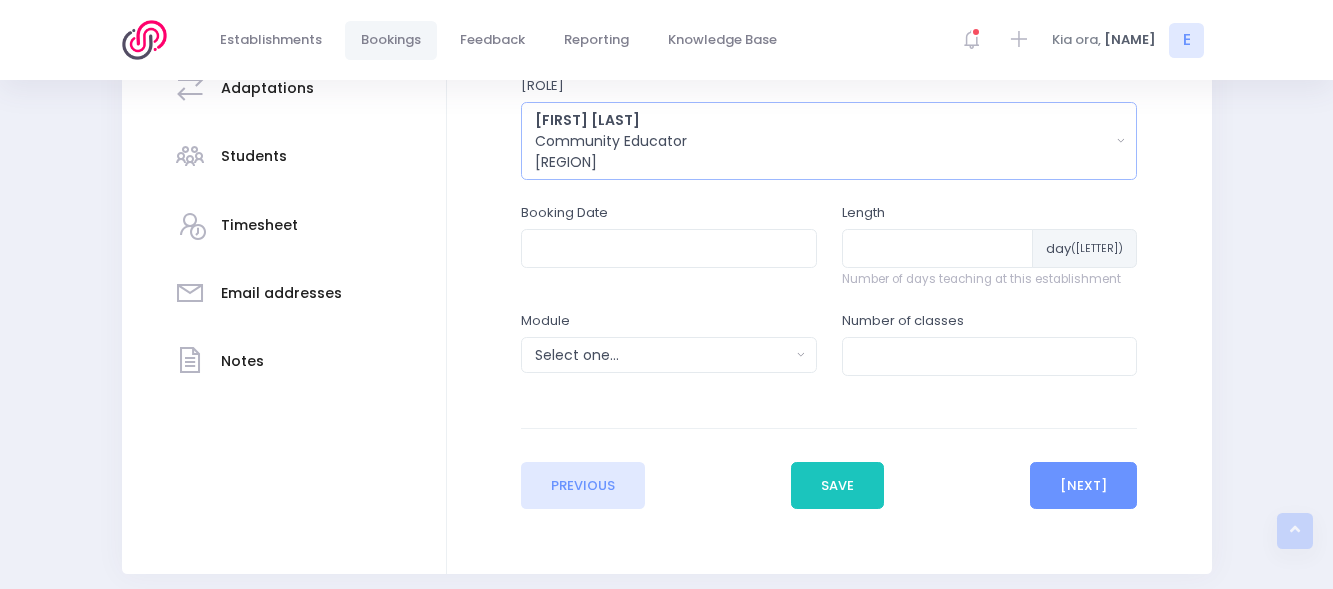 scroll, scrollTop: 453, scrollLeft: 0, axis: vertical 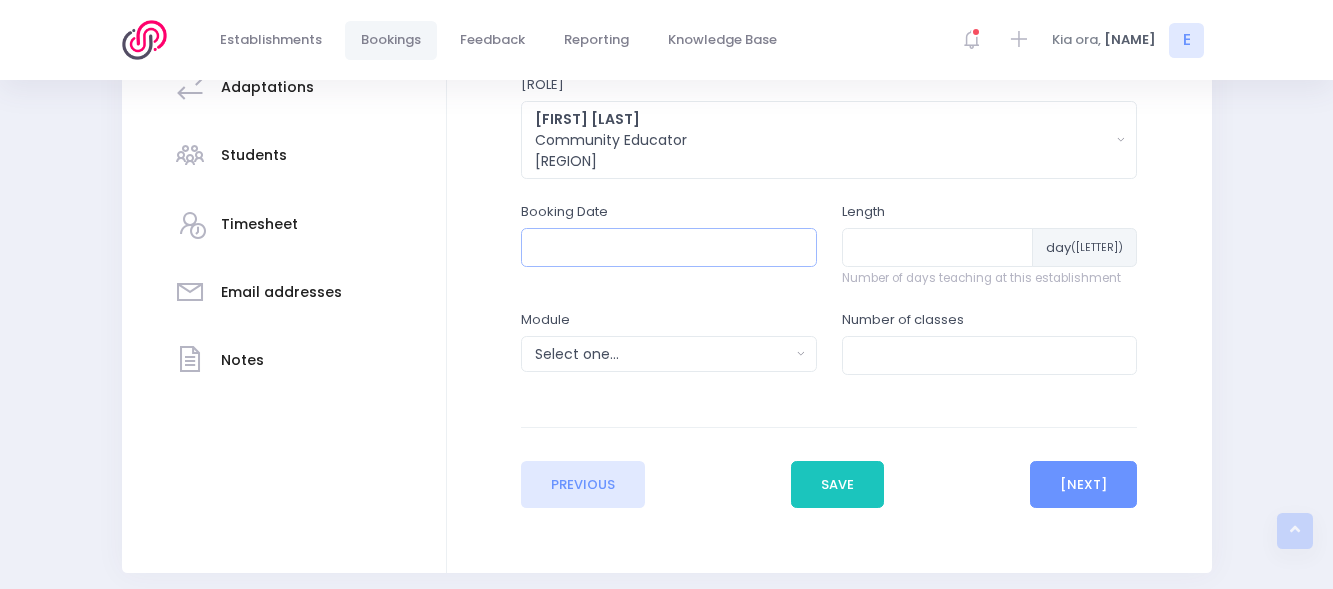 click at bounding box center (669, 247) 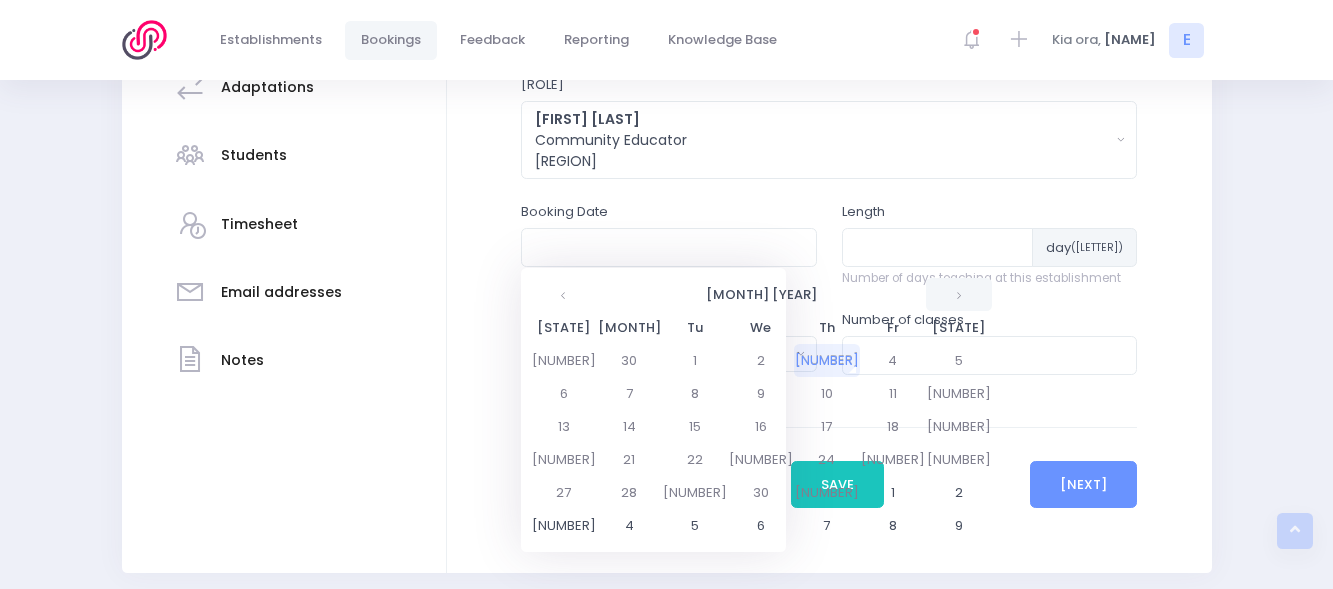 click at bounding box center [959, 294] 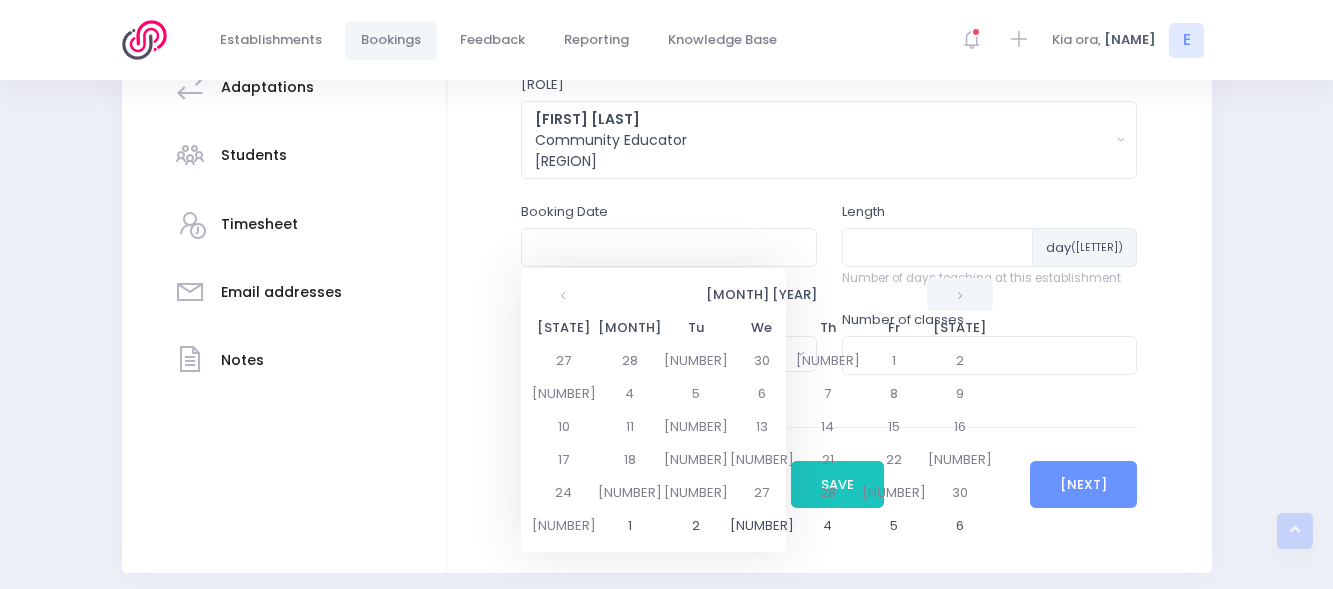 click at bounding box center [960, 294] 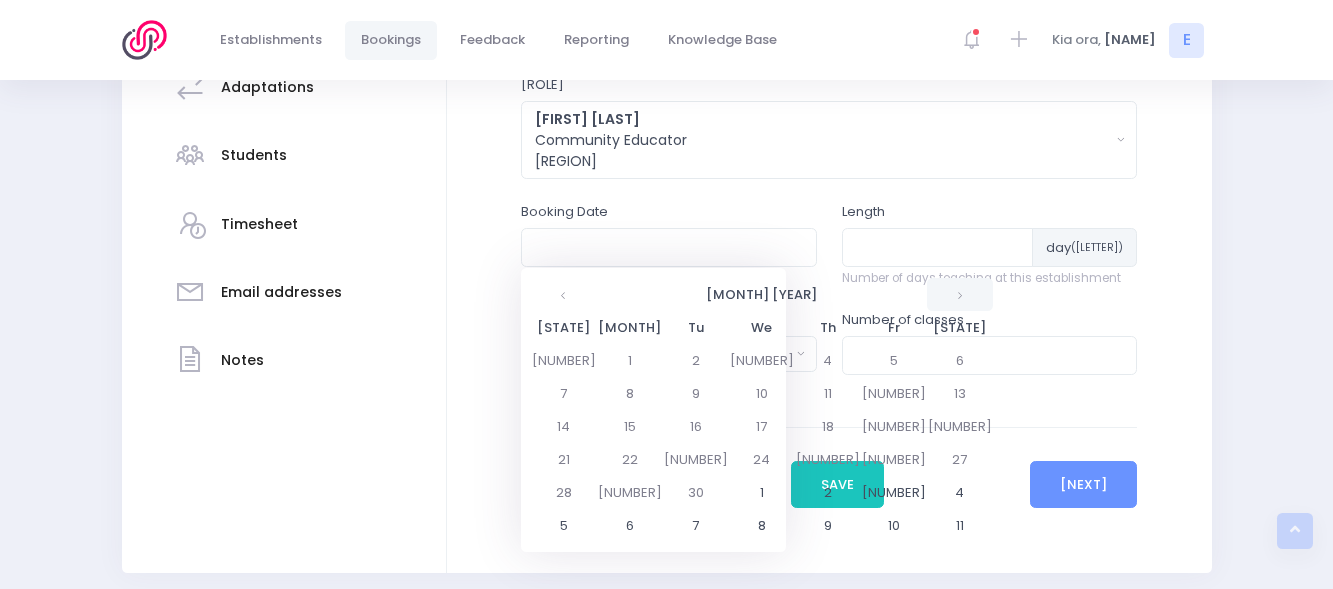 click at bounding box center (960, 294) 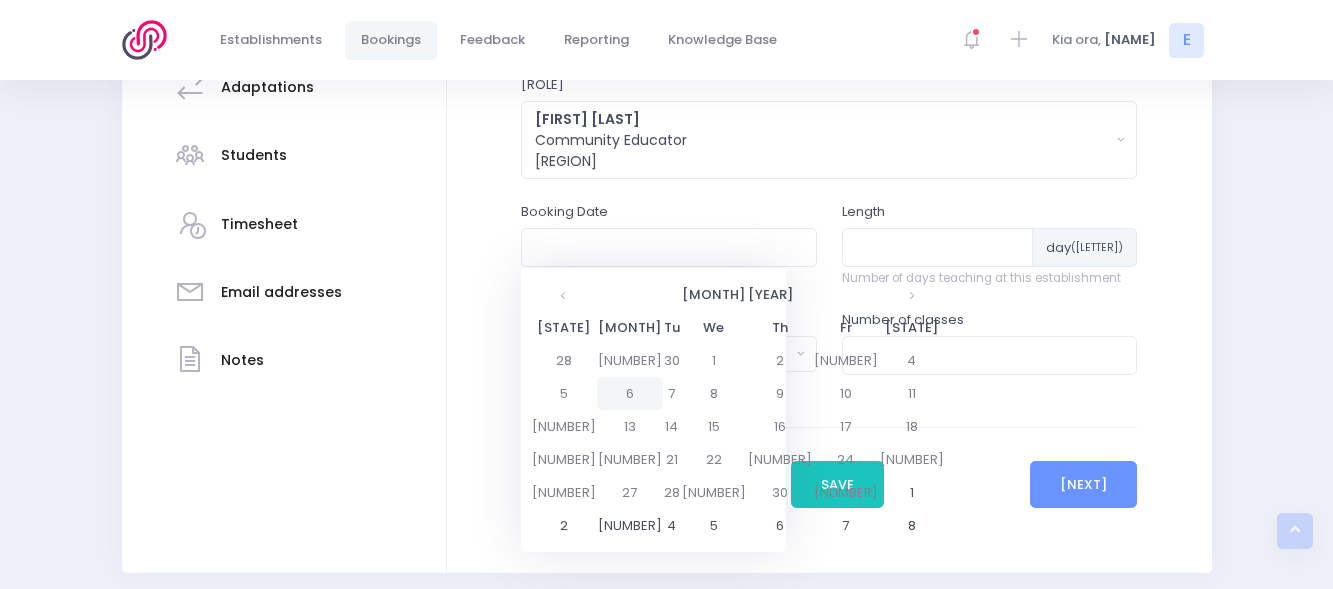 click on "6" at bounding box center [630, 360] 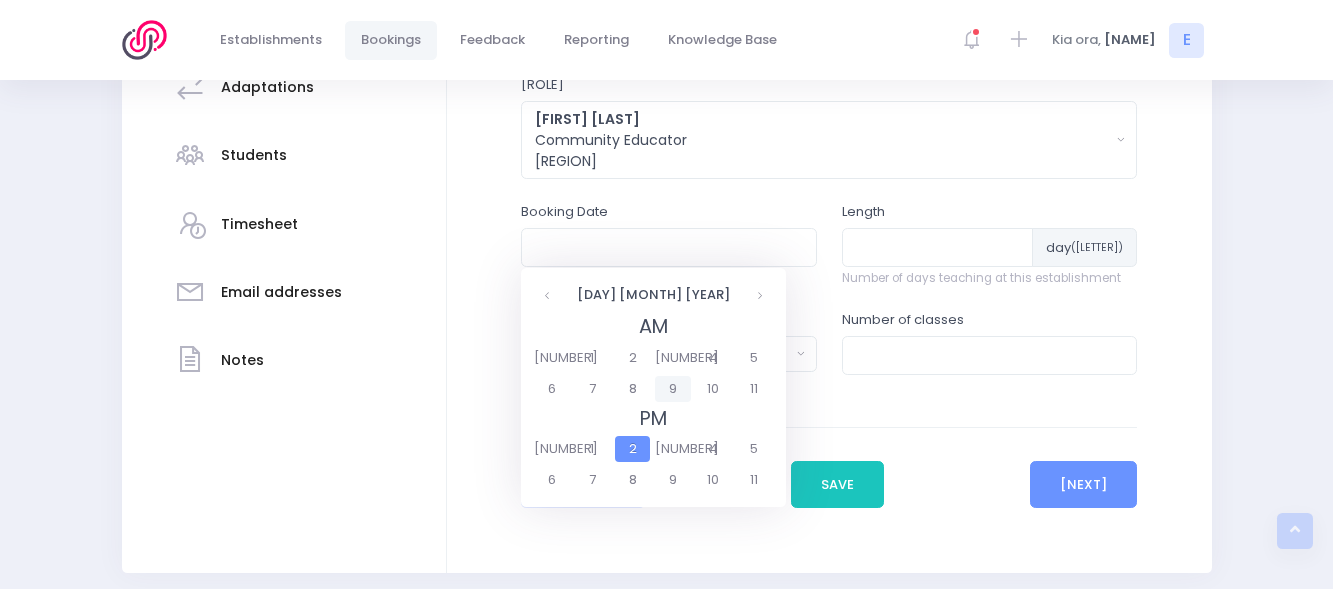 click on "9" at bounding box center (672, 389) 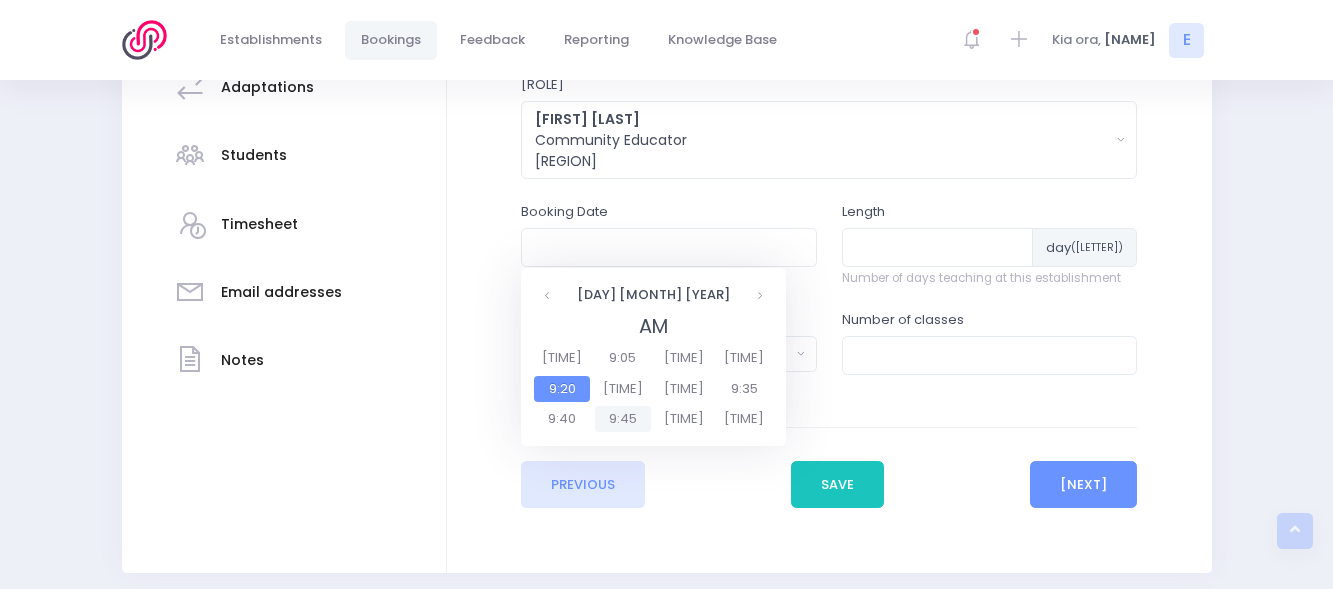 click on "9:45" at bounding box center [623, 419] 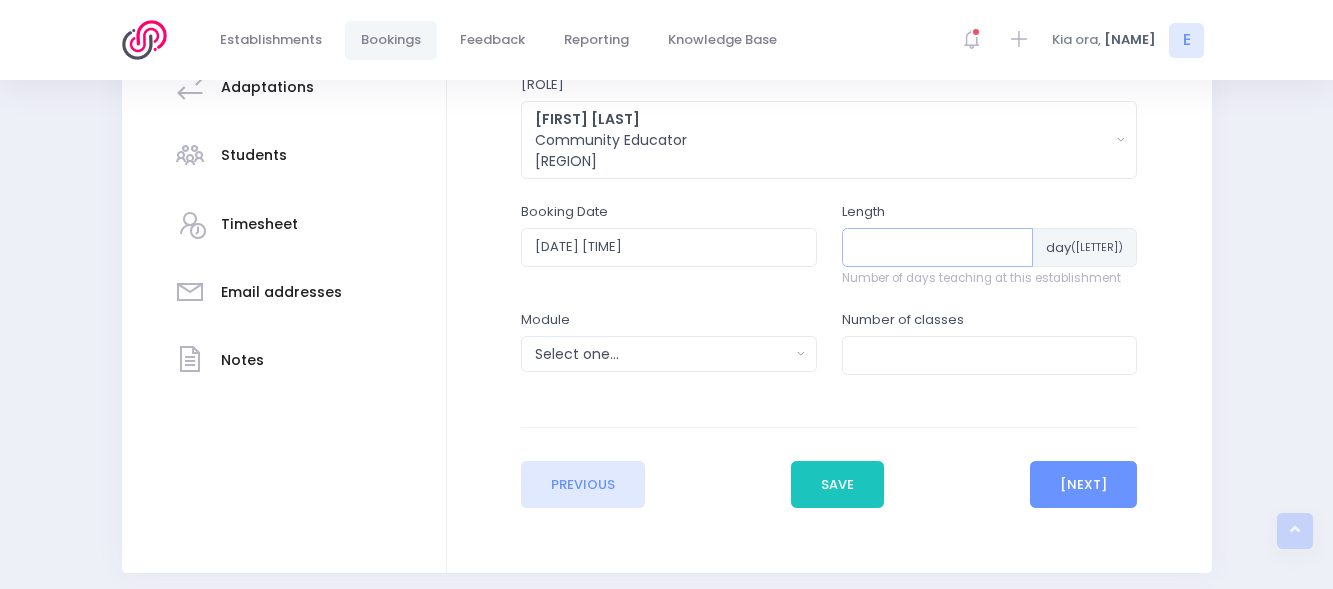 click at bounding box center [938, 247] 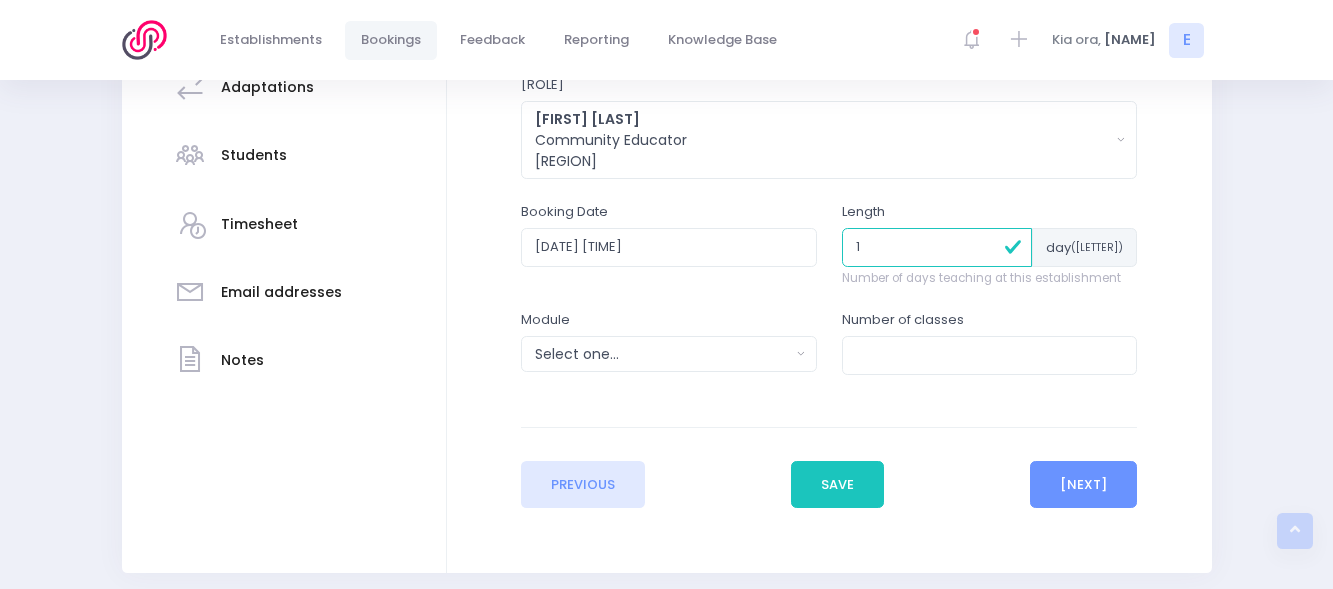 type on "1" 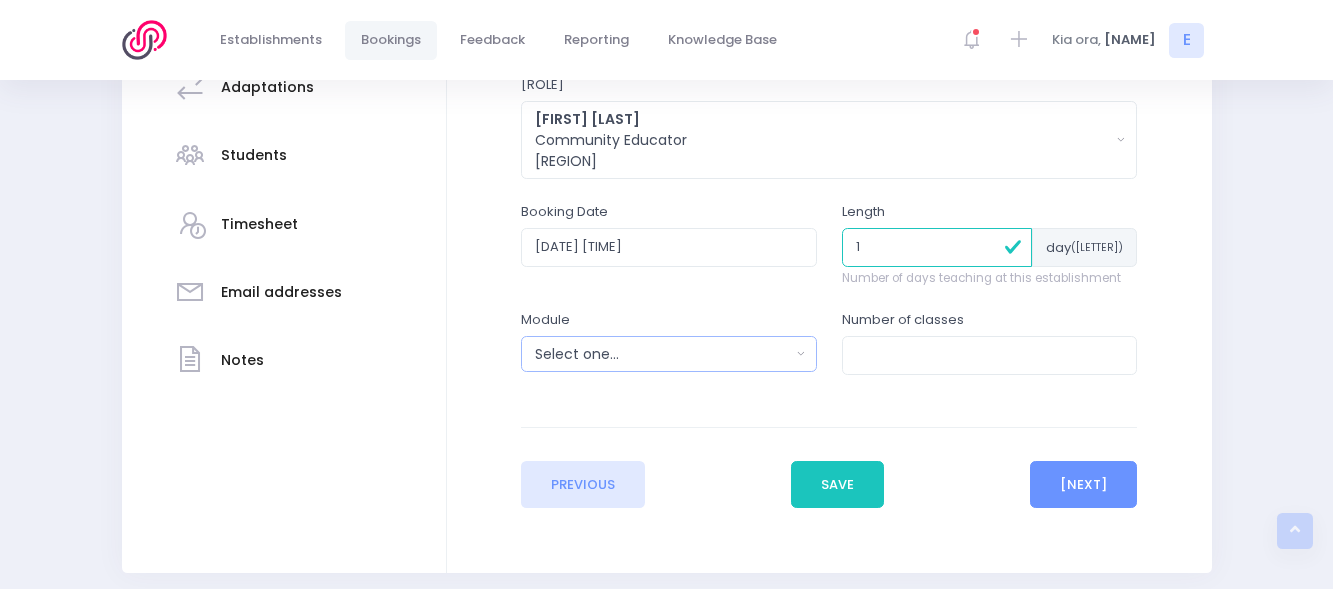 click on "Select one..." at bounding box center (669, 354) 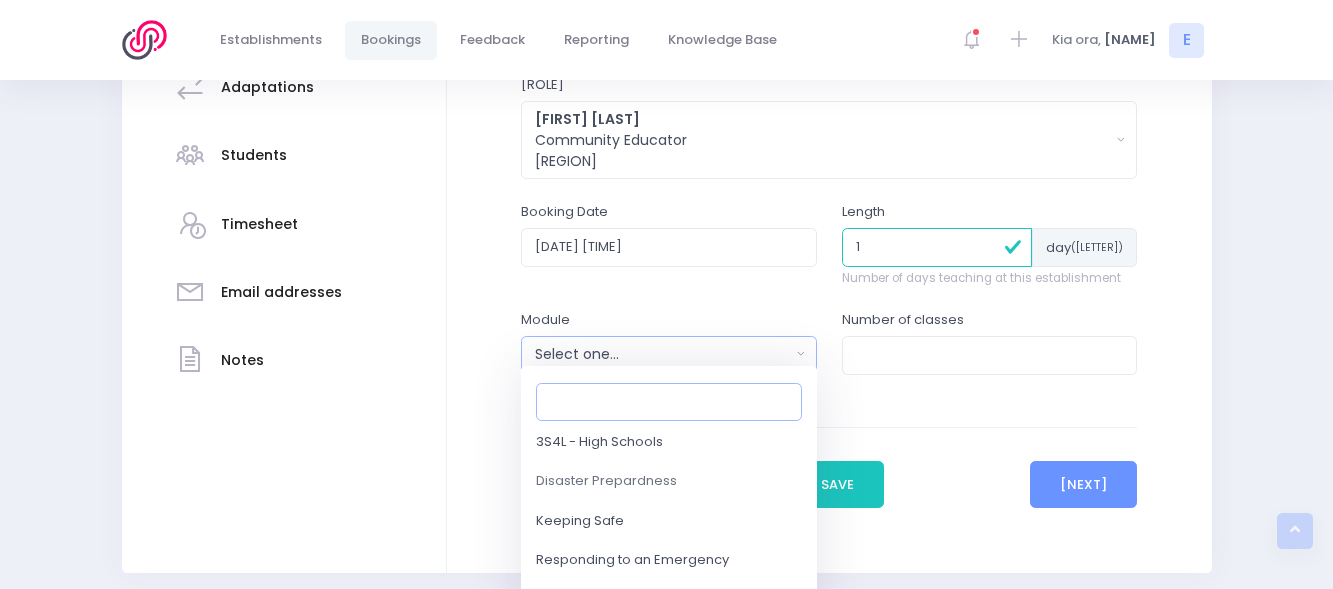 scroll, scrollTop: 212, scrollLeft: 0, axis: vertical 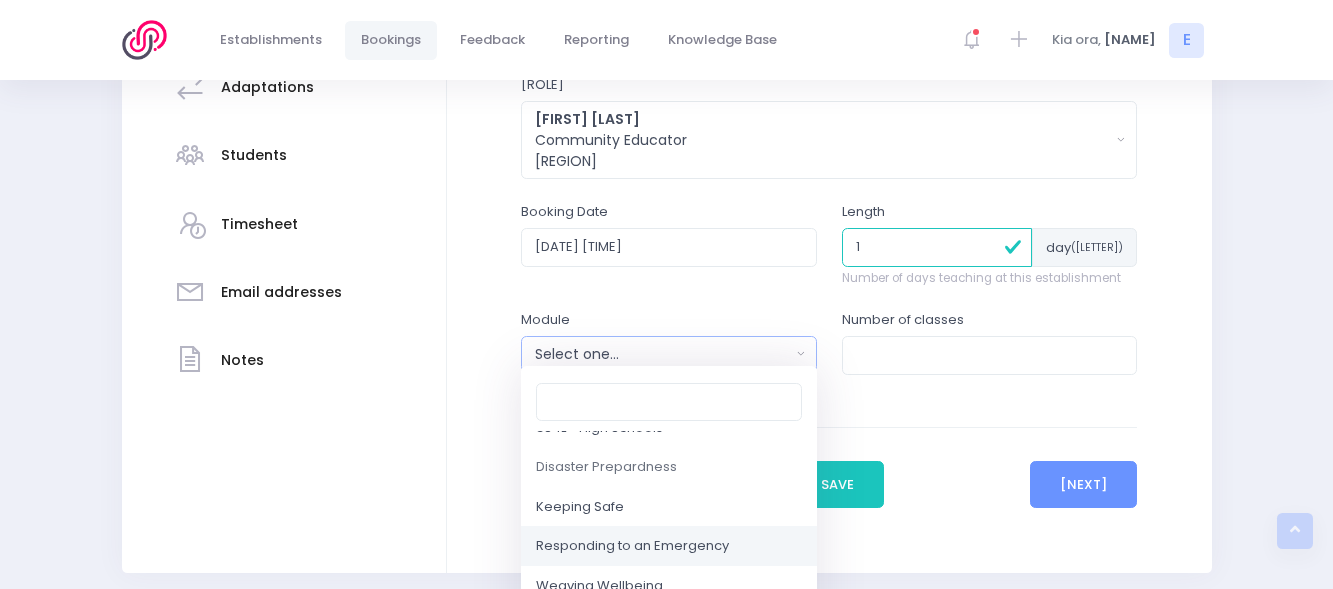 click on "Responding to an Emergency" at bounding box center [632, 547] 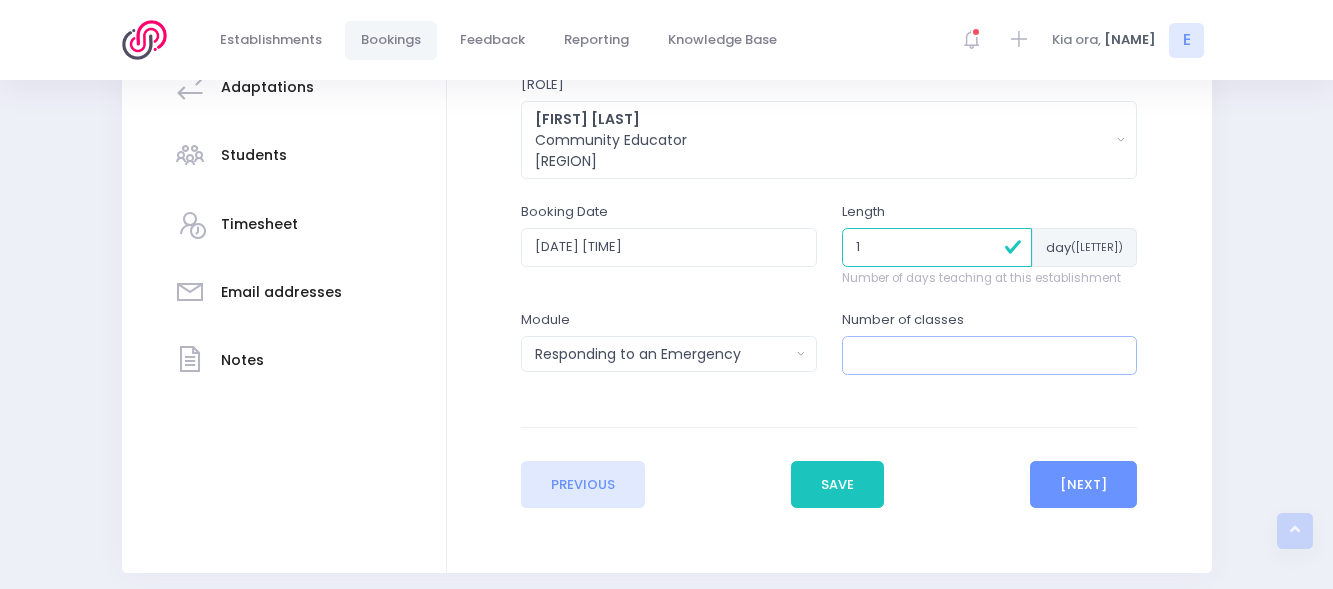 click at bounding box center [990, 355] 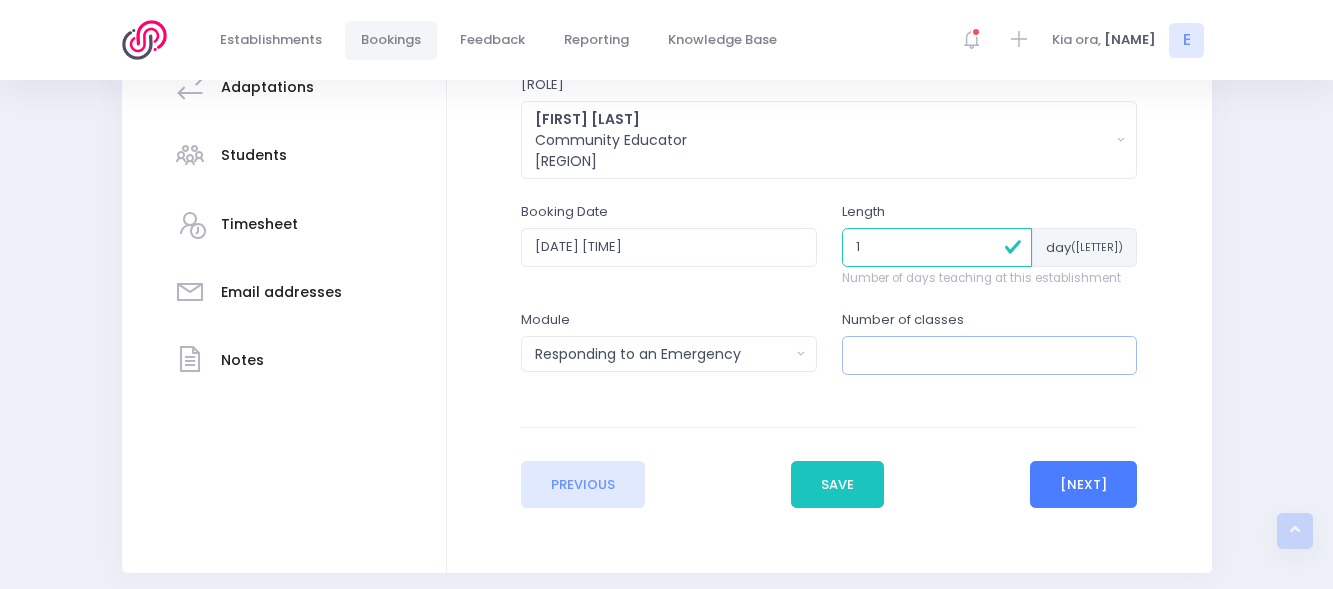 type on "3" 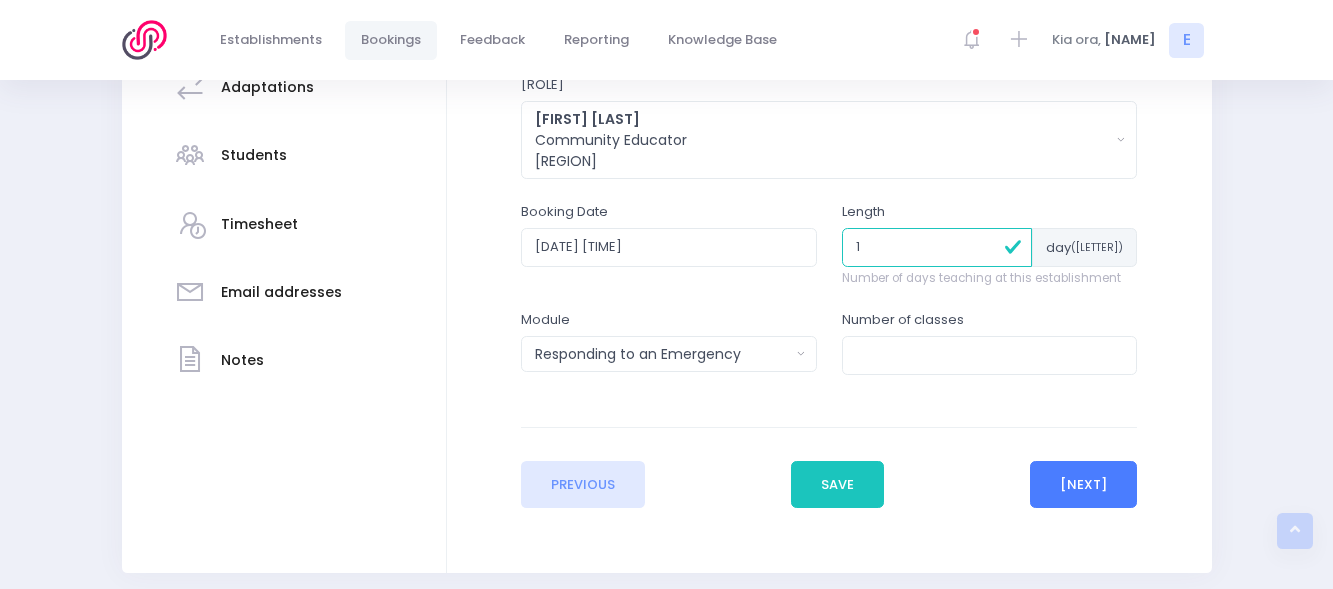 click on "Next" at bounding box center (1084, 485) 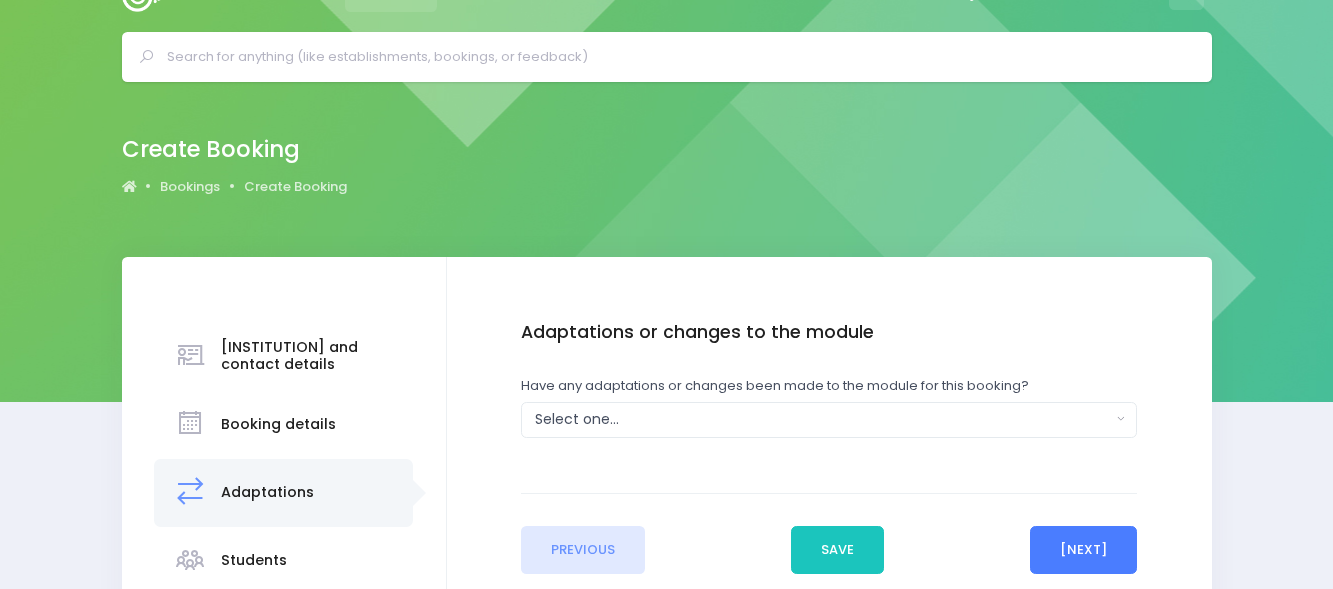 scroll, scrollTop: 49, scrollLeft: 0, axis: vertical 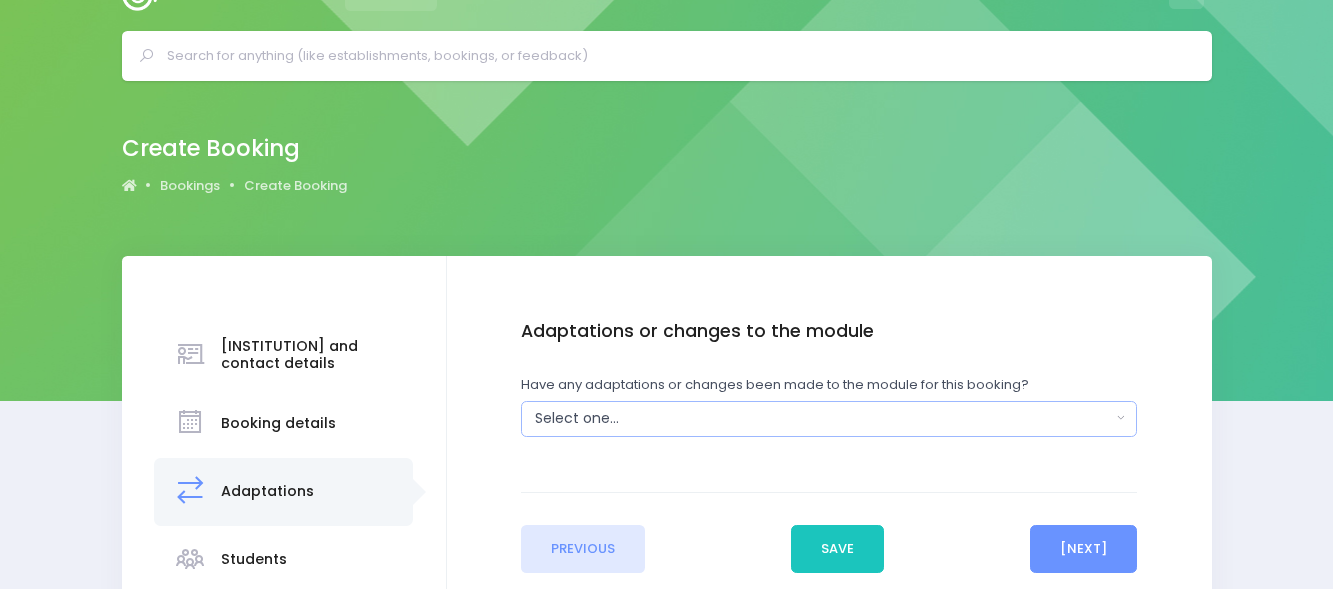 click on "Select one..." at bounding box center [823, 418] 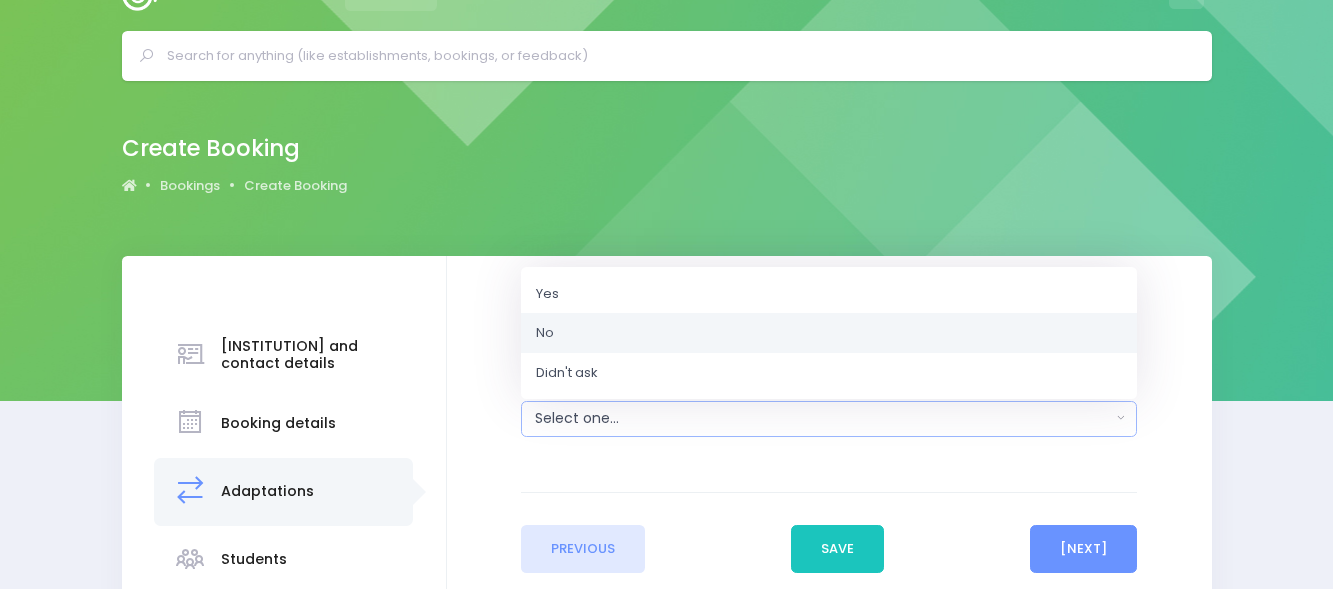 click on "No" at bounding box center [829, 333] 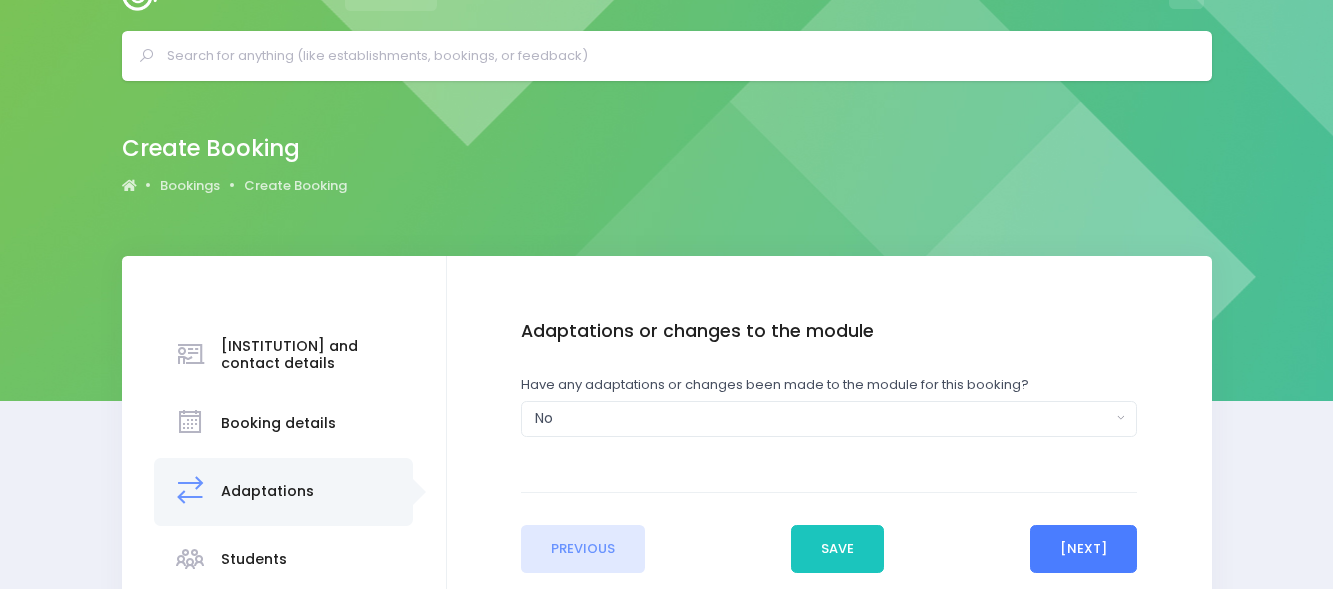 click on "Next" at bounding box center [1084, 549] 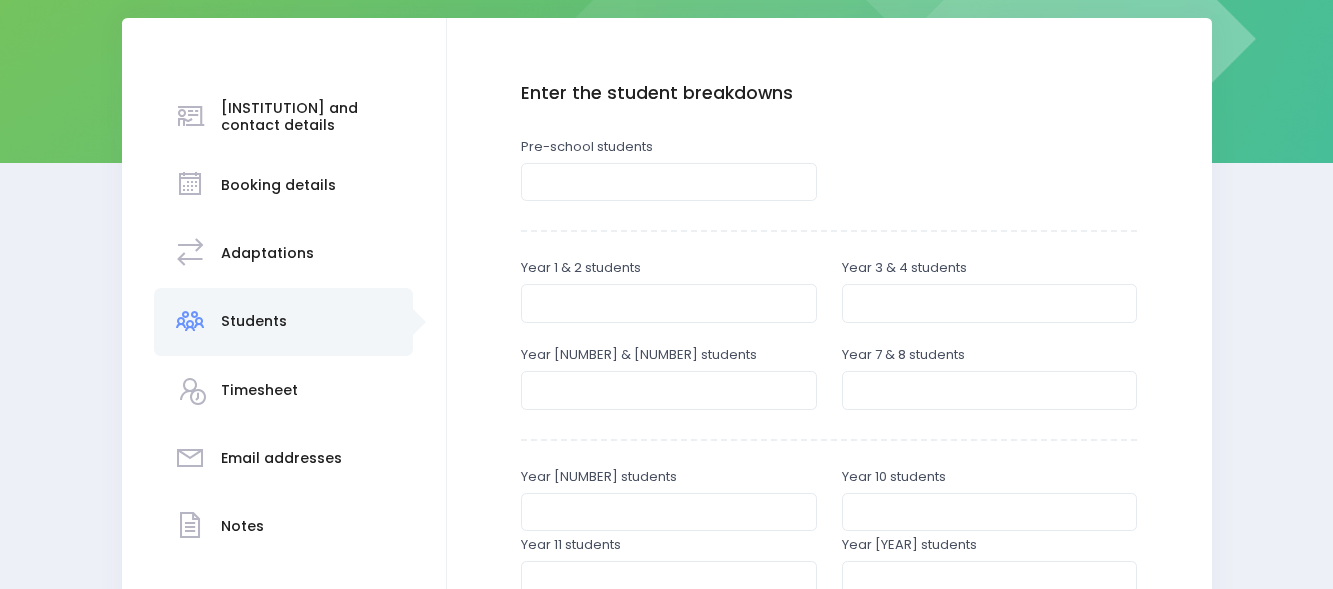scroll, scrollTop: 288, scrollLeft: 0, axis: vertical 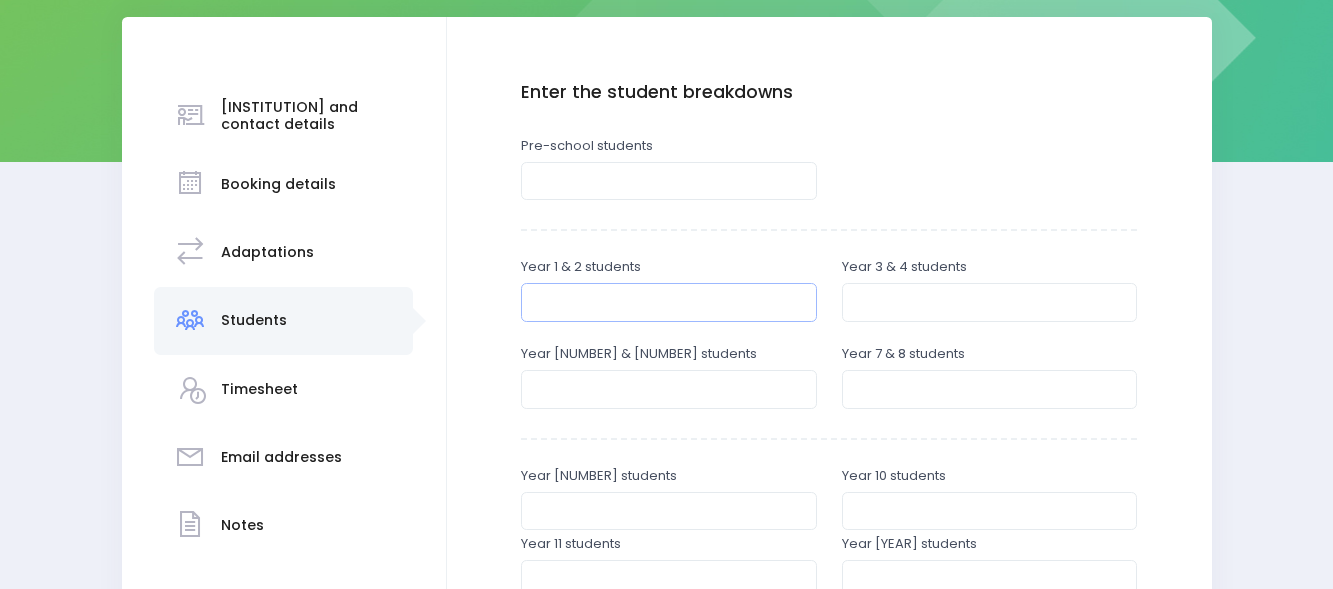 click at bounding box center [669, 302] 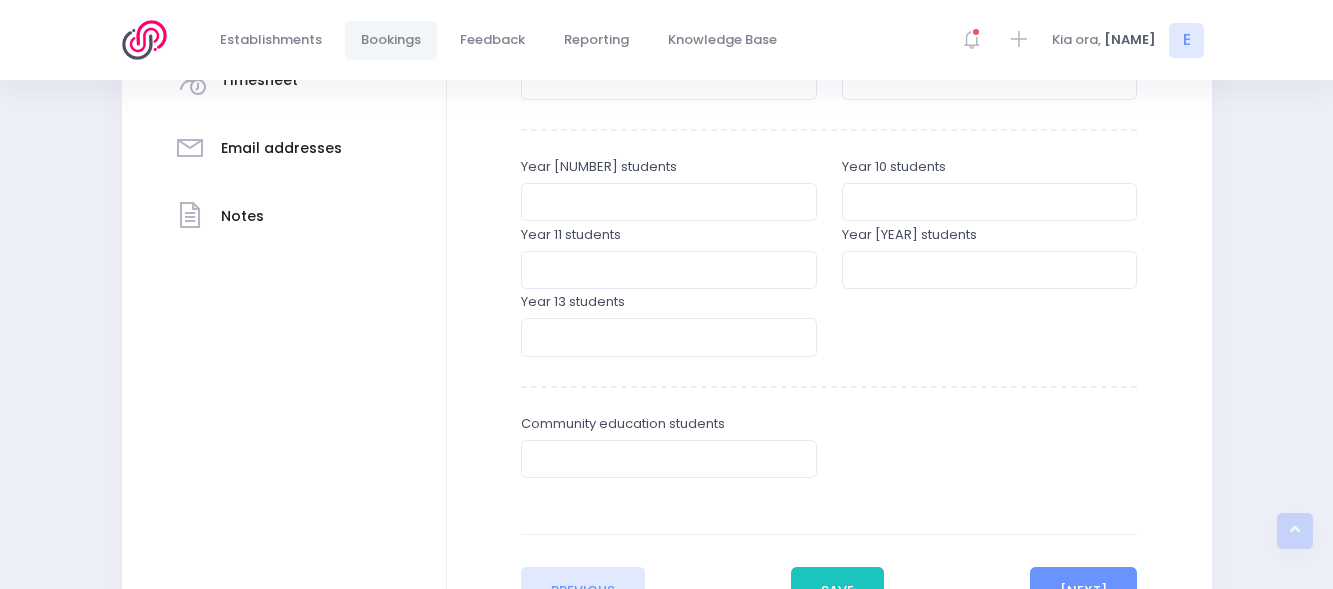 scroll, scrollTop: 778, scrollLeft: 0, axis: vertical 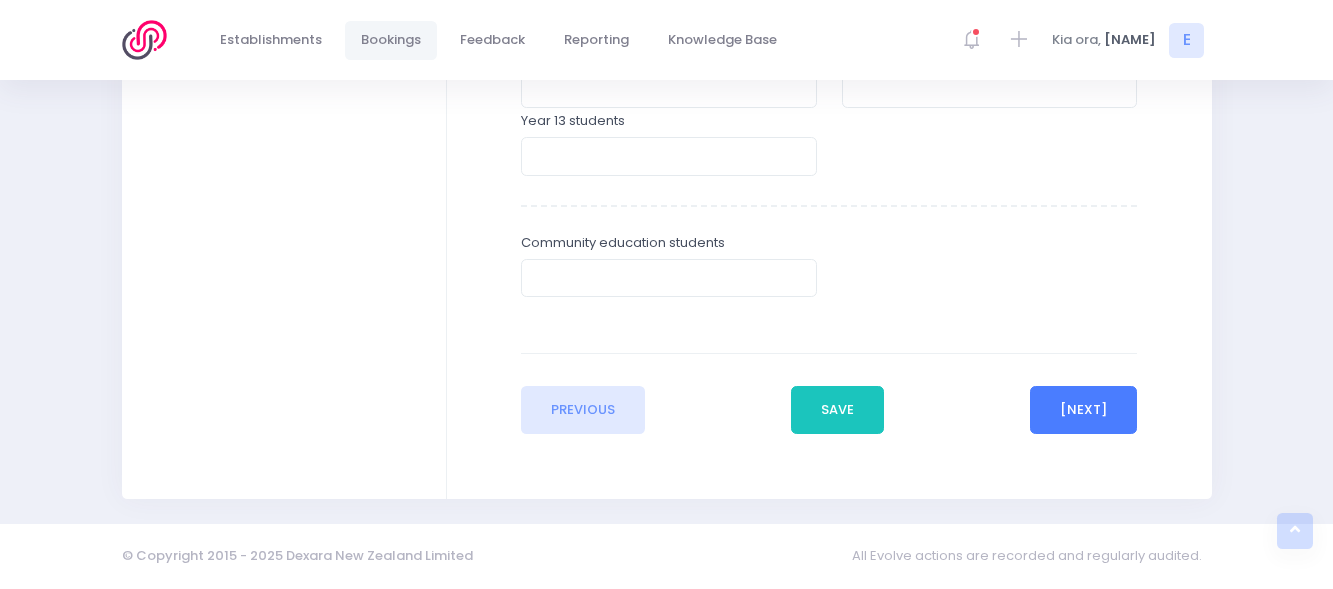 type on "53" 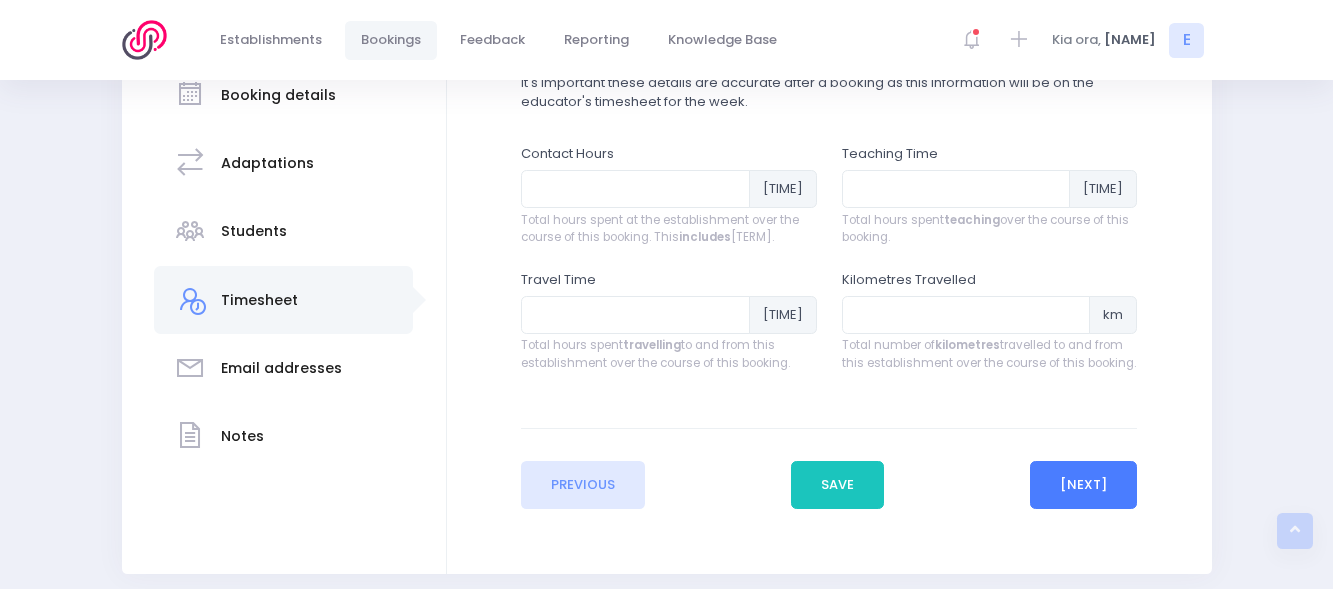 scroll, scrollTop: 378, scrollLeft: 0, axis: vertical 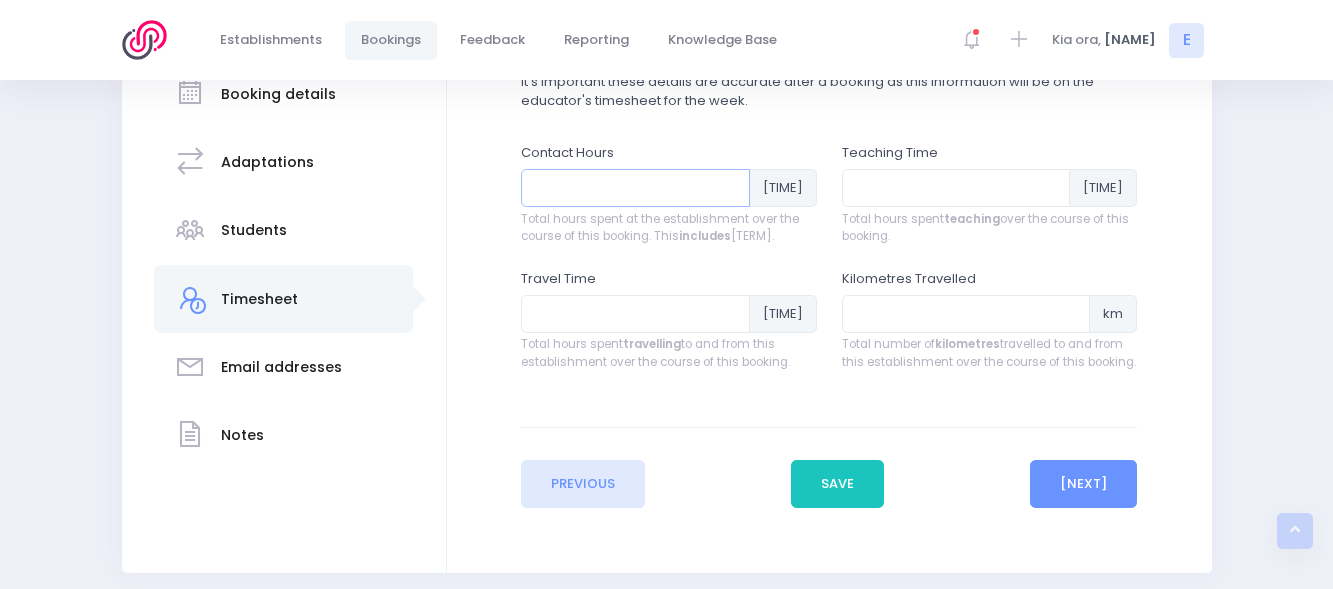 click at bounding box center (635, 188) 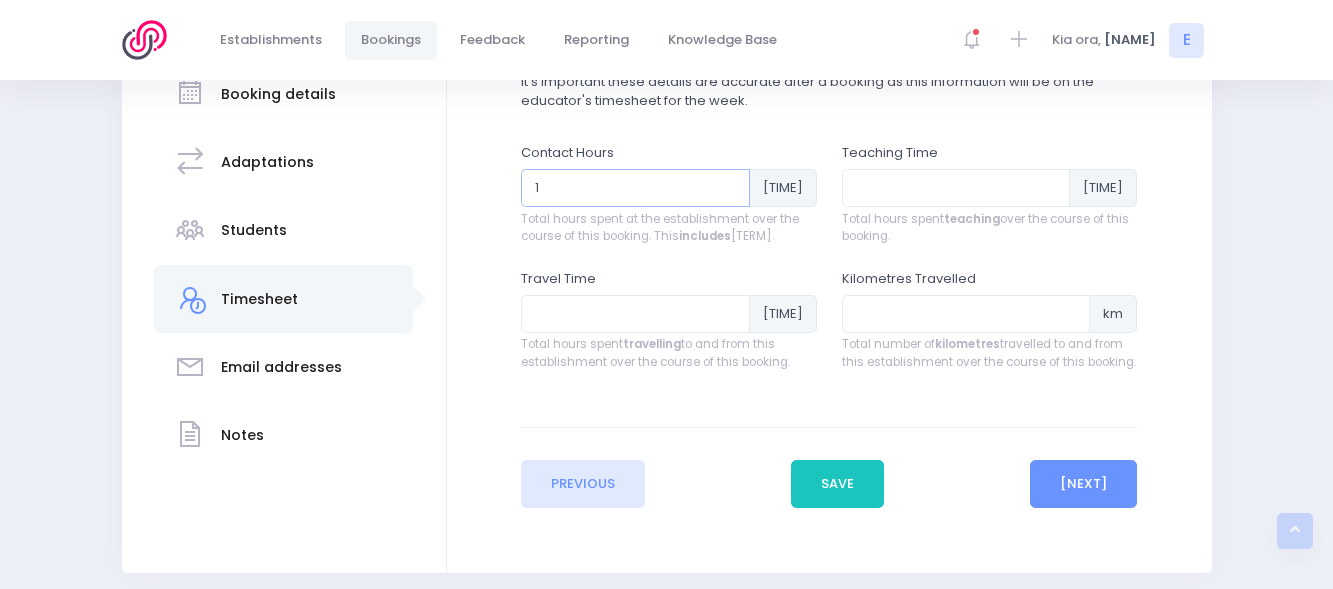 type on "1" 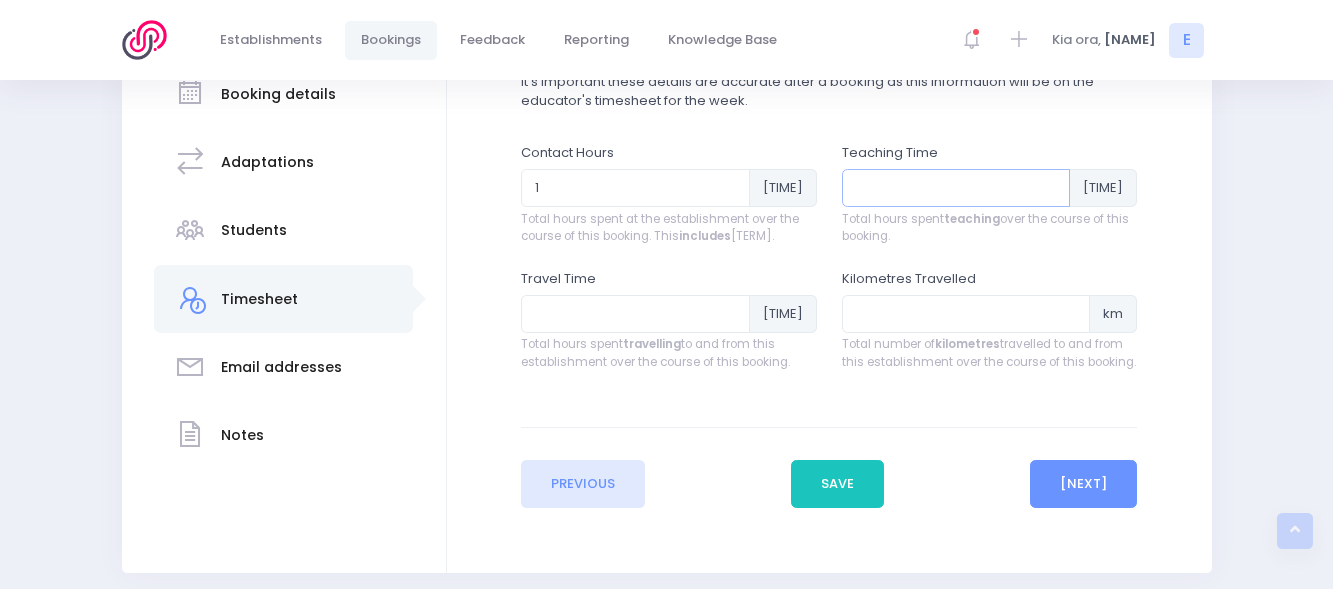 click at bounding box center (956, 188) 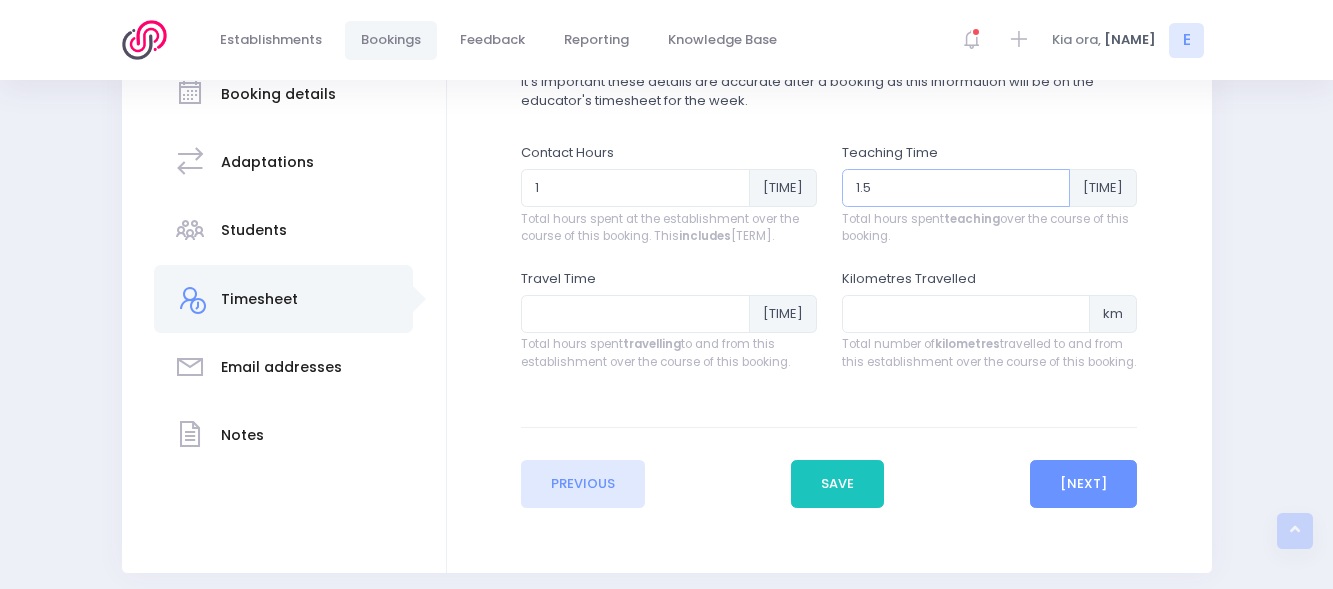 type on "1.5" 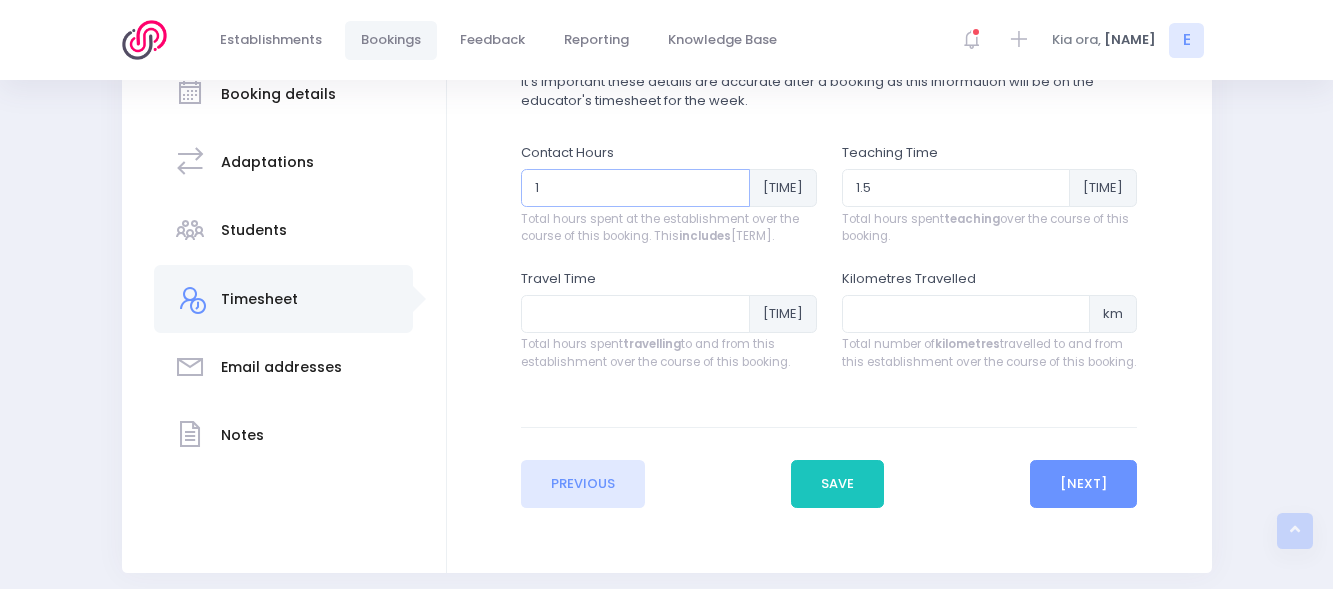 click on "1" at bounding box center [635, 188] 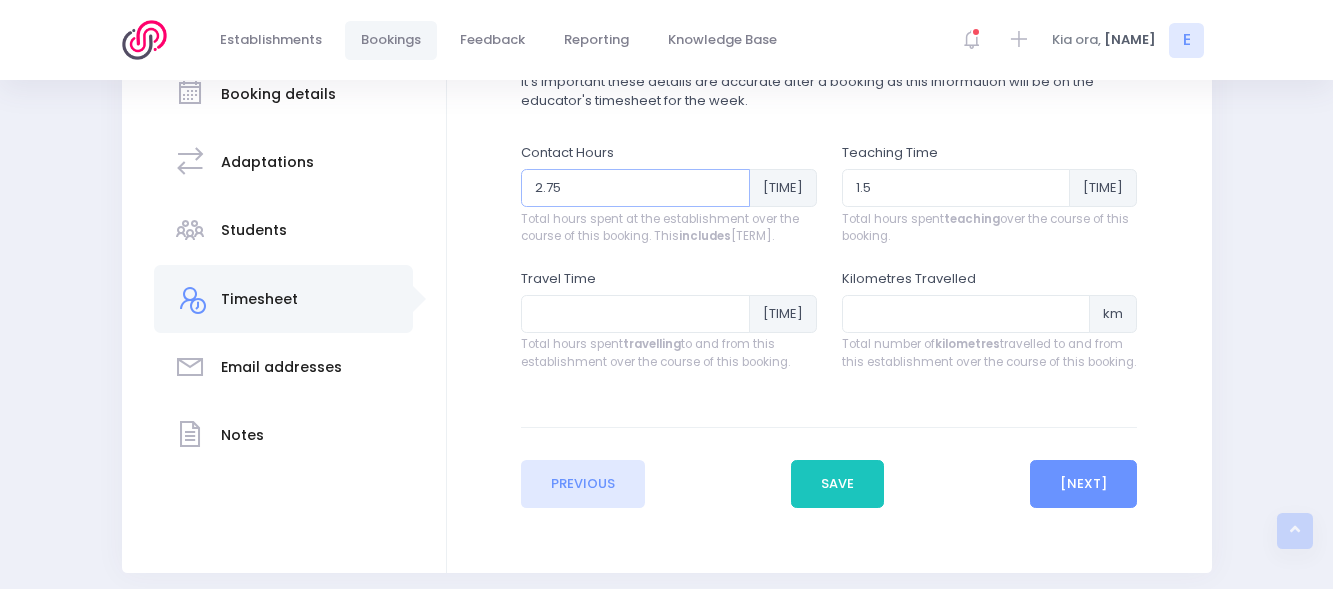type on "2.75" 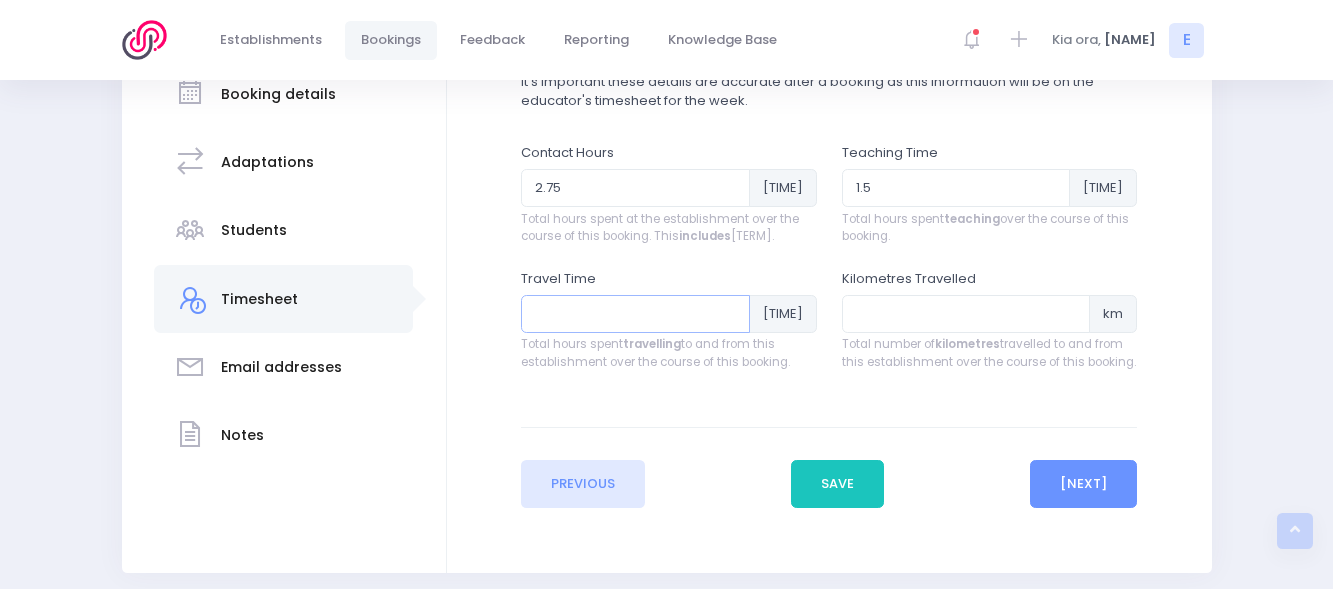 click at bounding box center (635, 314) 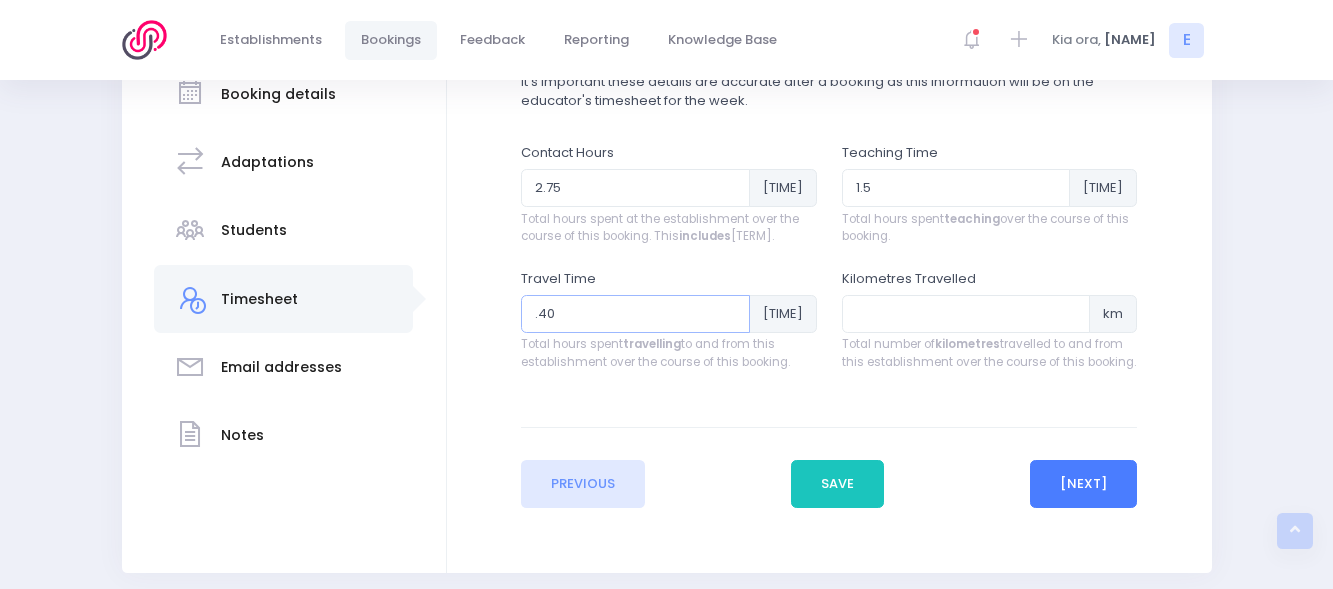 type on ".40" 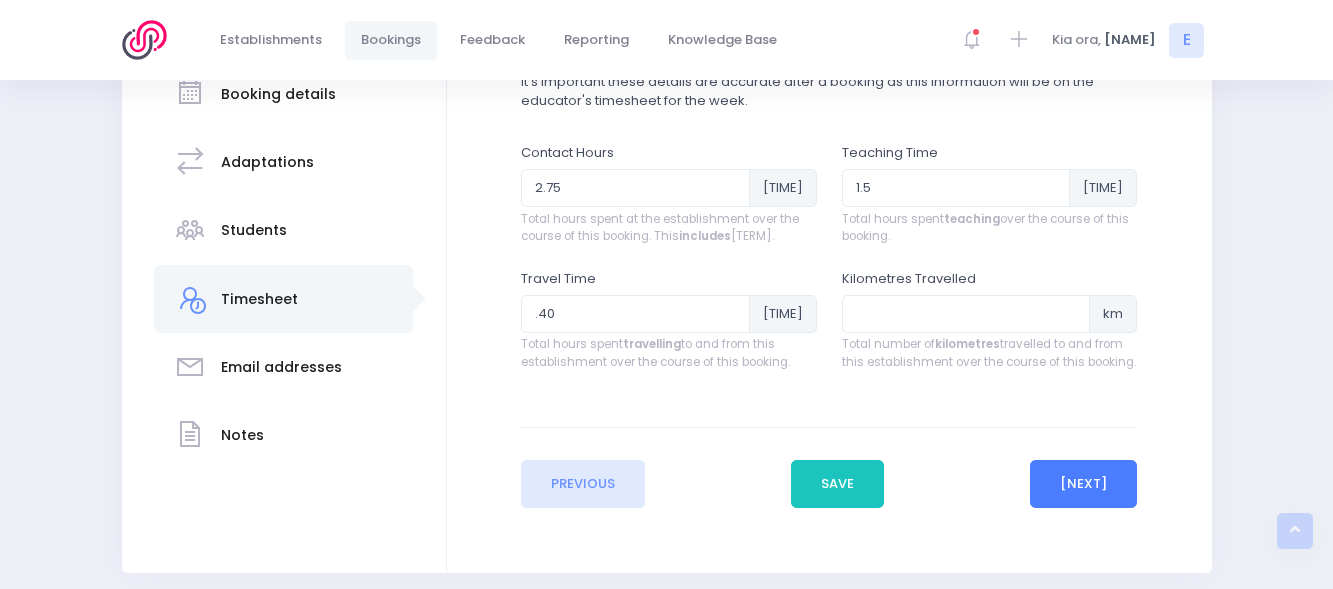 click on "Next" at bounding box center [1084, 484] 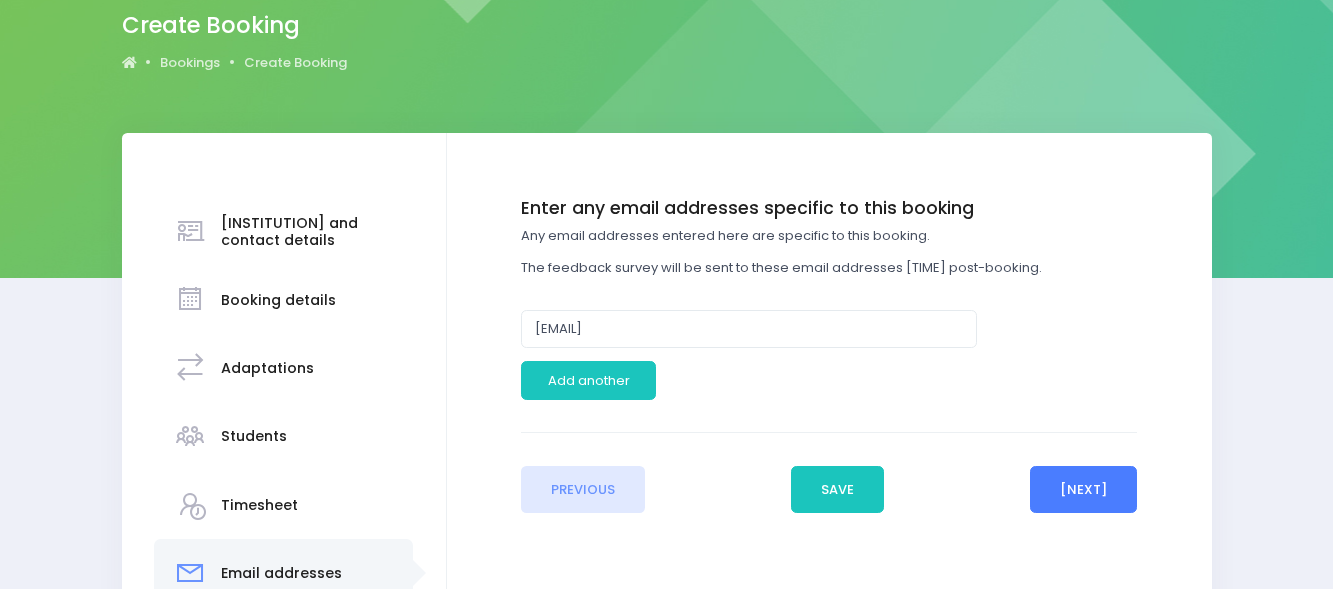 scroll, scrollTop: 177, scrollLeft: 0, axis: vertical 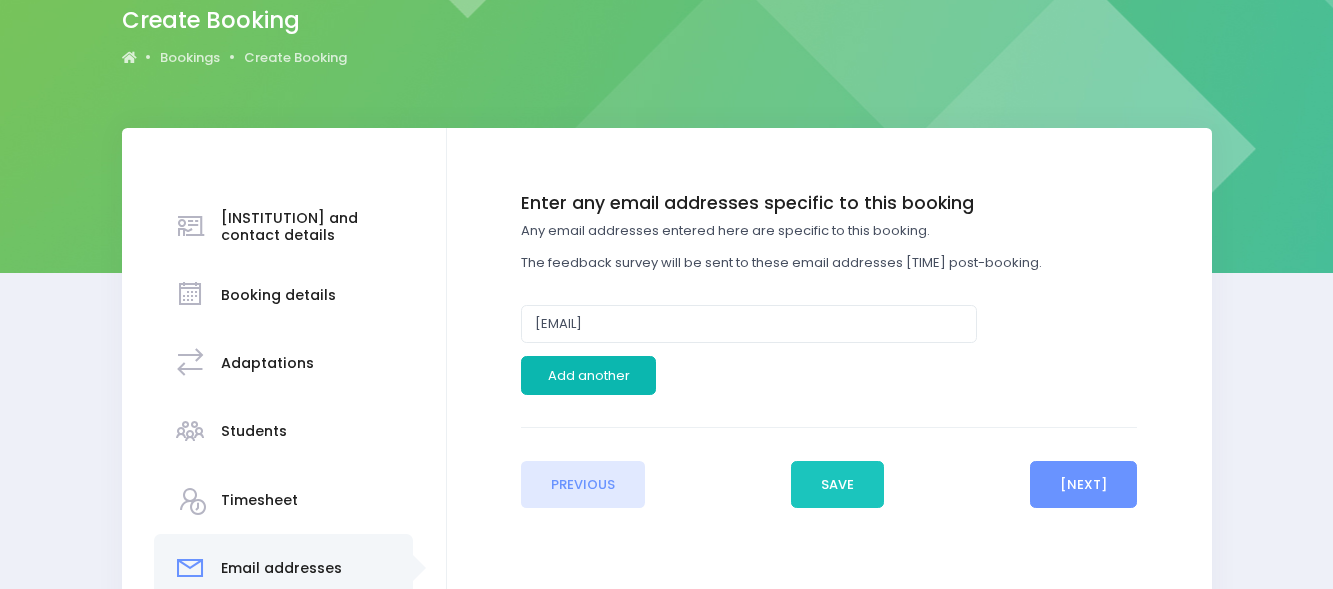 click on "Add another" at bounding box center [588, 375] 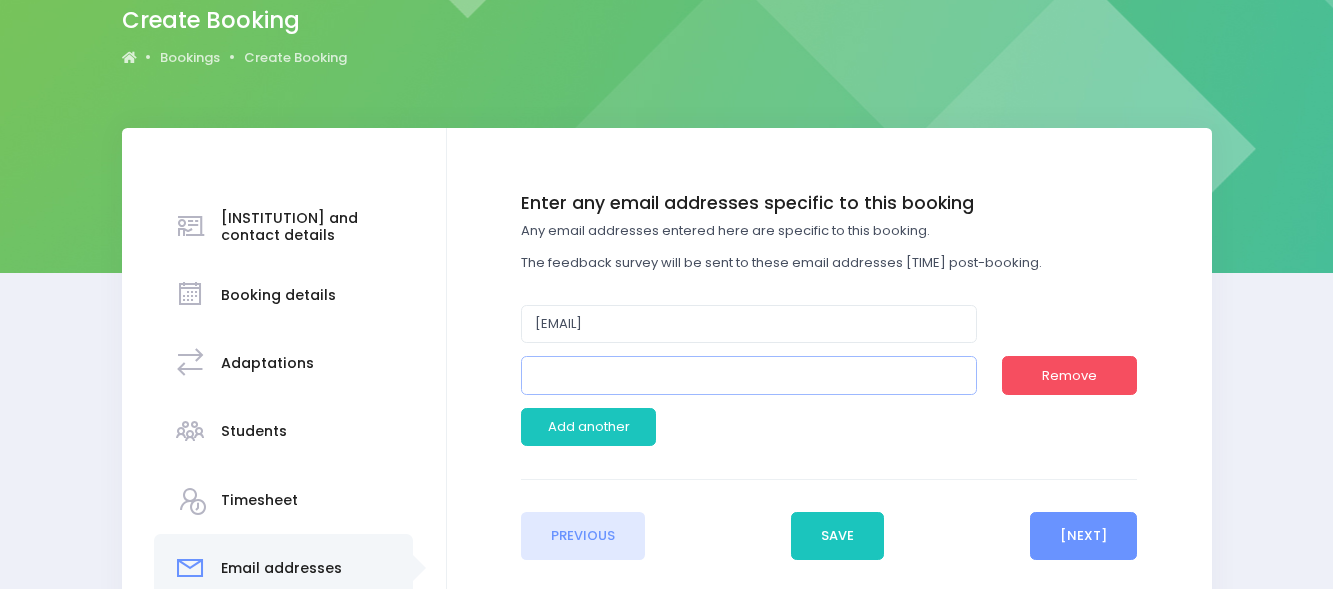 click at bounding box center (749, 375) 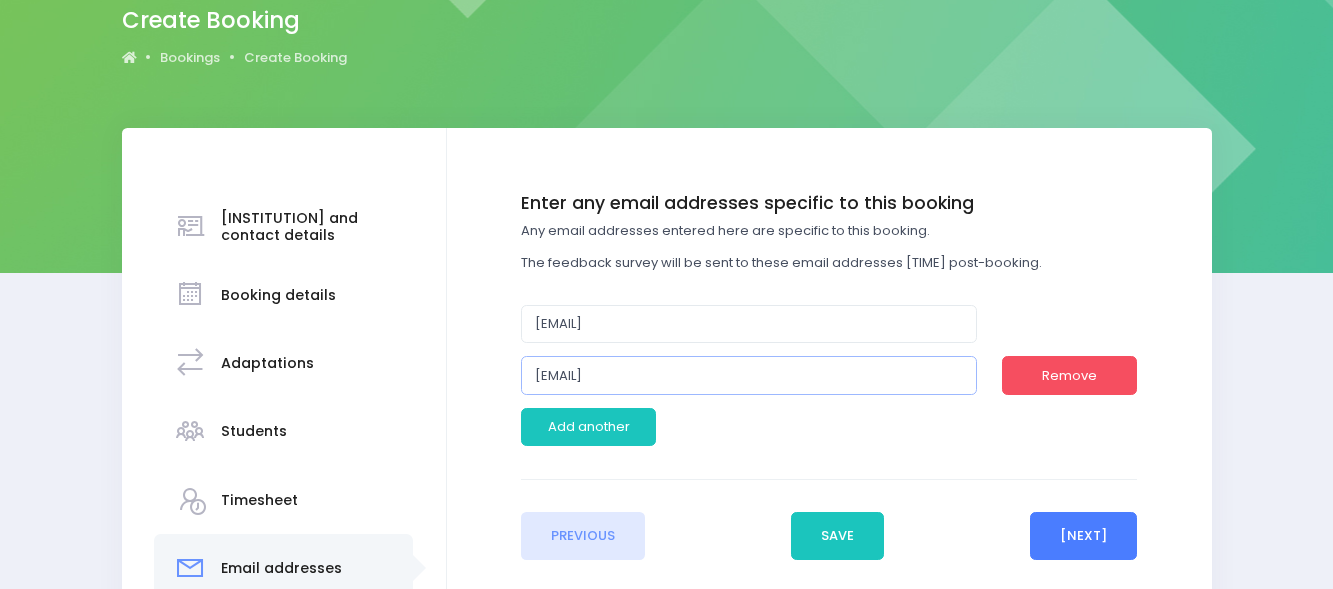 type on "[EMAIL]" 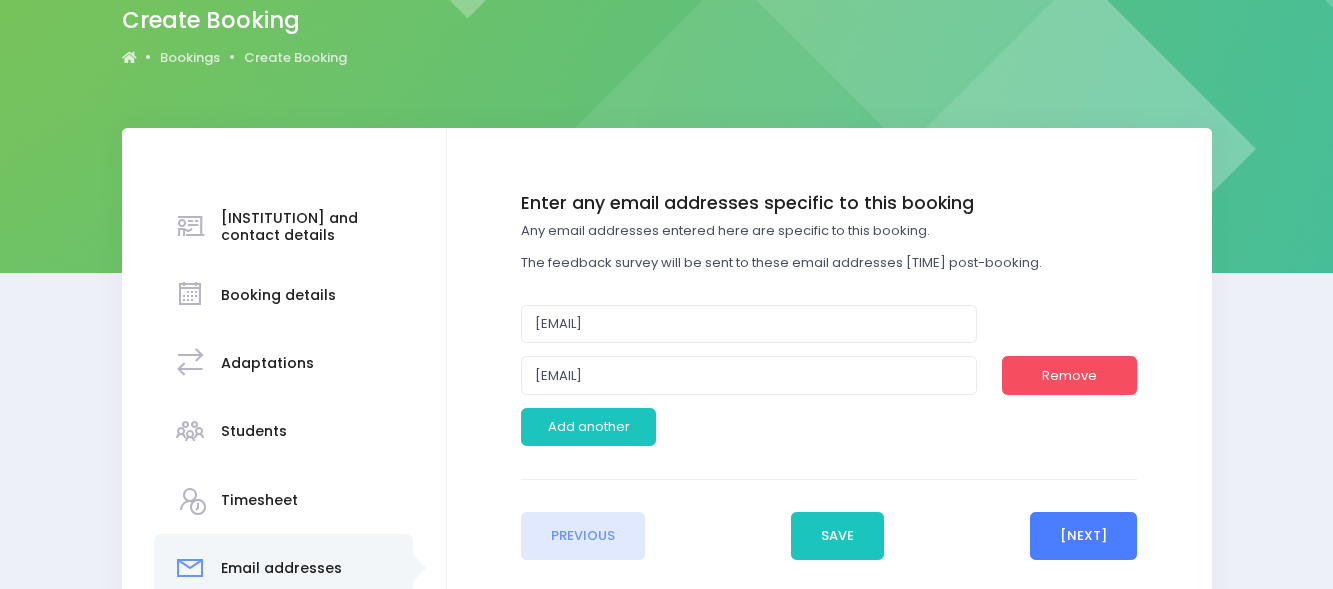 click on "Next" at bounding box center (1084, 536) 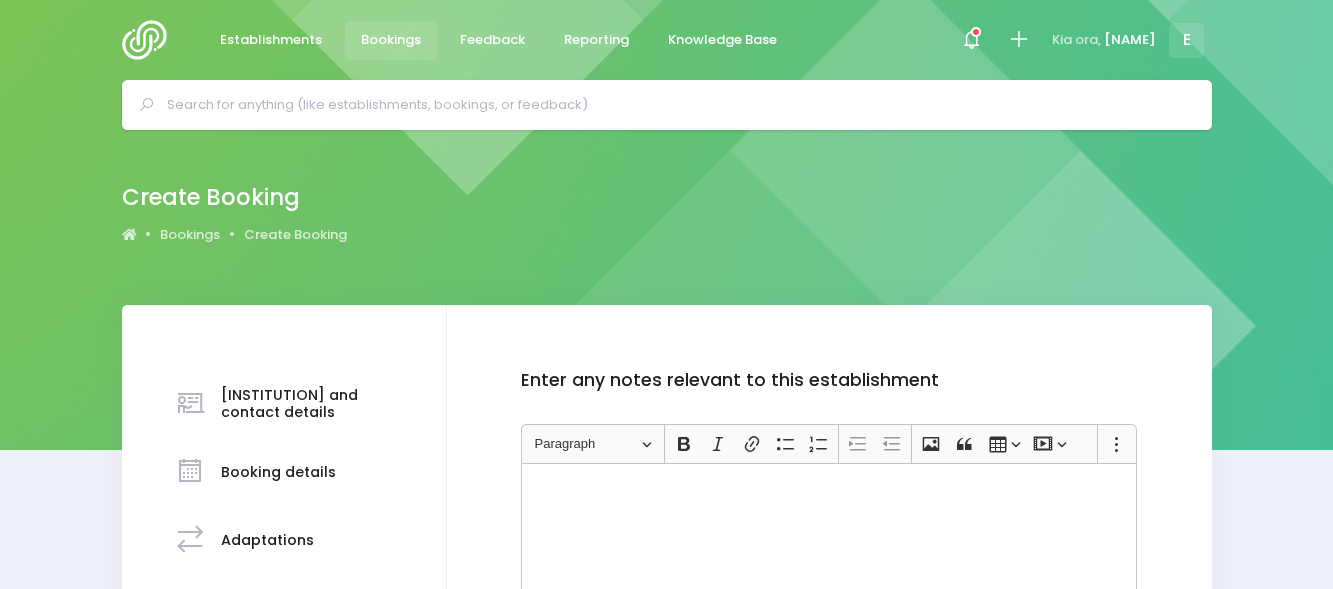 scroll, scrollTop: 414, scrollLeft: 0, axis: vertical 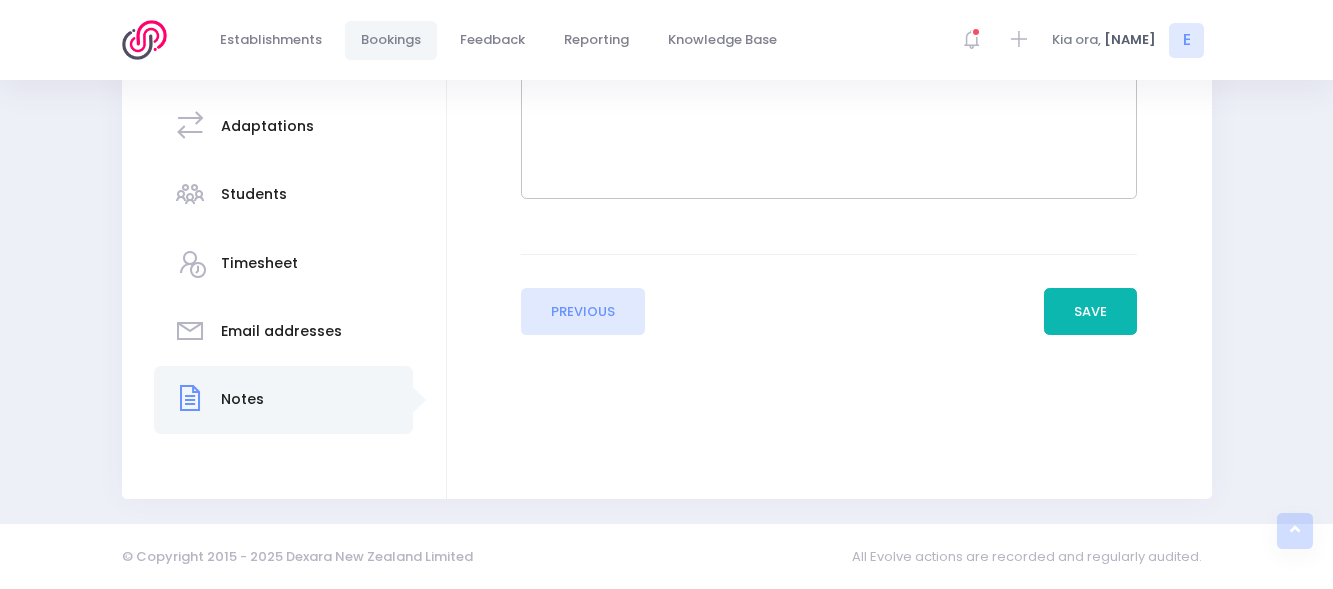 click on "Save" at bounding box center [1091, 312] 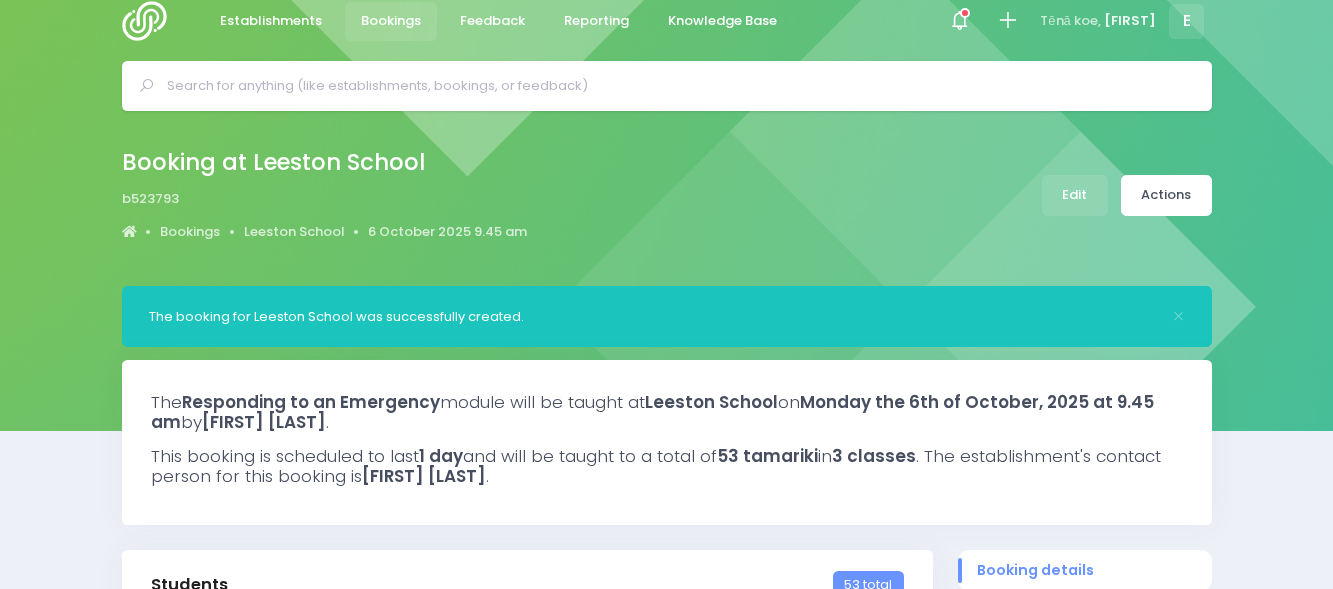 scroll, scrollTop: 0, scrollLeft: 0, axis: both 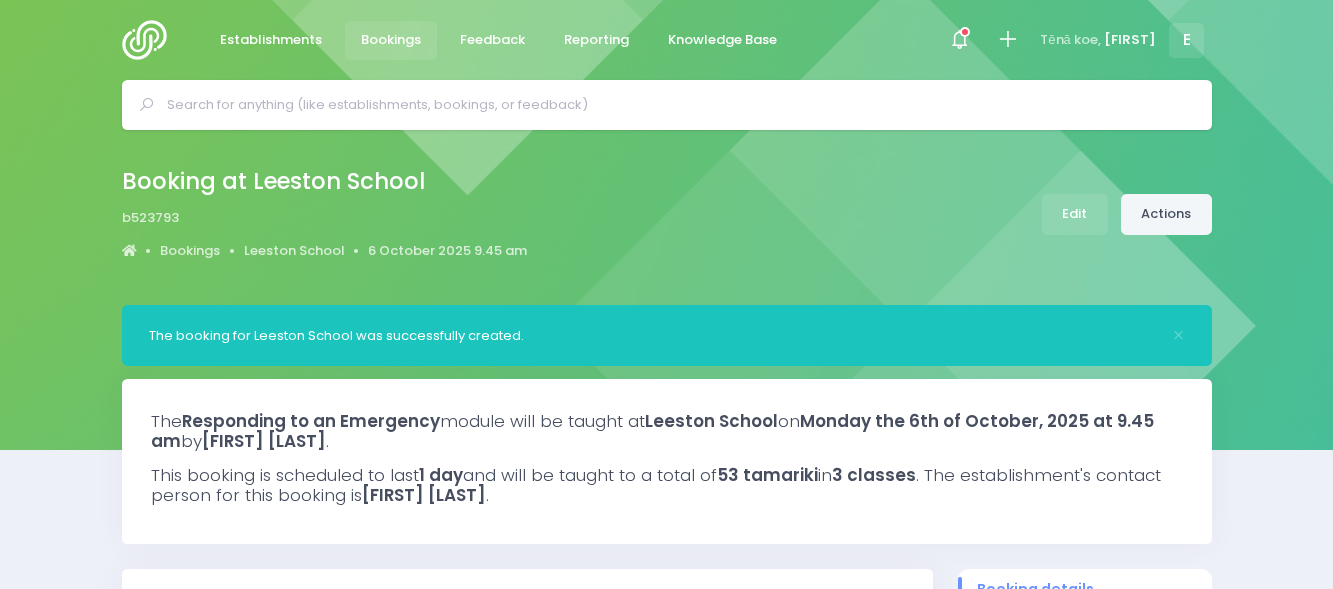 click on "Actions" at bounding box center (1166, 214) 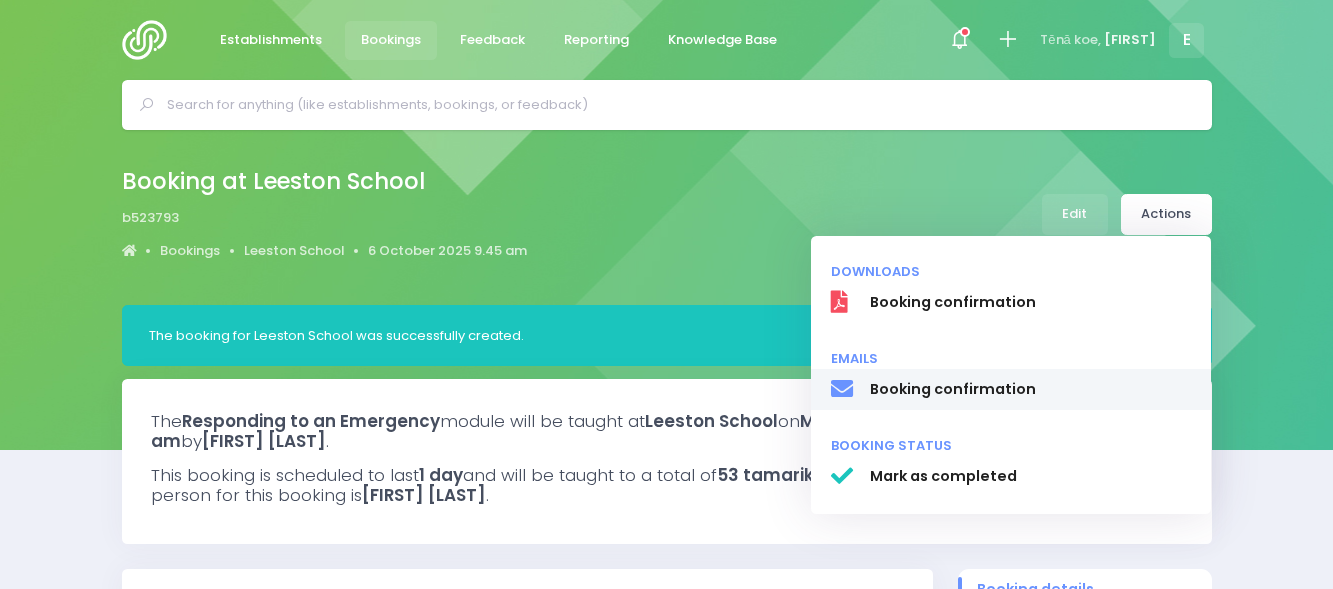 click on "Booking confirmation" at bounding box center [1030, 302] 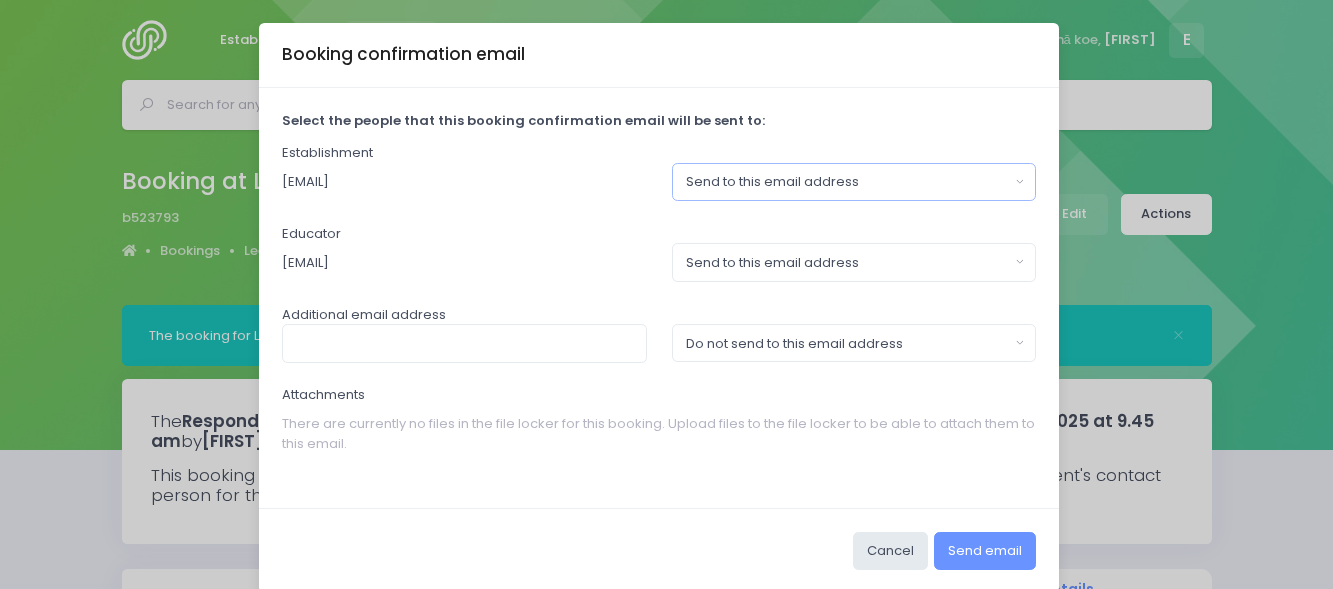 click on "Send to this email address" at bounding box center (854, 182) 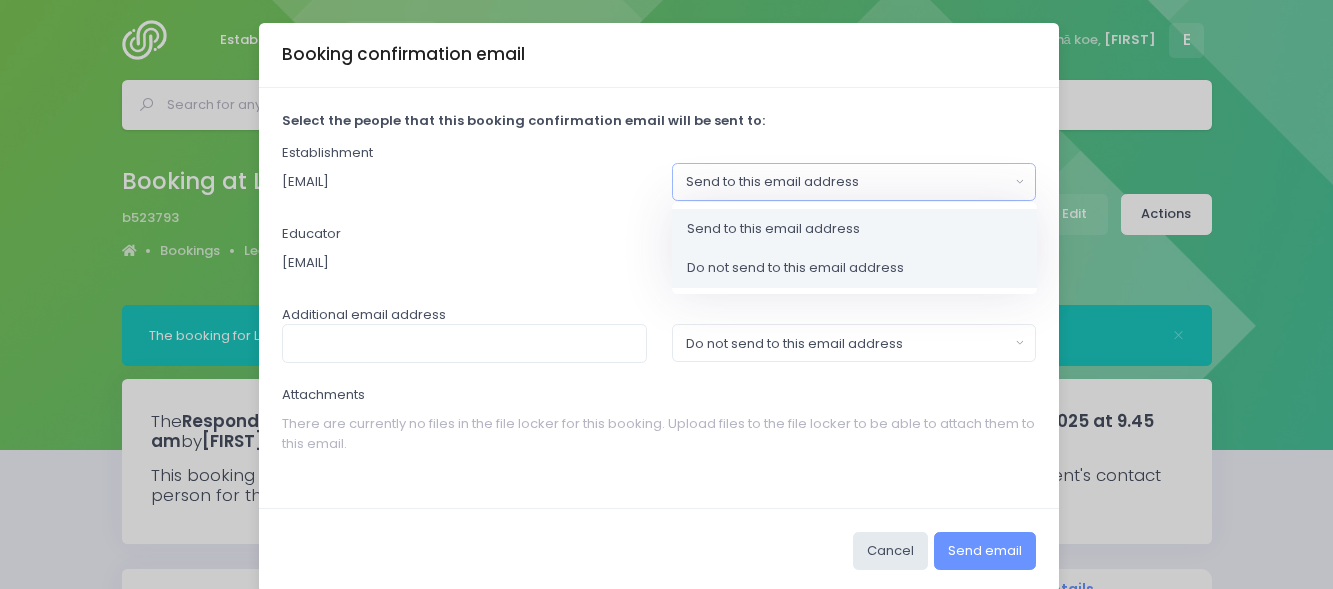 click on "Do not send to this email address" at bounding box center (795, 268) 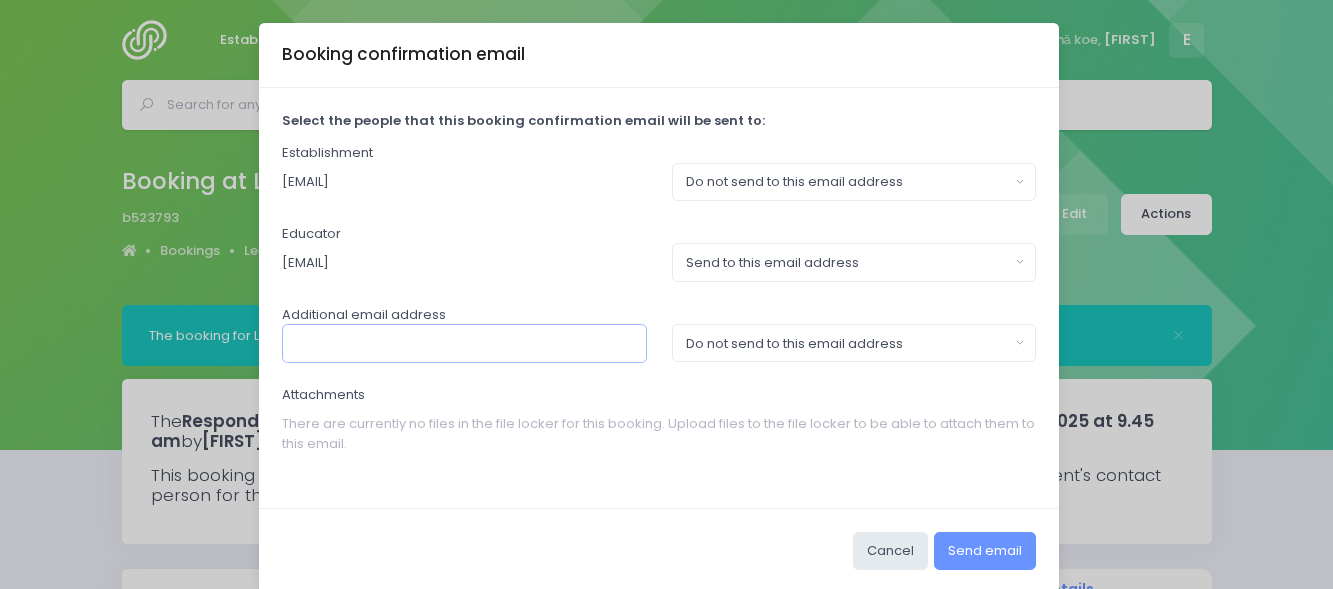 click at bounding box center (464, 343) 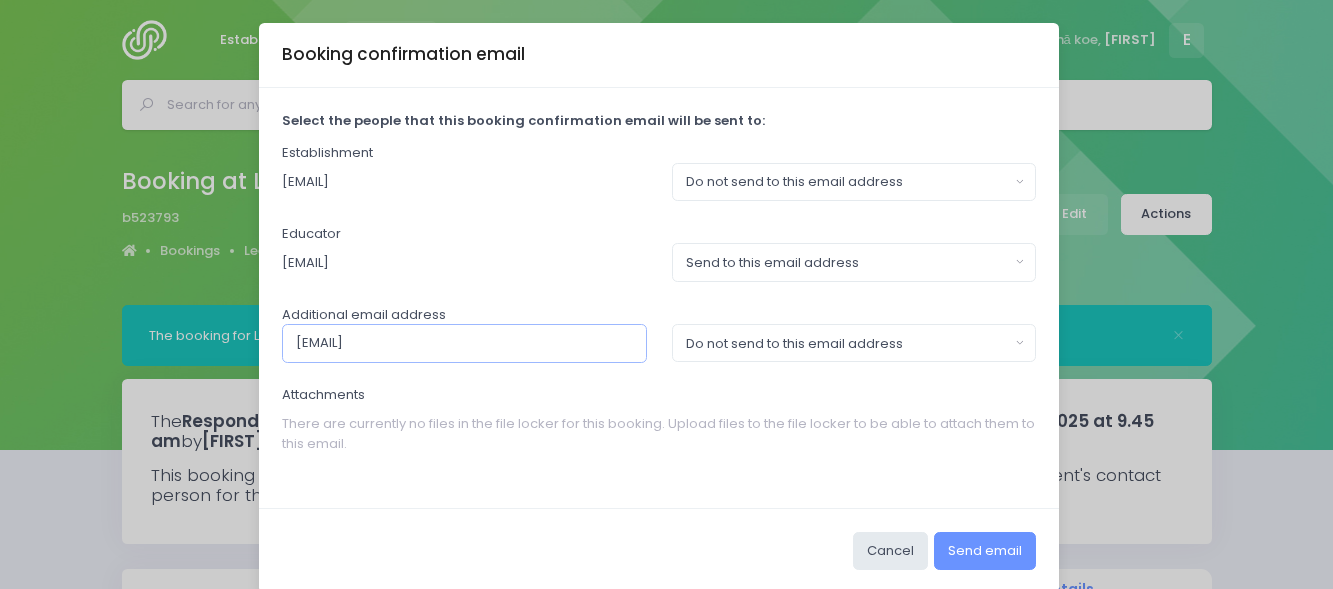 type on "[EMAIL]" 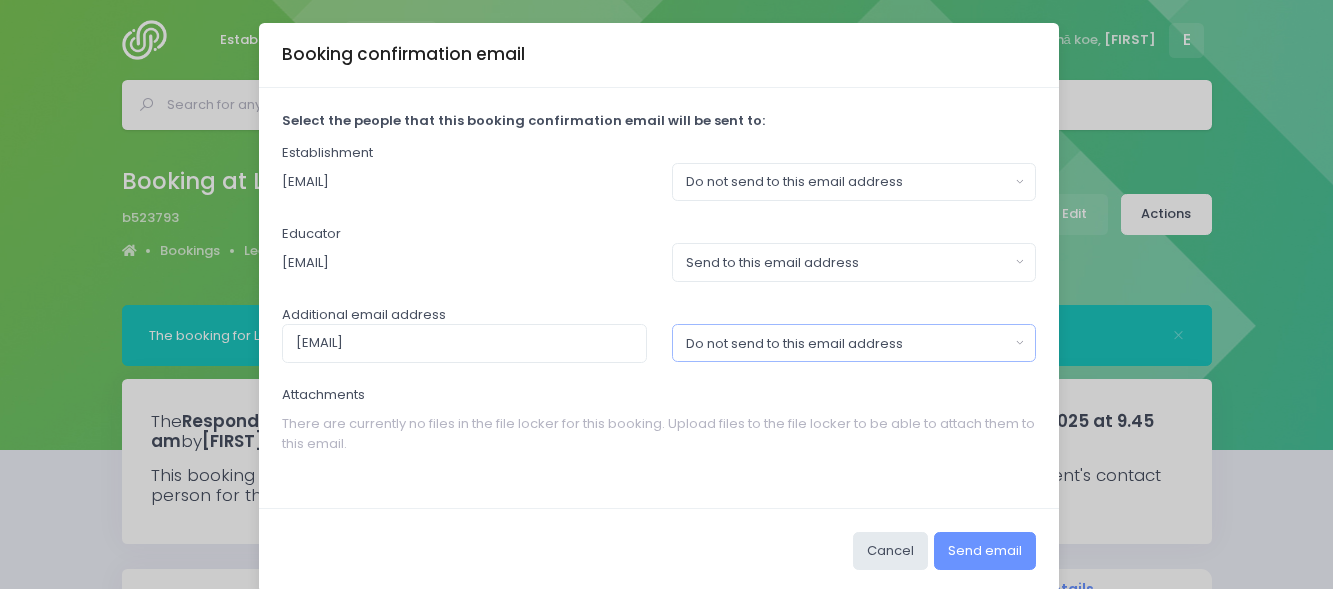 click on "Do not send to this email address" at bounding box center [854, 182] 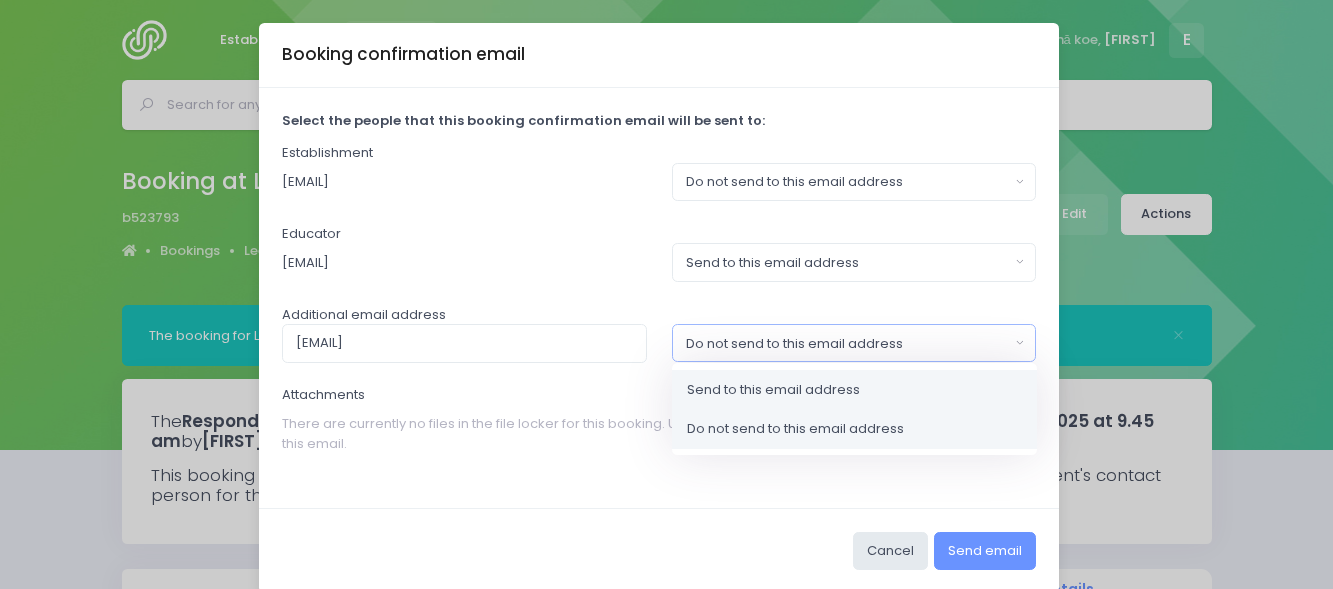 click on "Send to this email address" at bounding box center [773, 390] 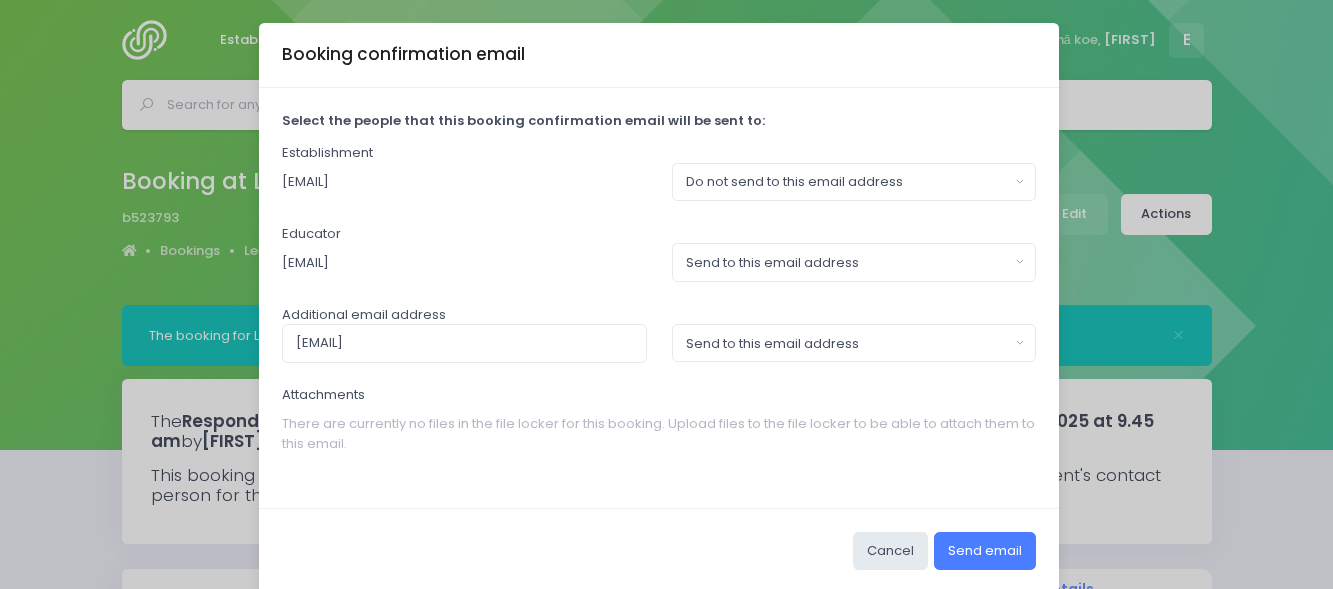 click on "Send email" at bounding box center (985, 551) 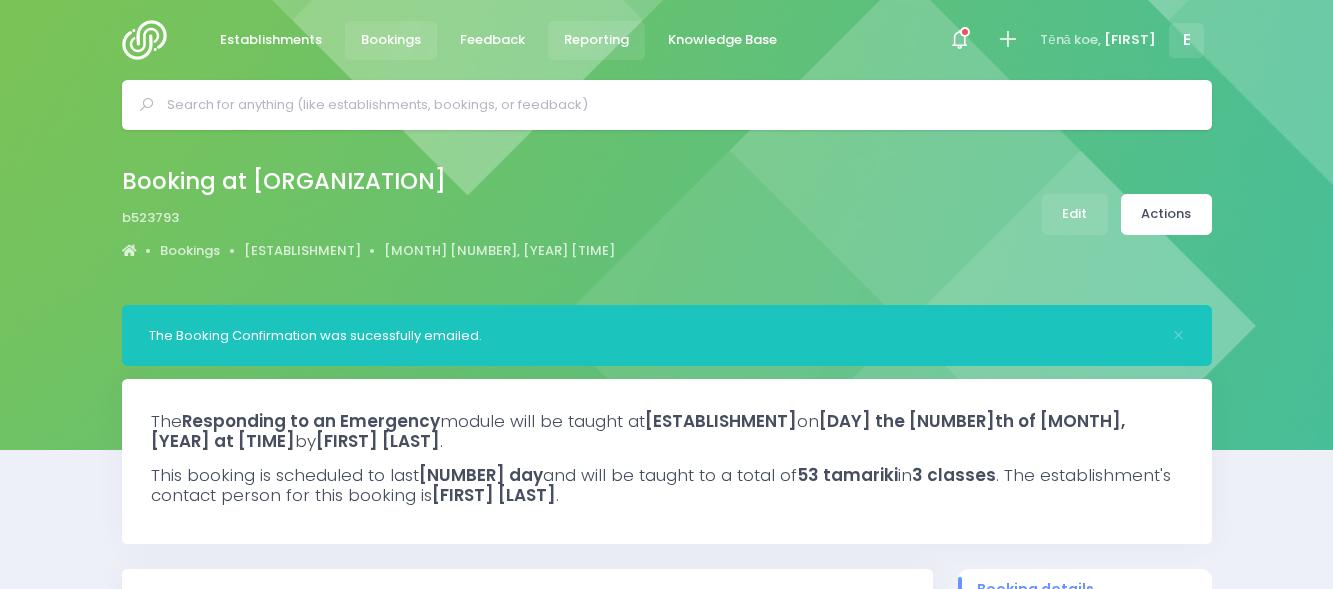 scroll, scrollTop: 0, scrollLeft: 0, axis: both 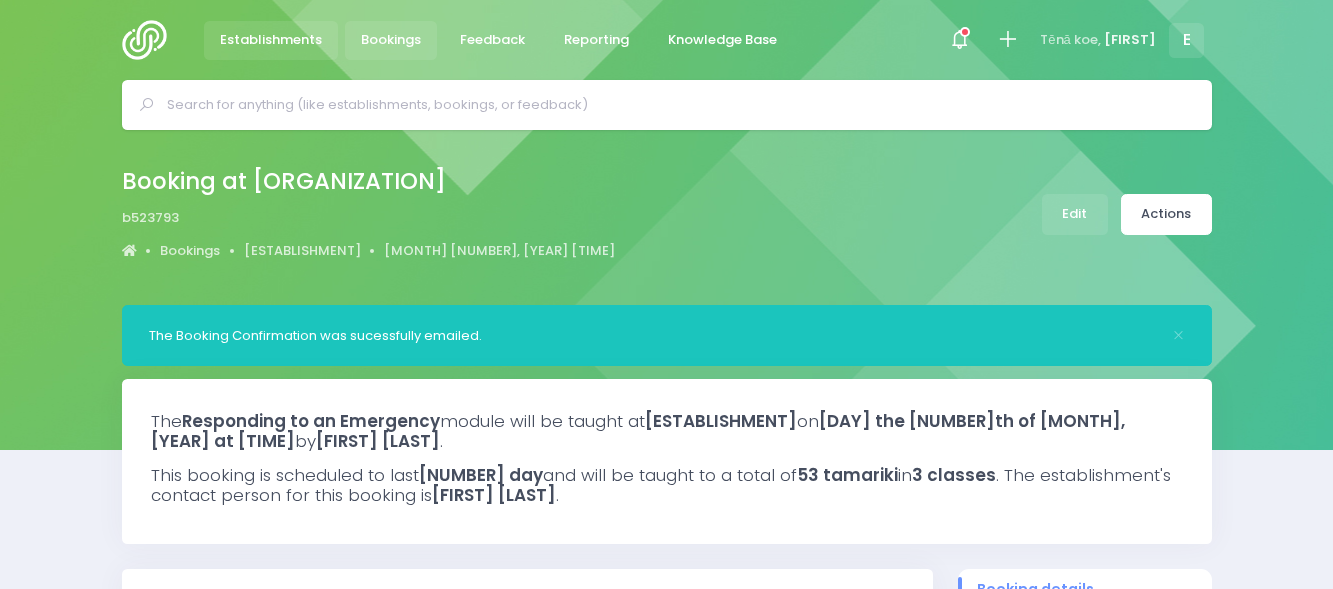 click on "Establishments" at bounding box center (271, 40) 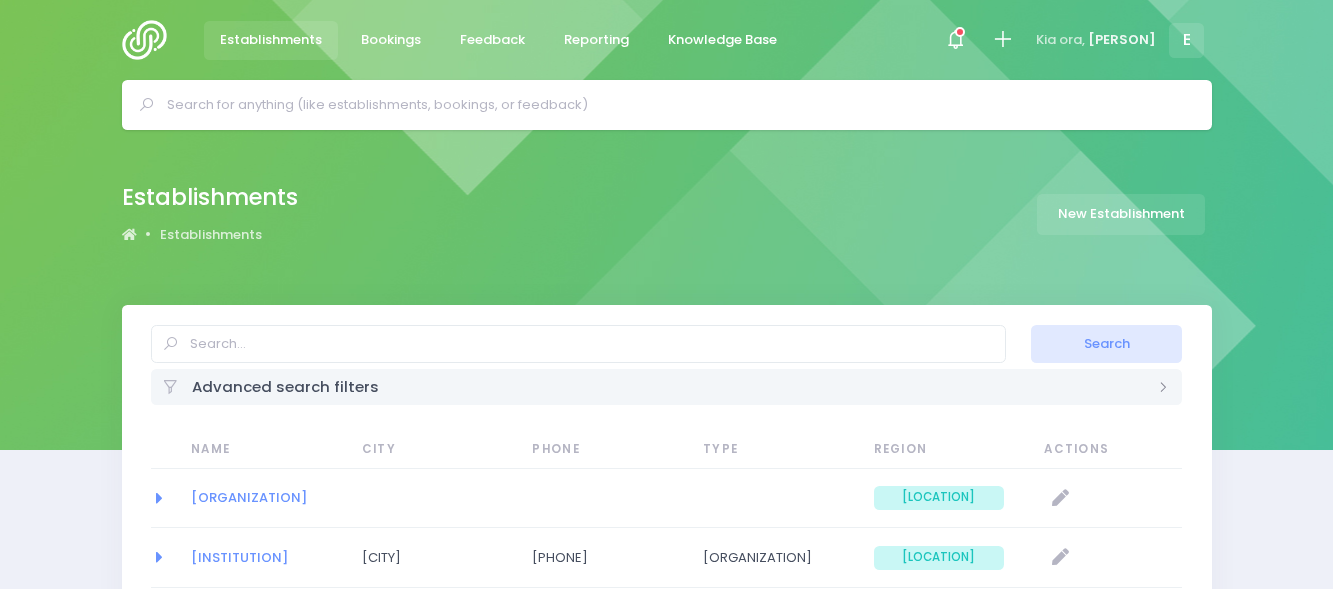 scroll, scrollTop: 0, scrollLeft: 0, axis: both 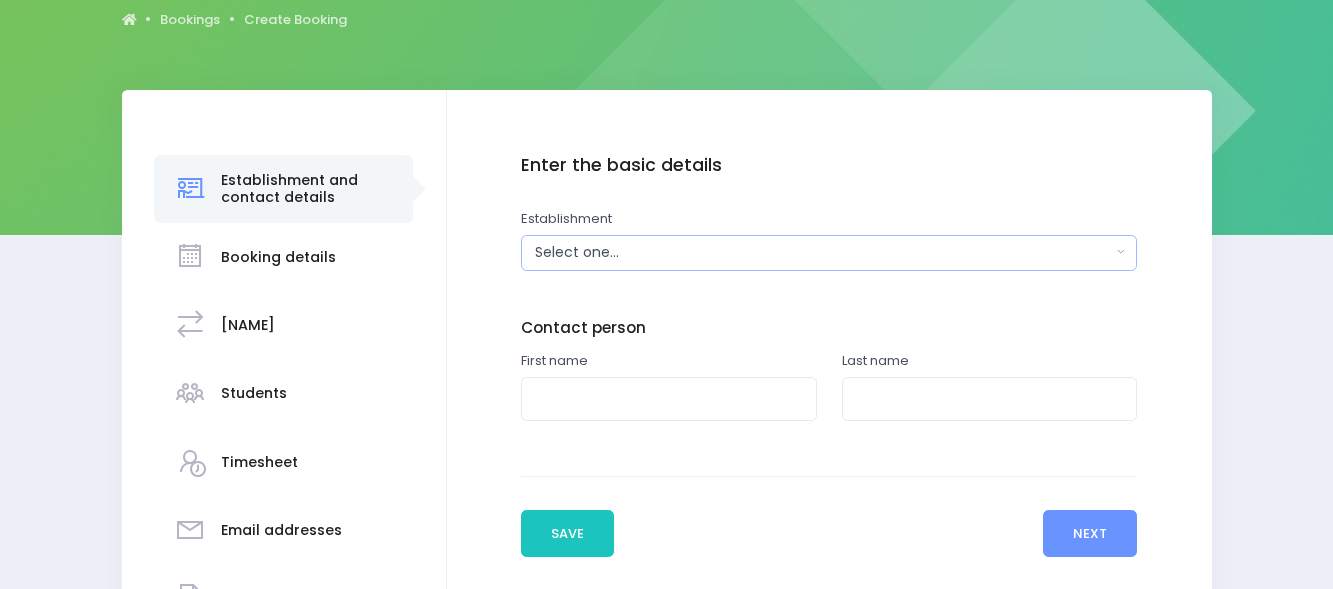 click on "Select one..." at bounding box center (823, 252) 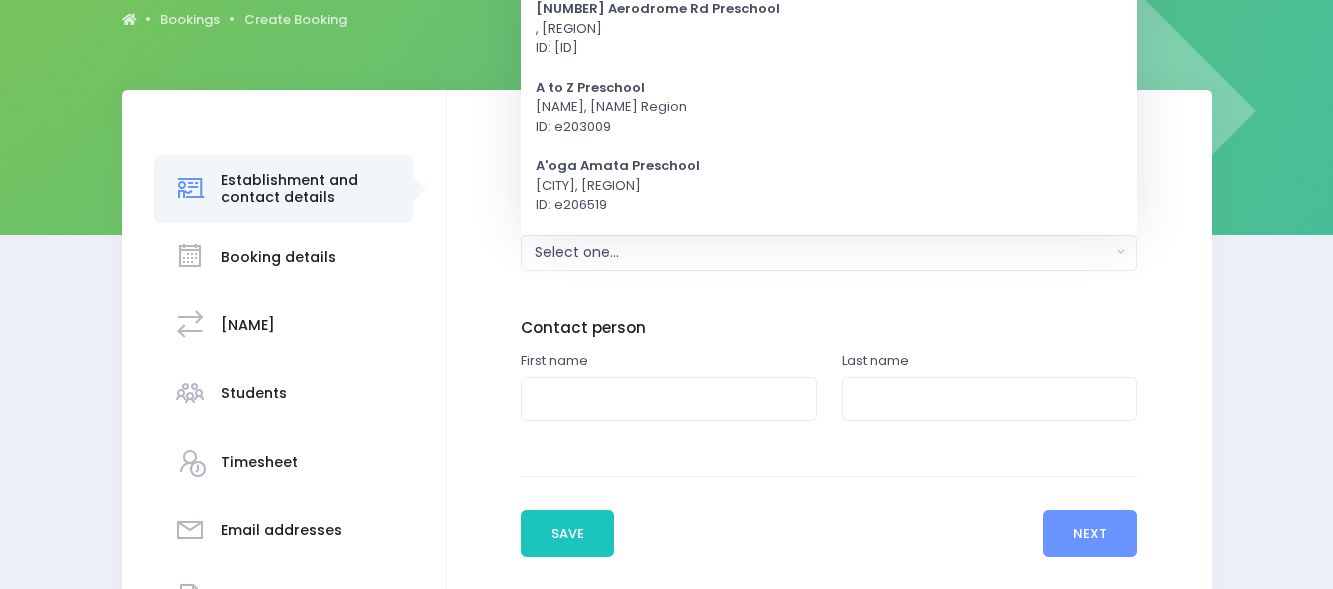scroll, scrollTop: 0, scrollLeft: 0, axis: both 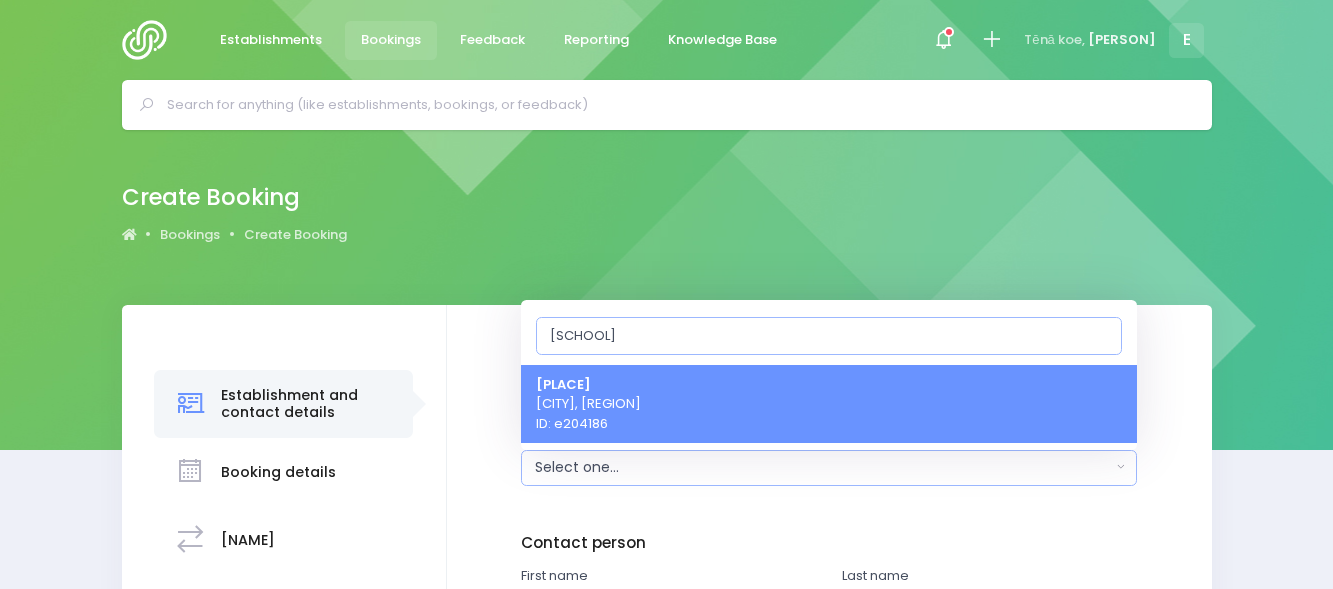 type on "leeston schoo" 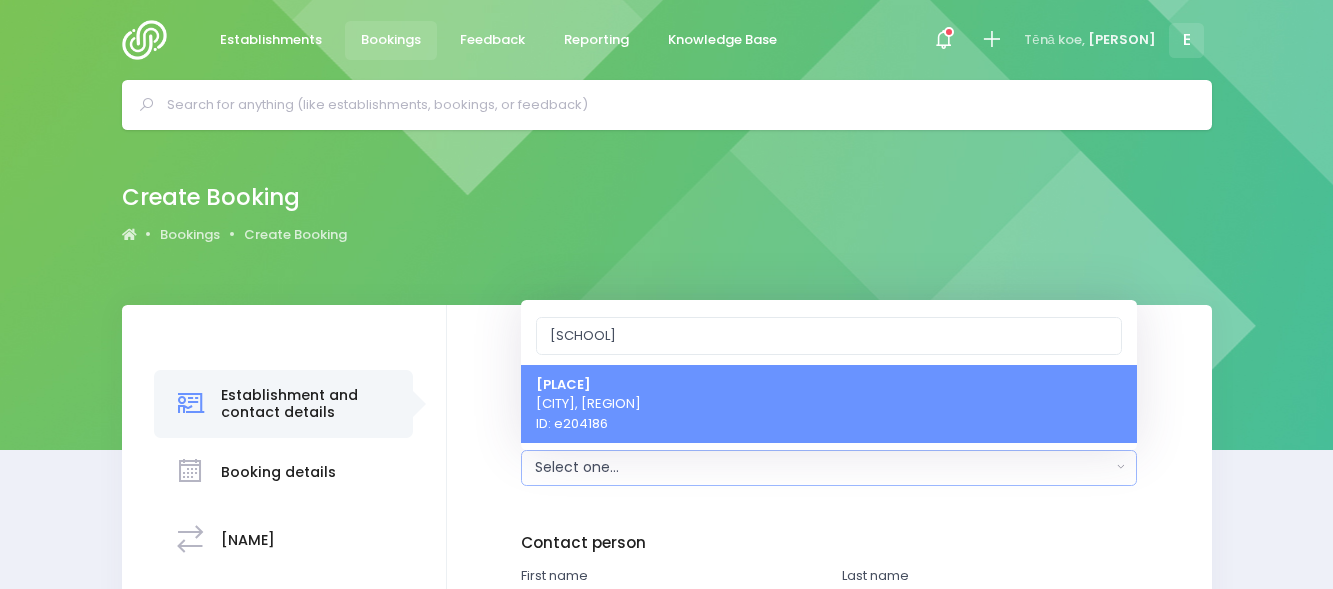 click on "Leeston School Leeston, South Island Region ID: e204186" at bounding box center [588, 403] 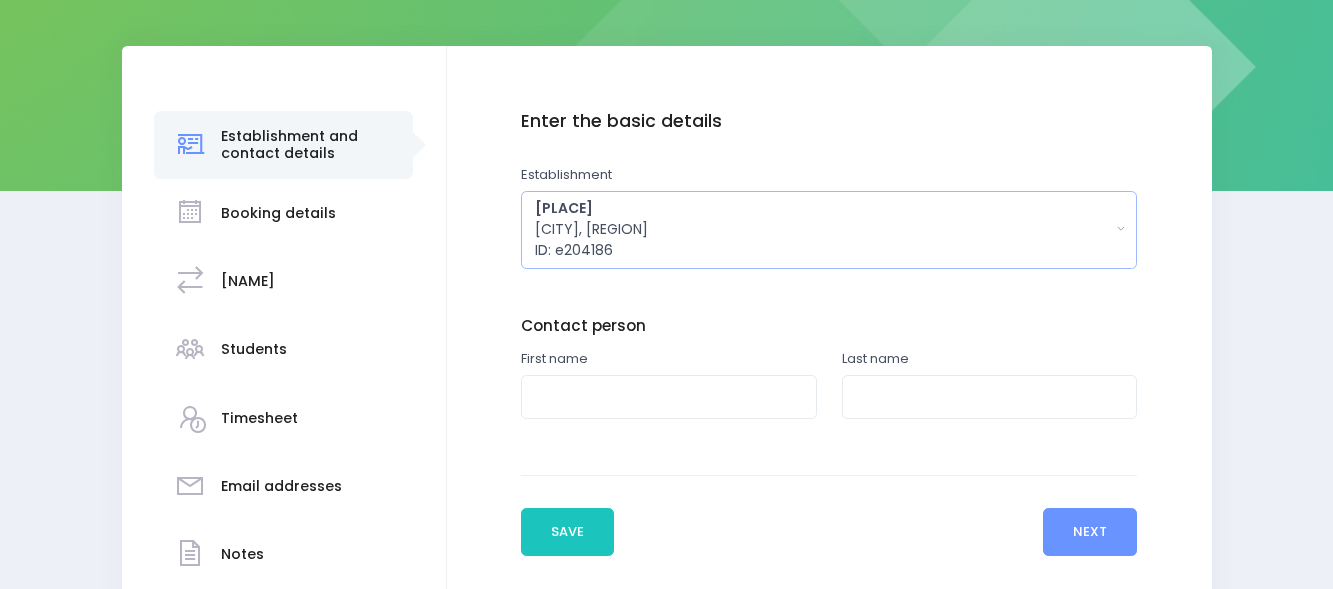 scroll, scrollTop: 284, scrollLeft: 0, axis: vertical 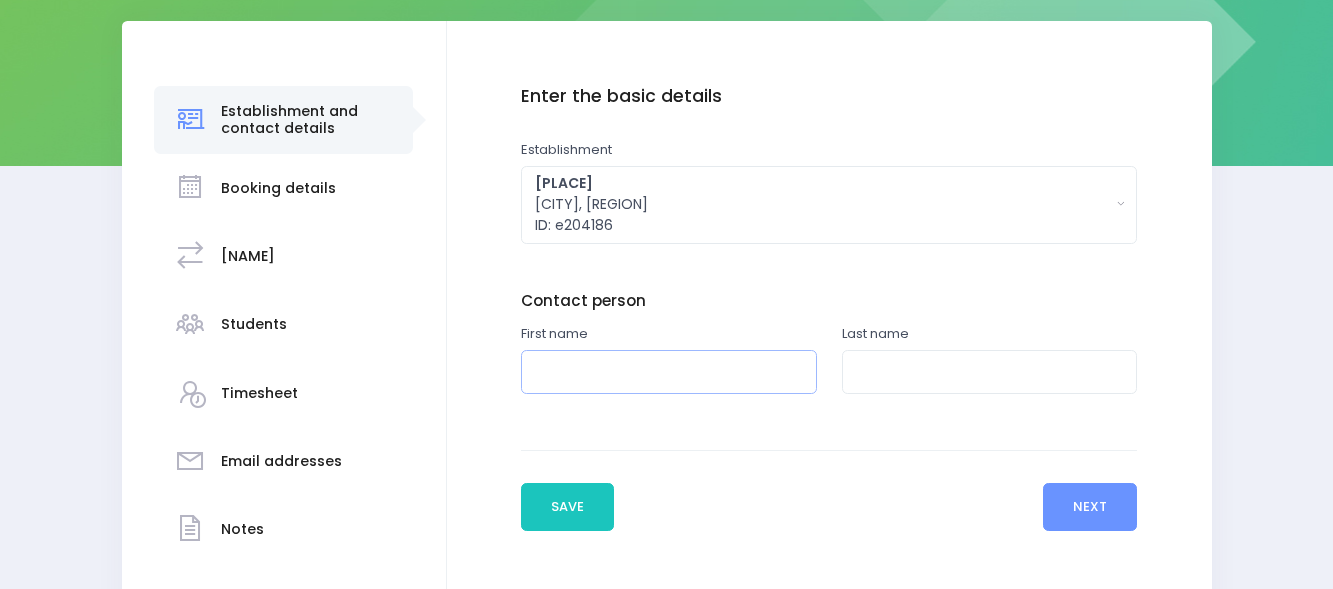 click at bounding box center [669, 372] 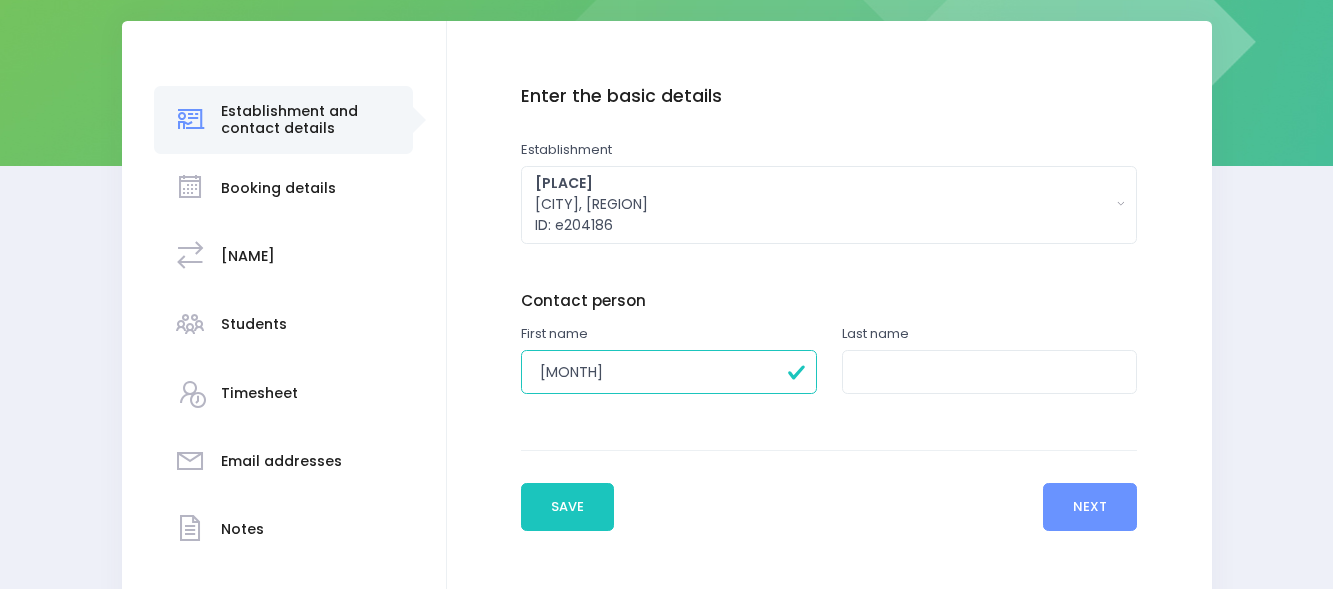 type on "Jan" 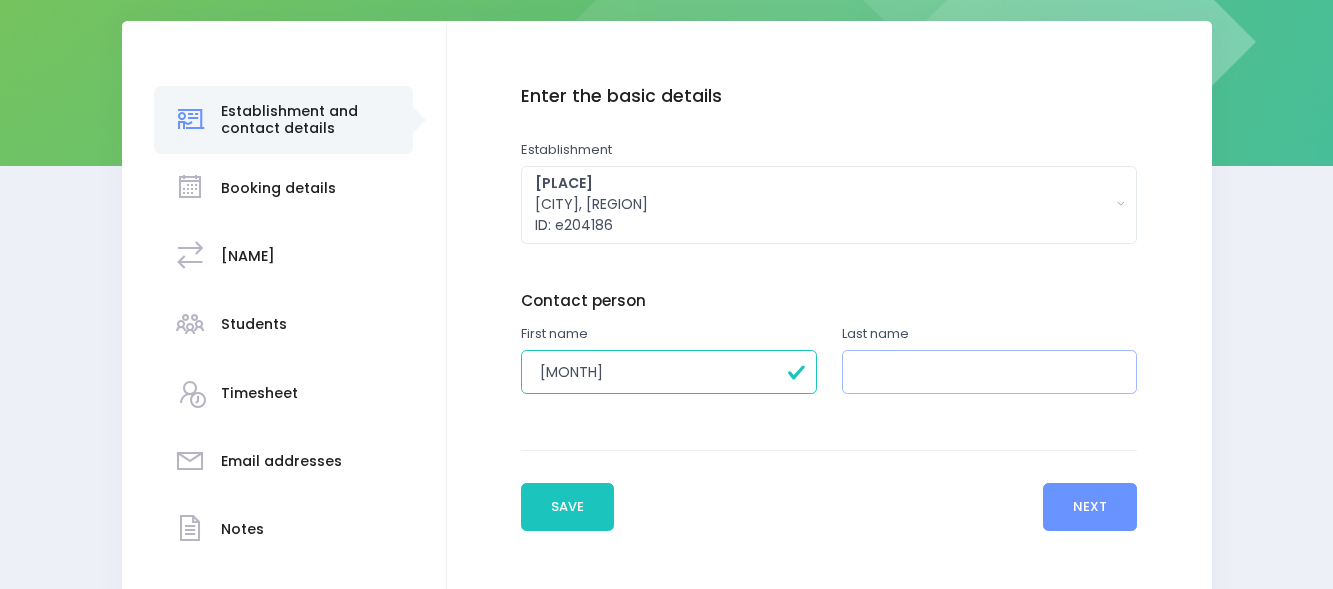 click at bounding box center (990, 372) 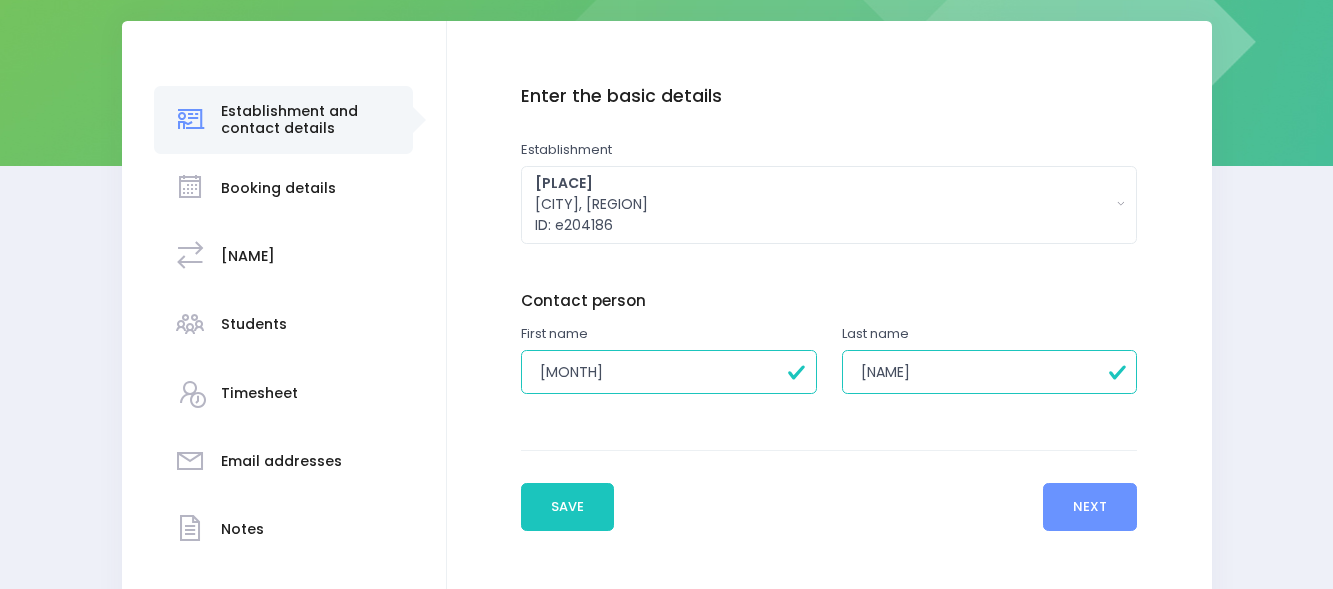 type on "Bromley" 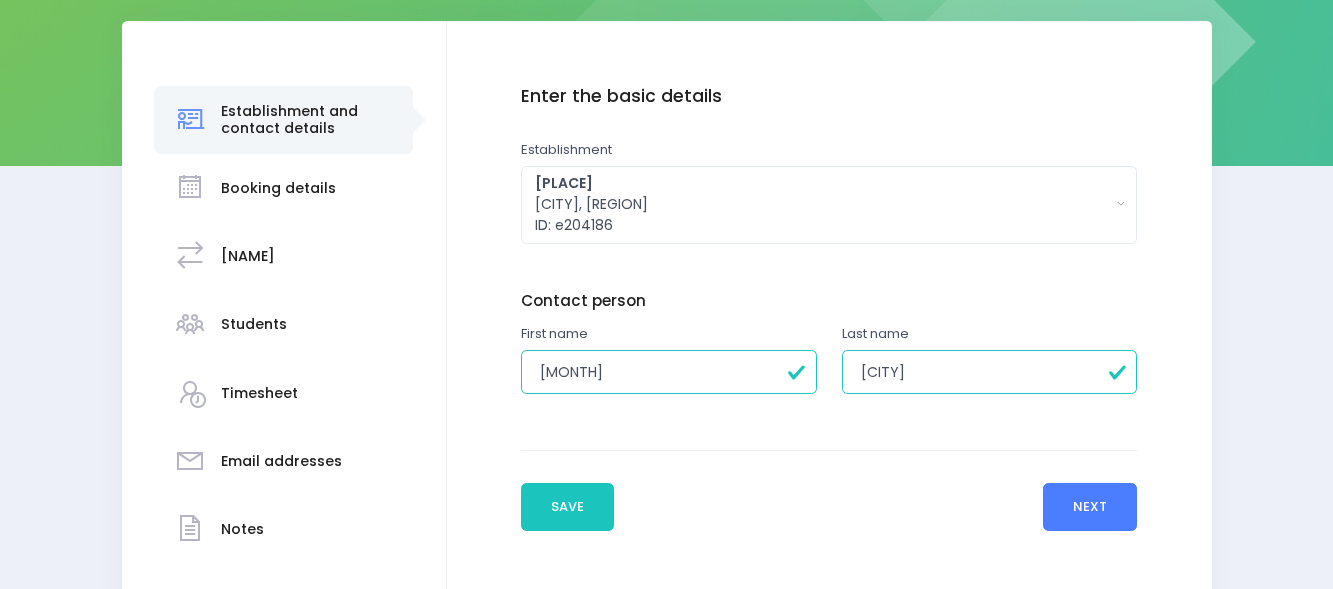 click on "Next" at bounding box center (1090, 507) 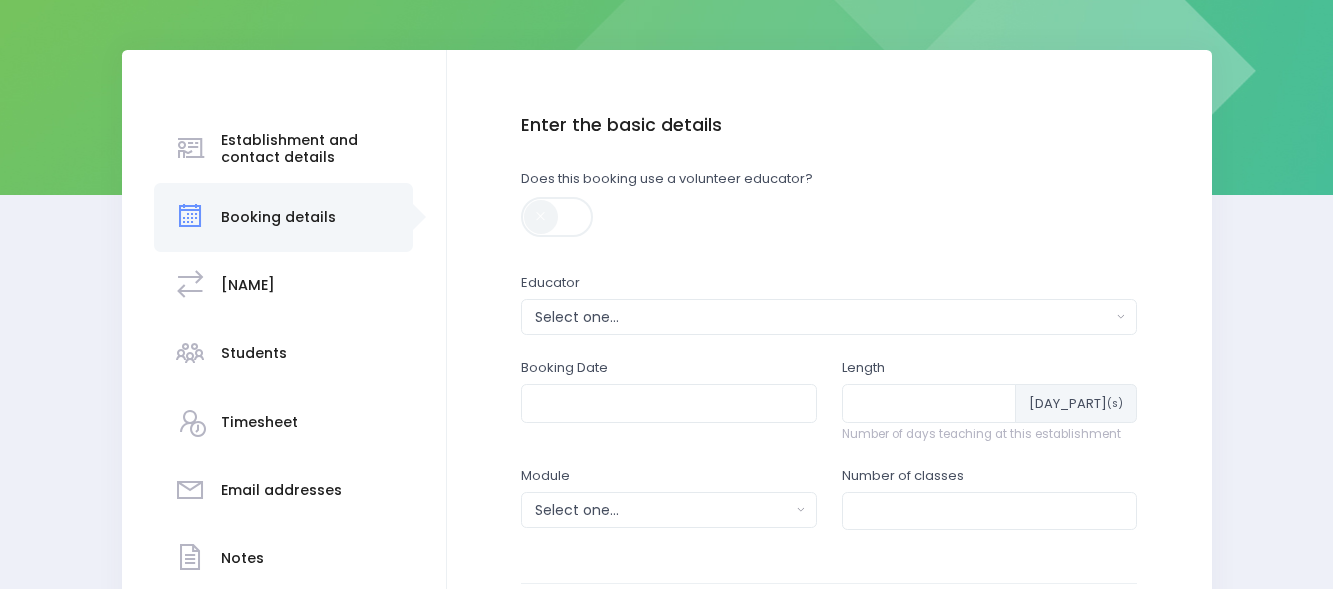 scroll, scrollTop: 259, scrollLeft: 0, axis: vertical 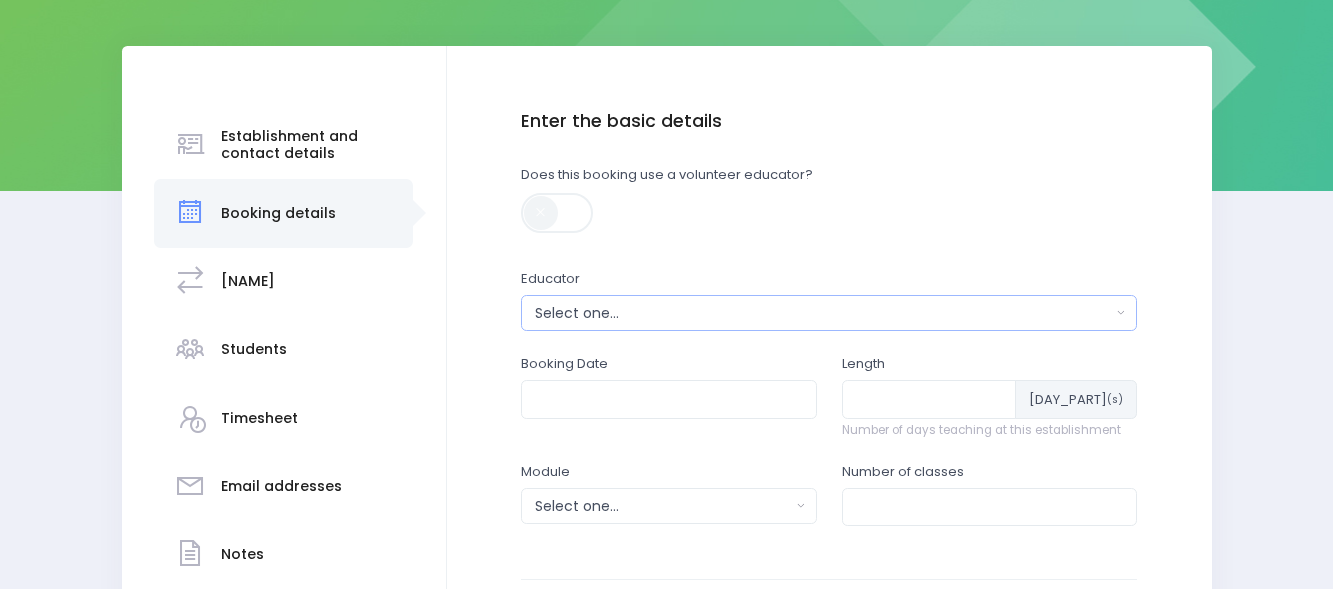 click on "Select one..." at bounding box center (823, 313) 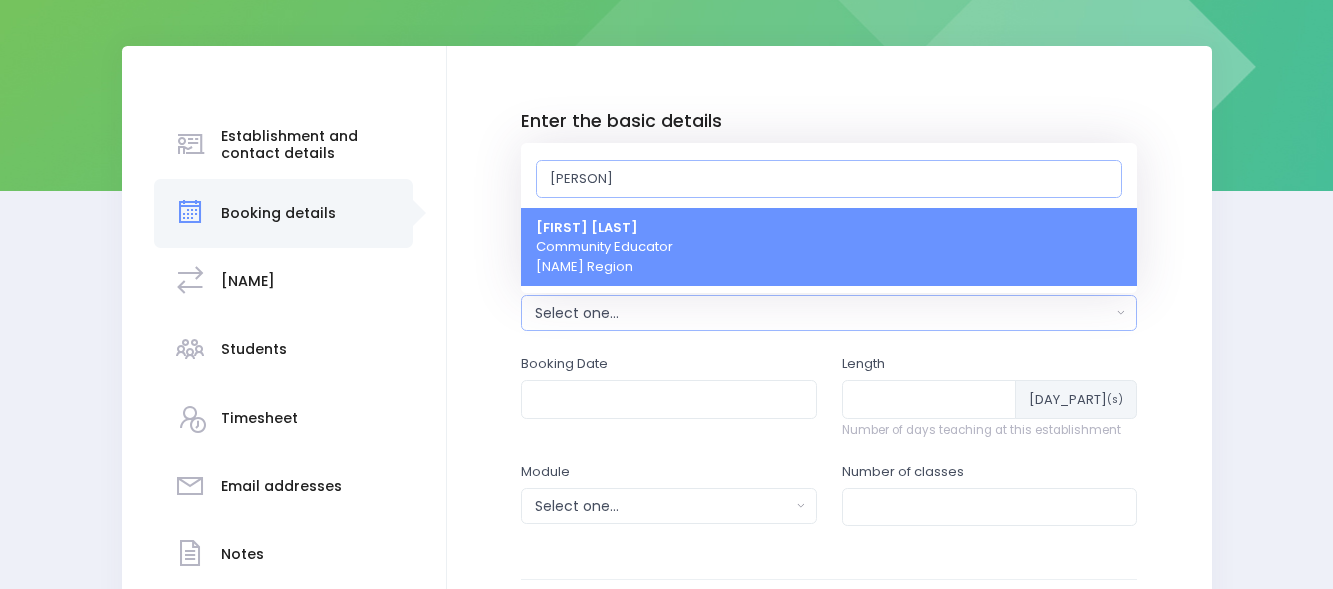 type on "elysse" 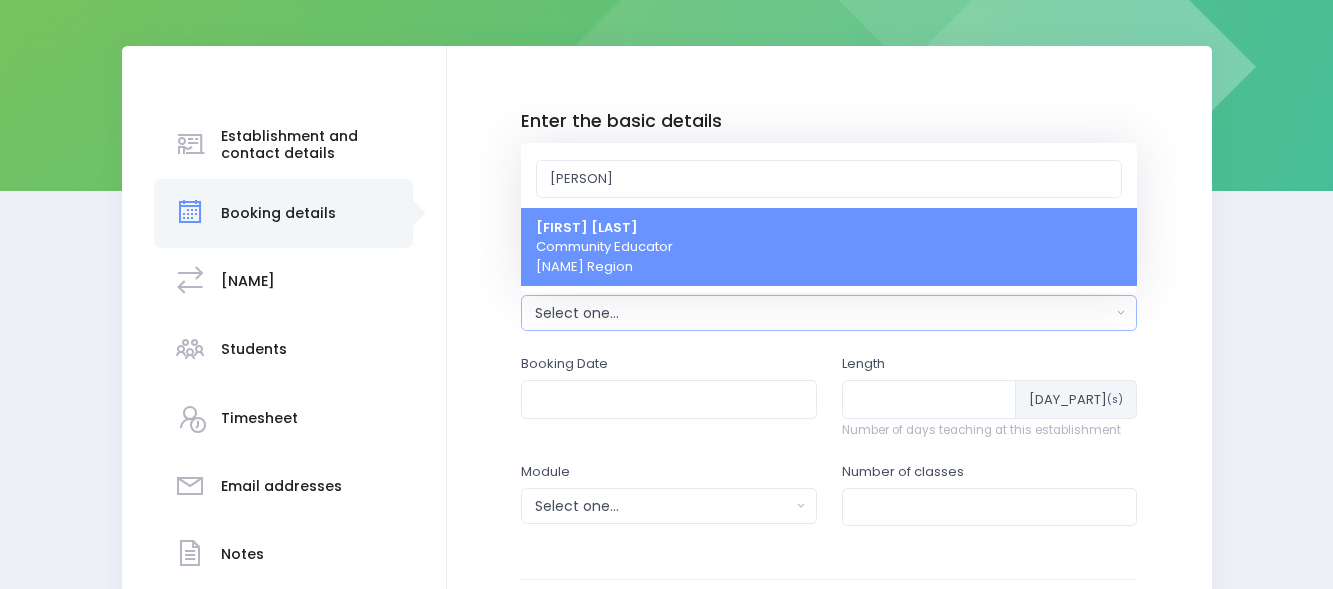 click on "Elysse Renouf Community Educator South Island Region" at bounding box center (829, 247) 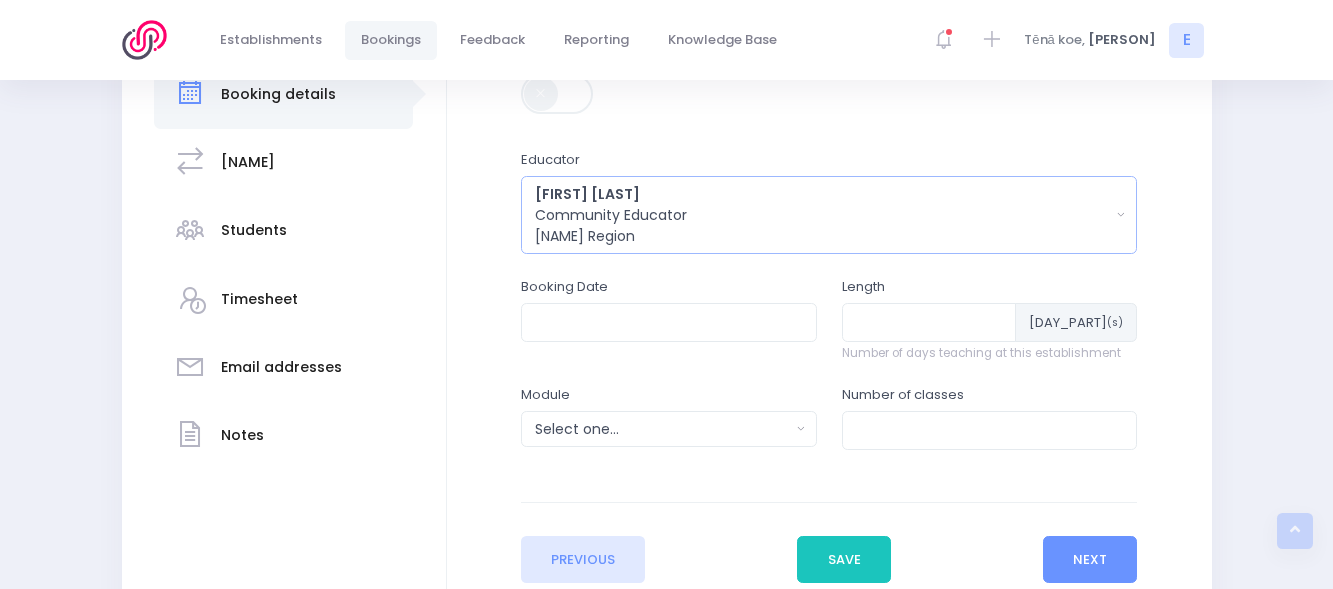 scroll, scrollTop: 393, scrollLeft: 0, axis: vertical 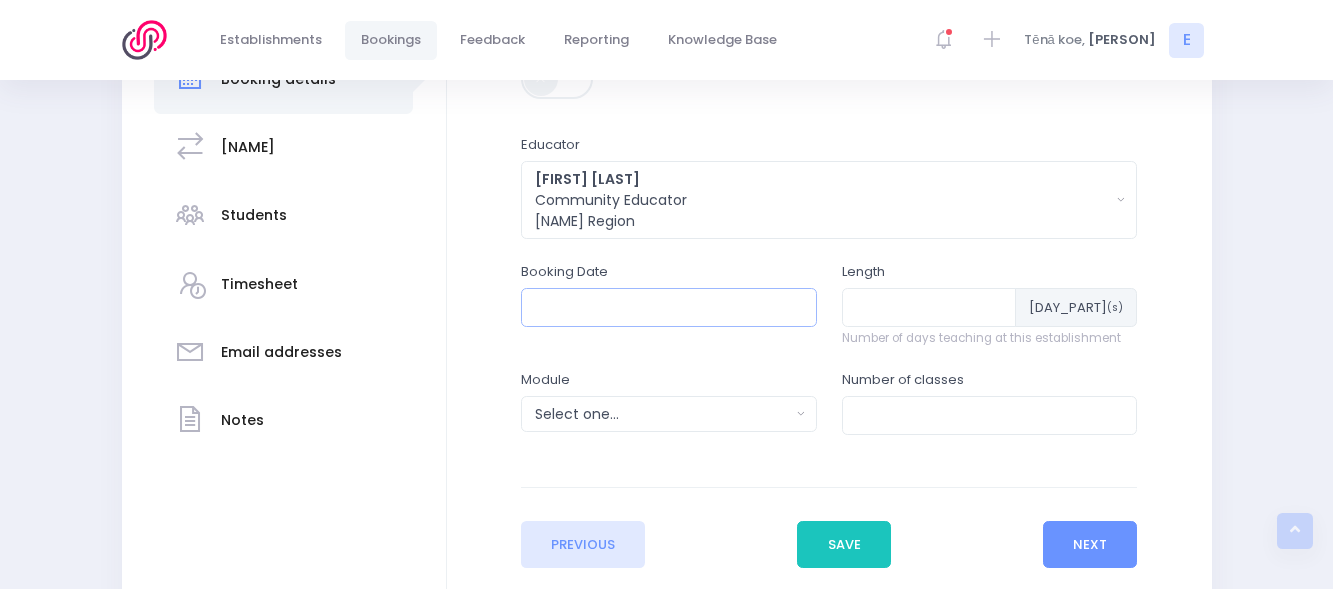 click at bounding box center [669, 307] 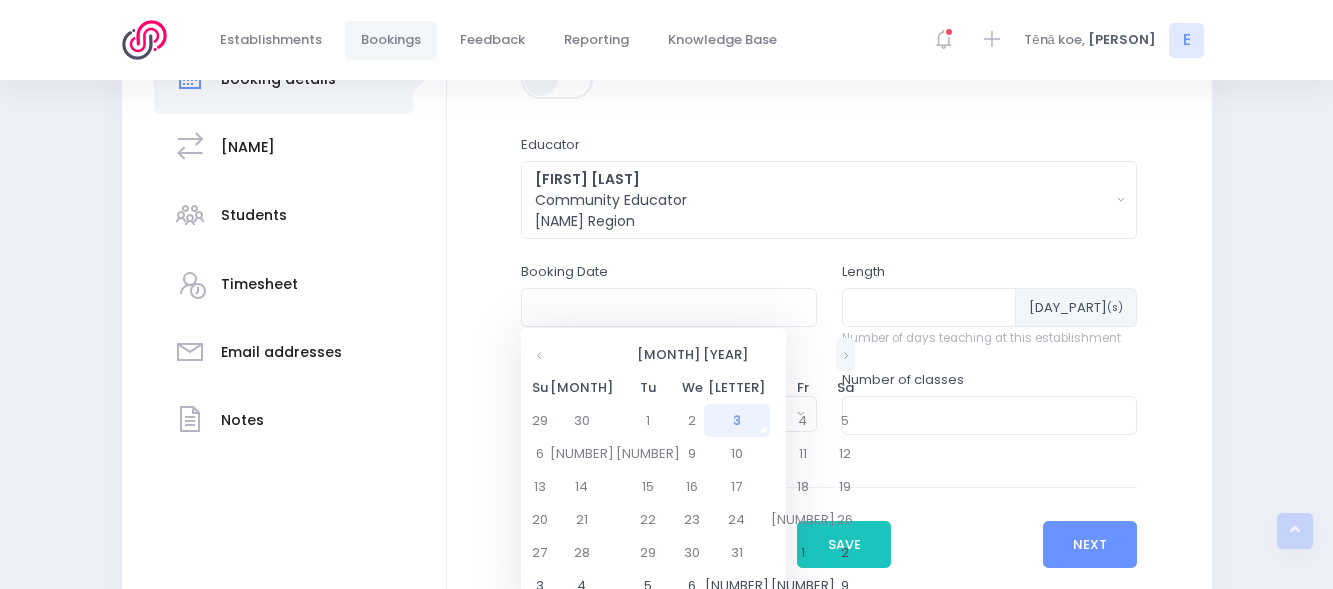 click at bounding box center [845, 354] 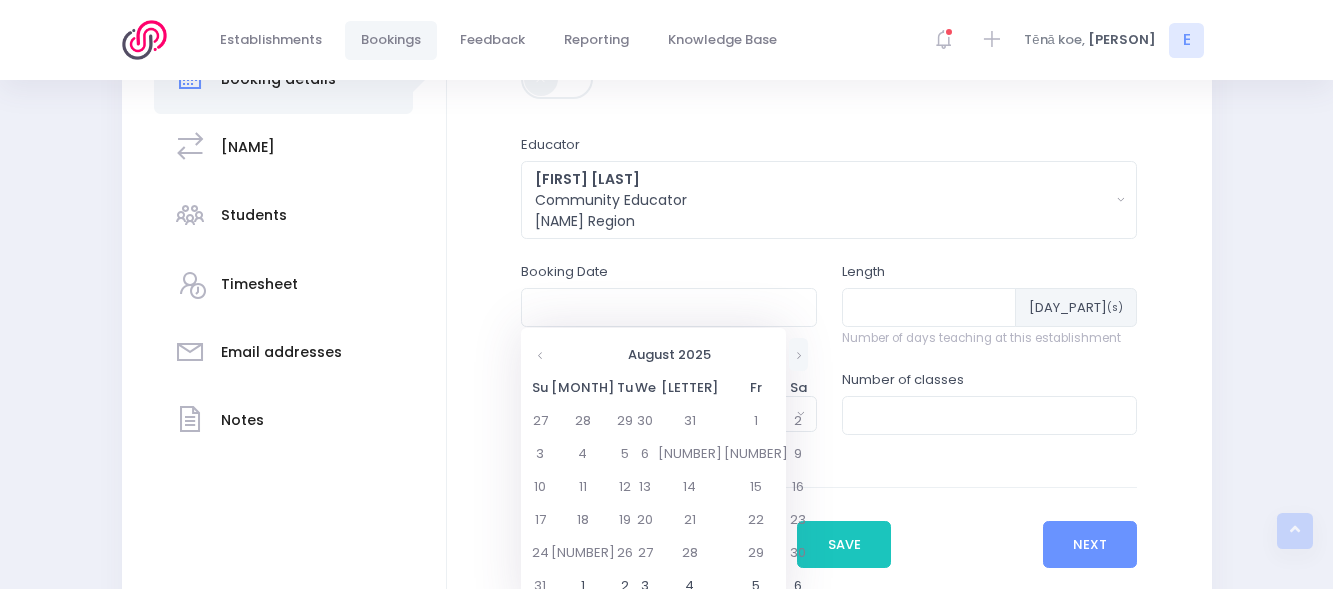 click at bounding box center (798, 354) 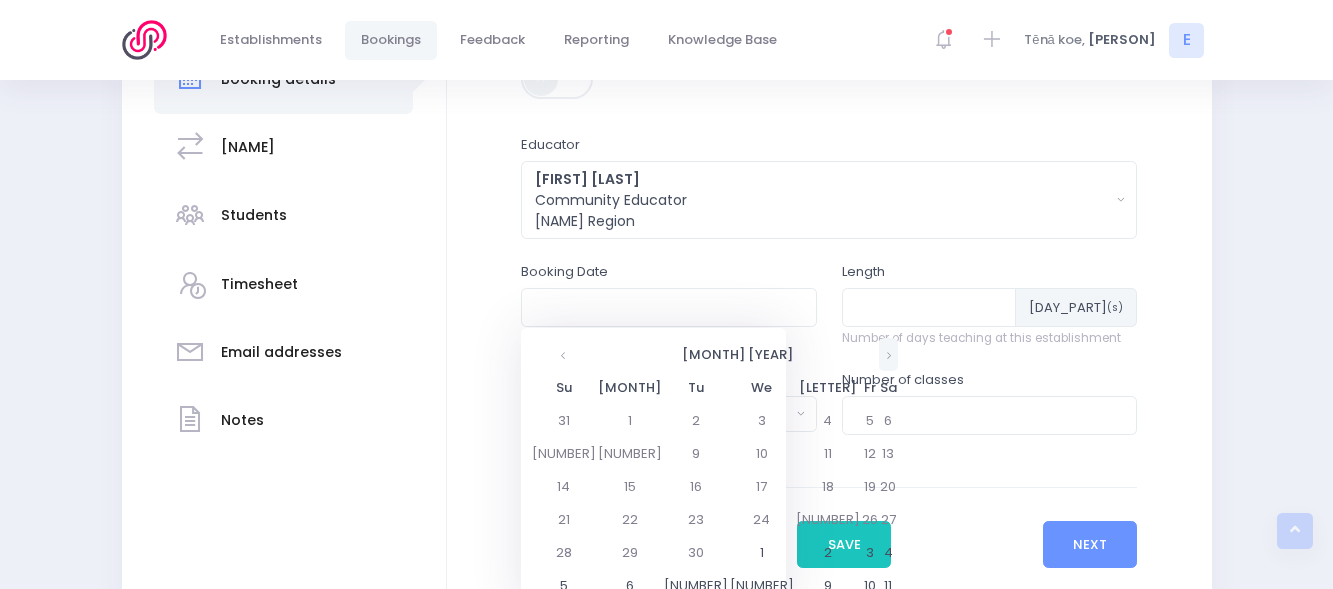 click at bounding box center [888, 354] 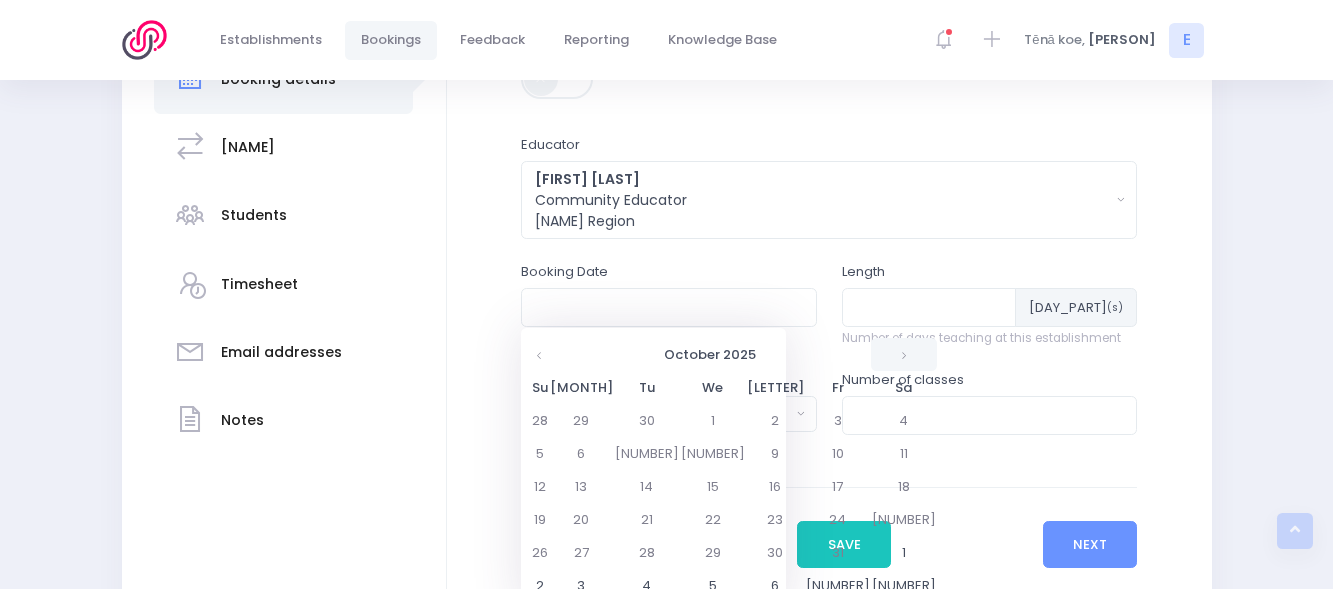click at bounding box center (904, 354) 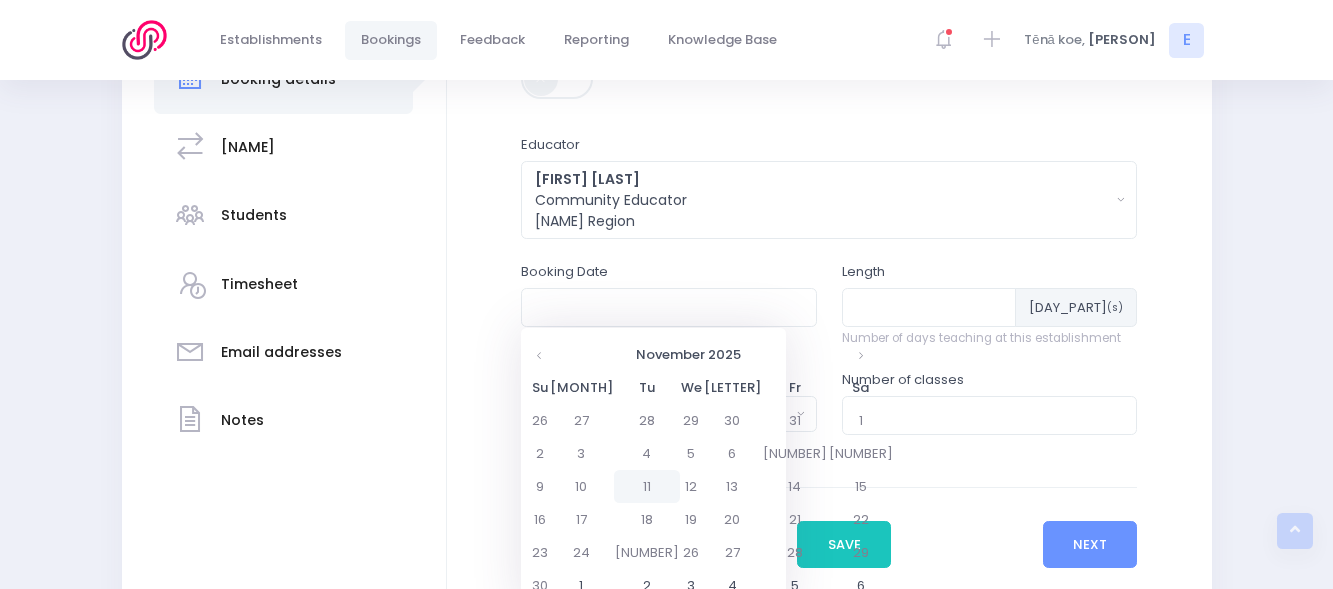 click on "11" at bounding box center [647, 420] 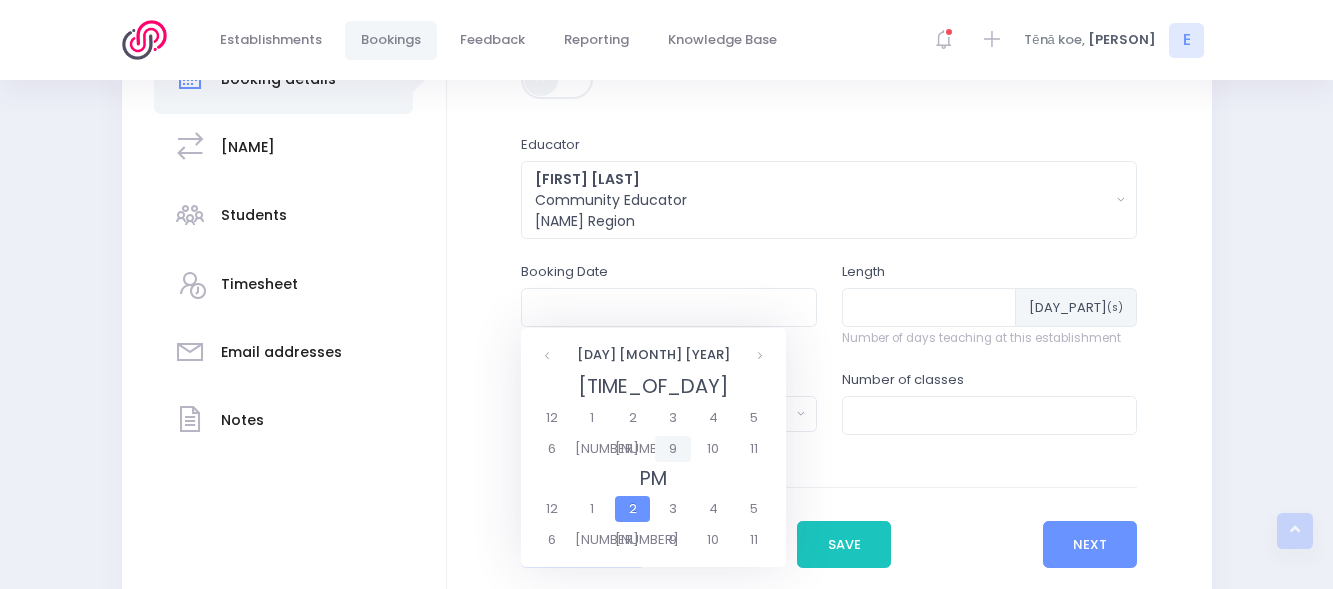 click on "9" at bounding box center [672, 449] 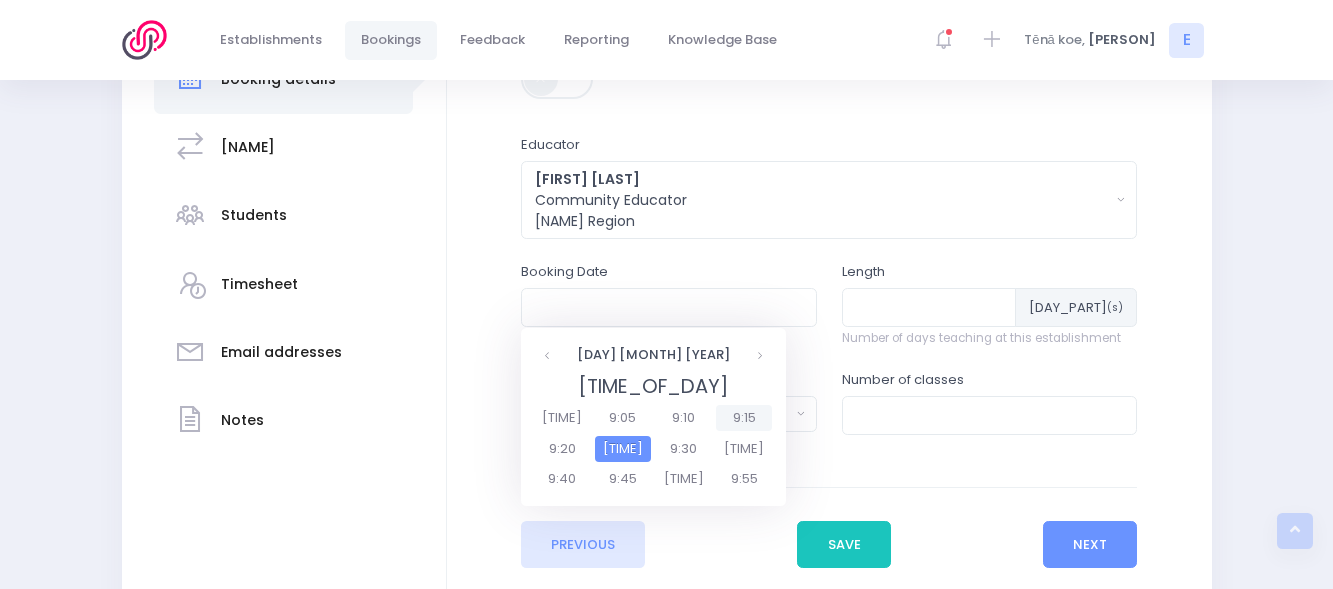 click on "9:15" at bounding box center [744, 418] 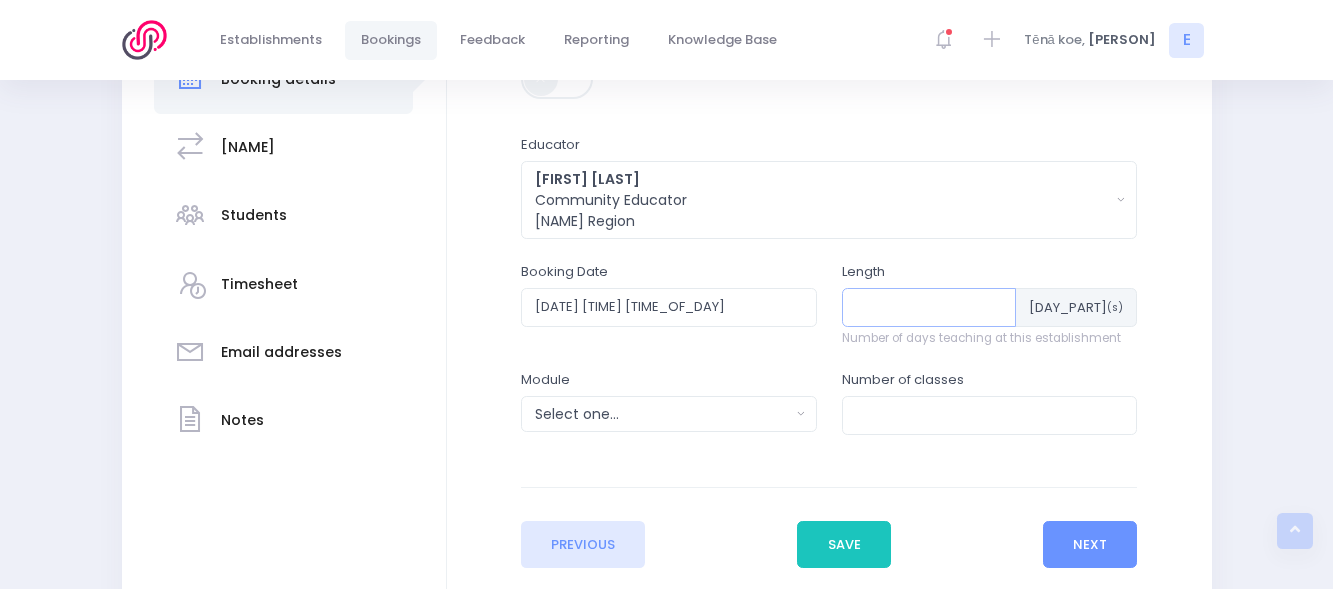 click at bounding box center (929, 307) 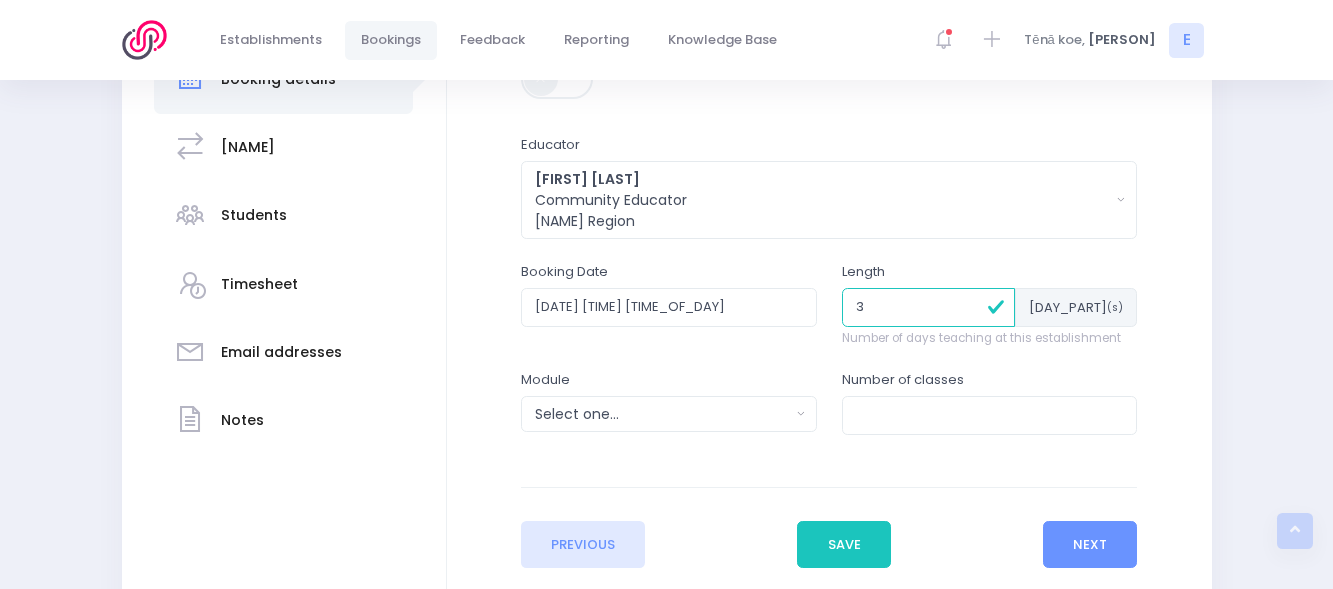 type on "3" 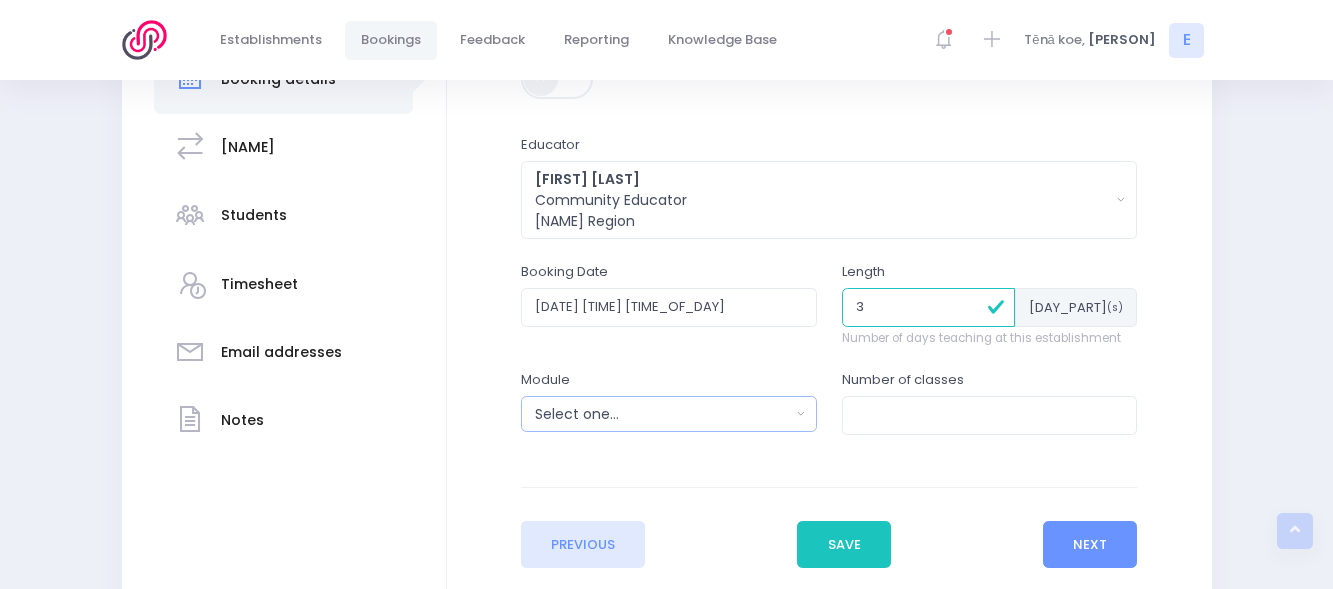 click on "Select one..." at bounding box center [669, 414] 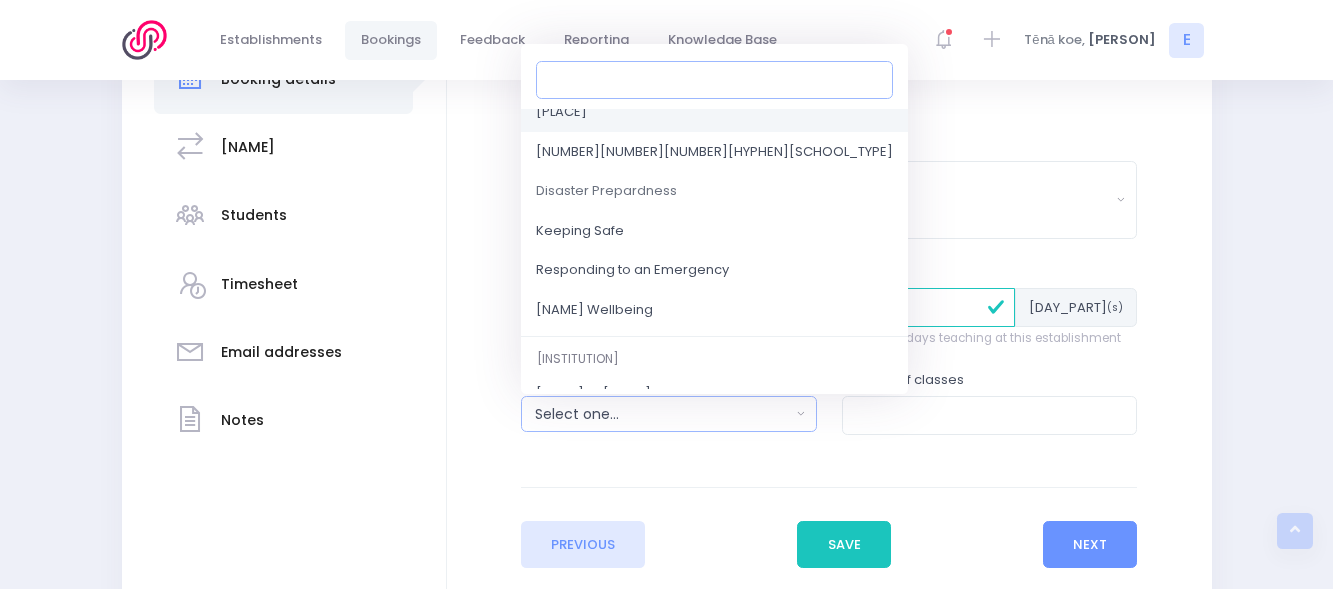 scroll, scrollTop: 167, scrollLeft: 0, axis: vertical 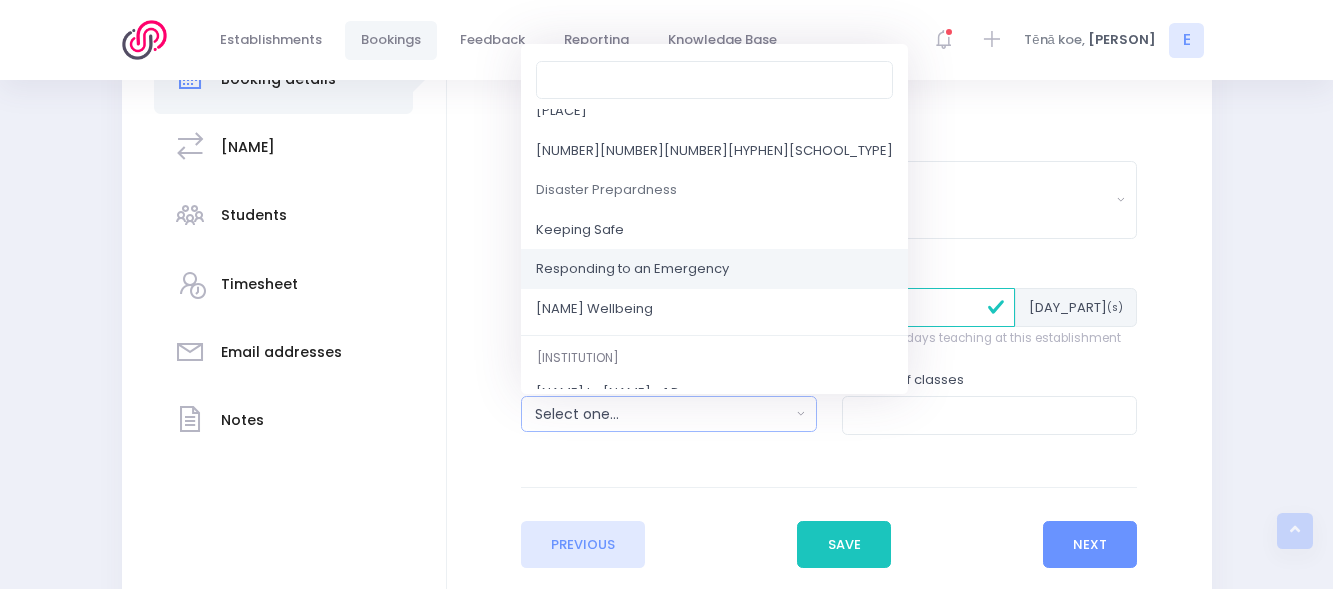 click on "Responding to an Emergency" at bounding box center [632, 270] 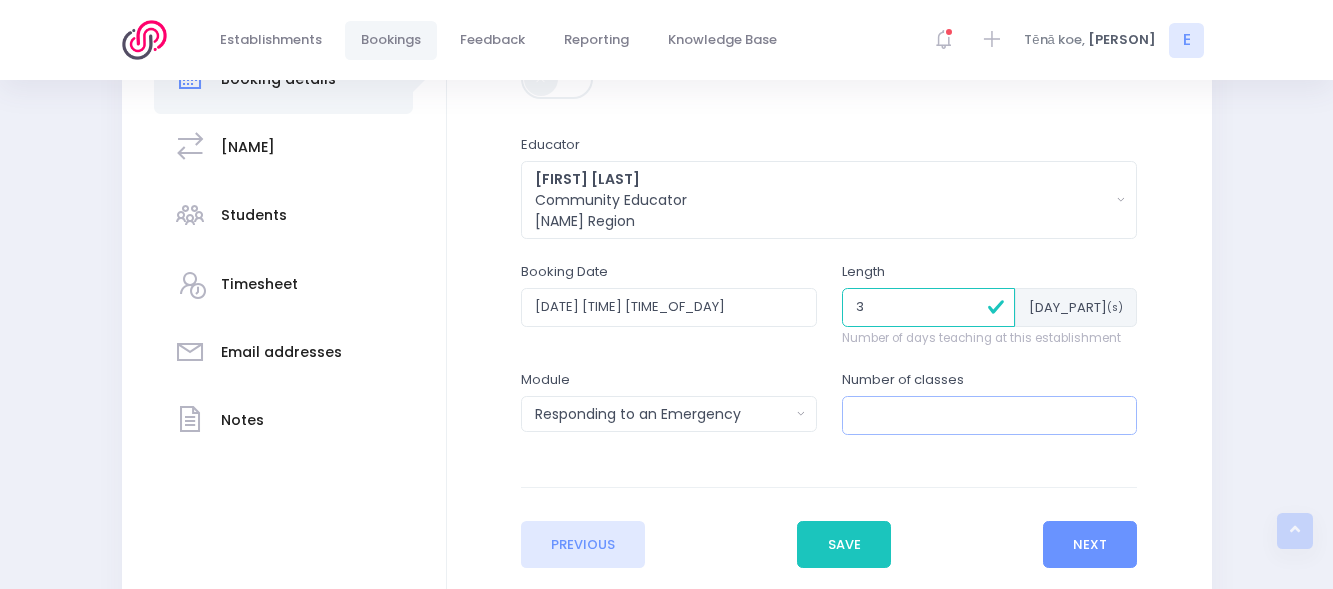 click at bounding box center [990, 415] 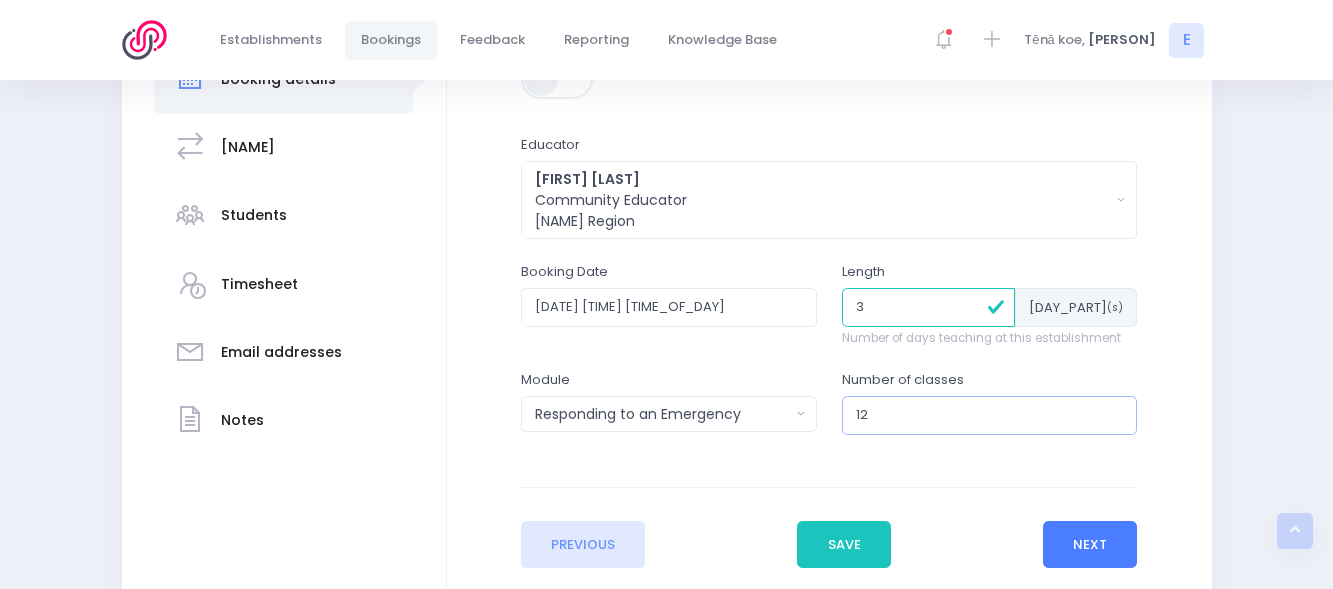 type on "12" 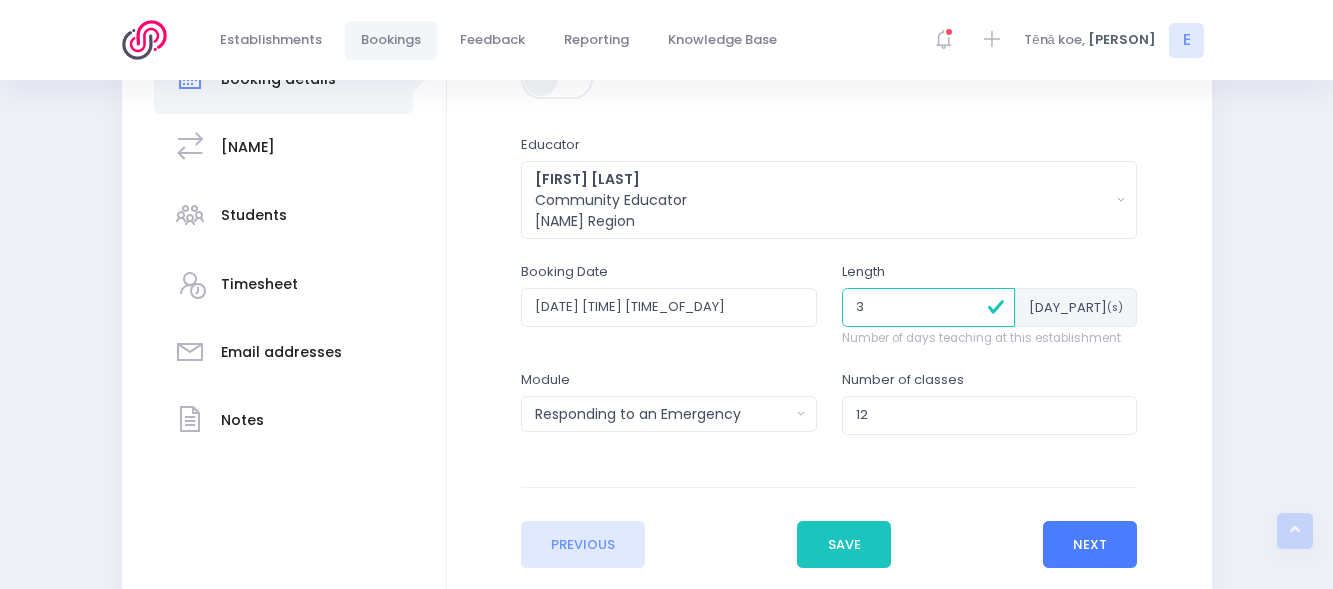 click on "Next" at bounding box center (1090, 545) 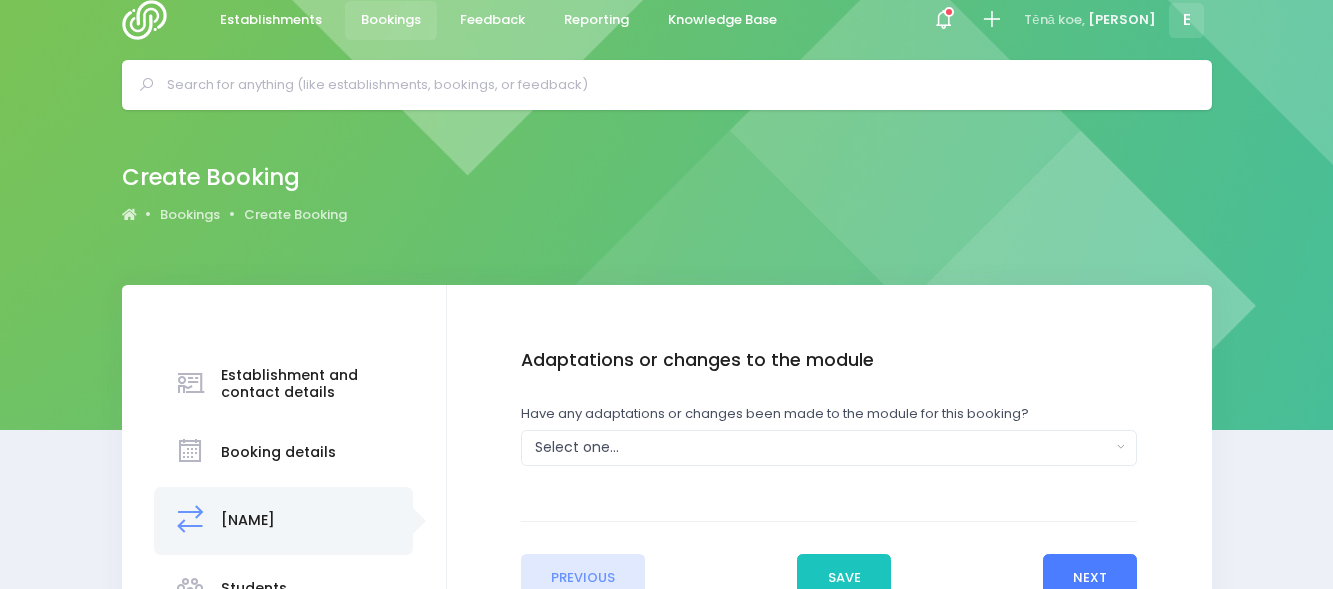 scroll, scrollTop: 0, scrollLeft: 0, axis: both 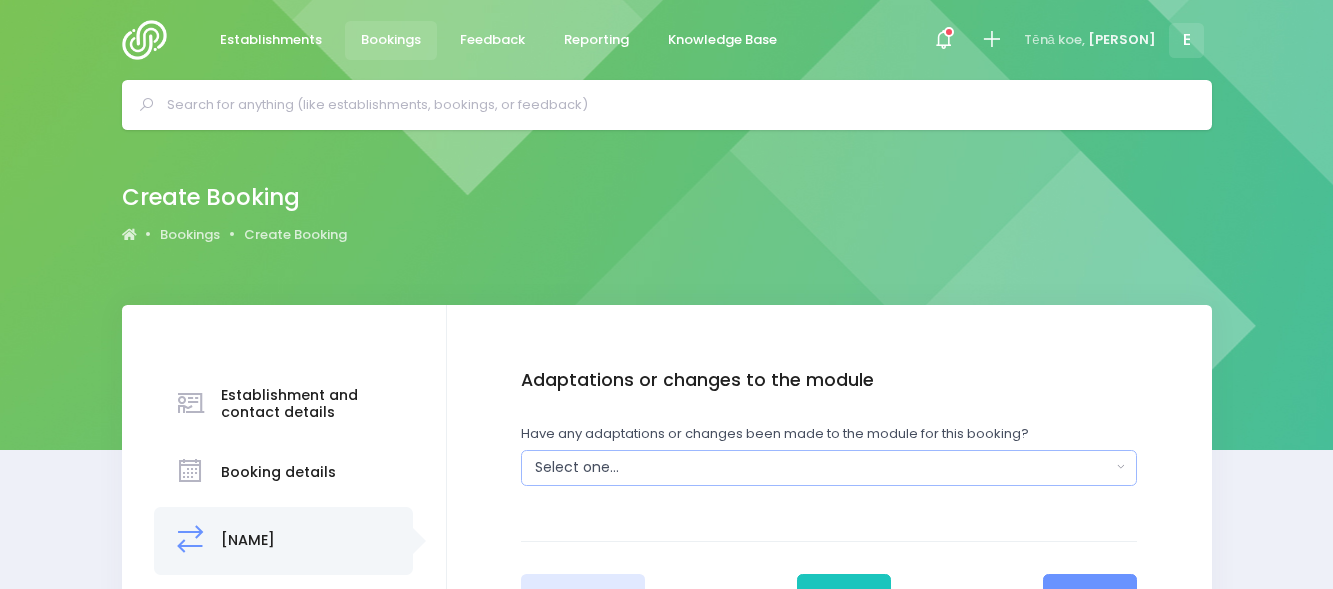 click on "Select one..." at bounding box center [829, 468] 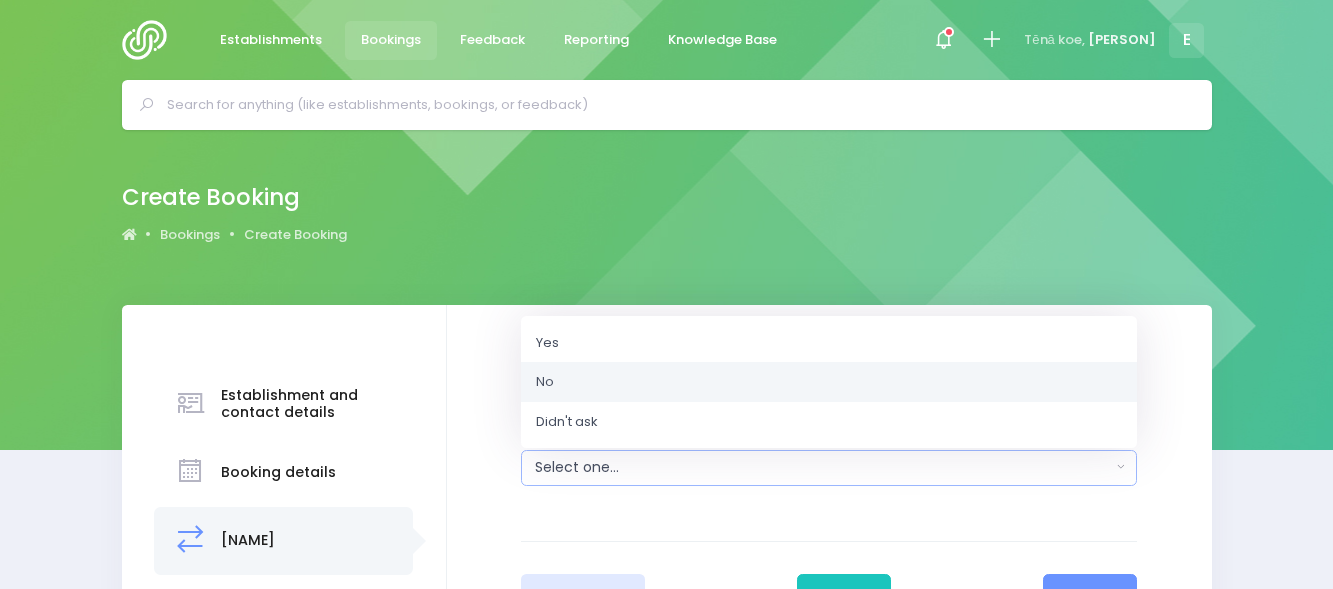 click on "No" at bounding box center (829, 382) 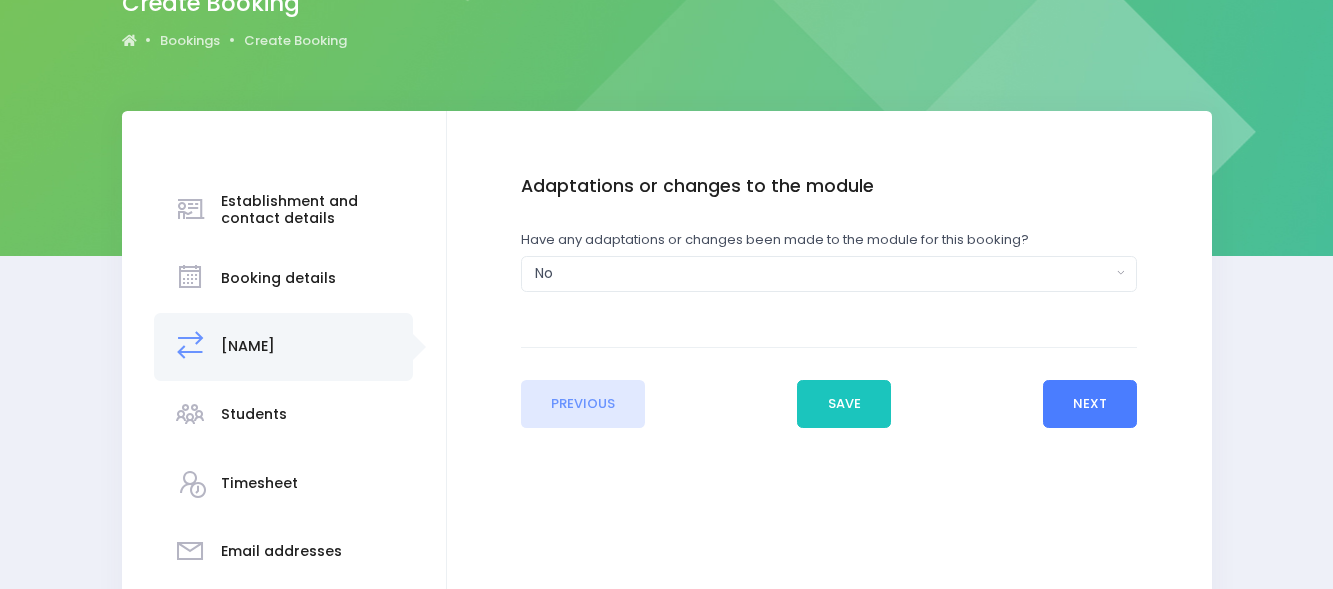 click on "Next" at bounding box center (1090, 404) 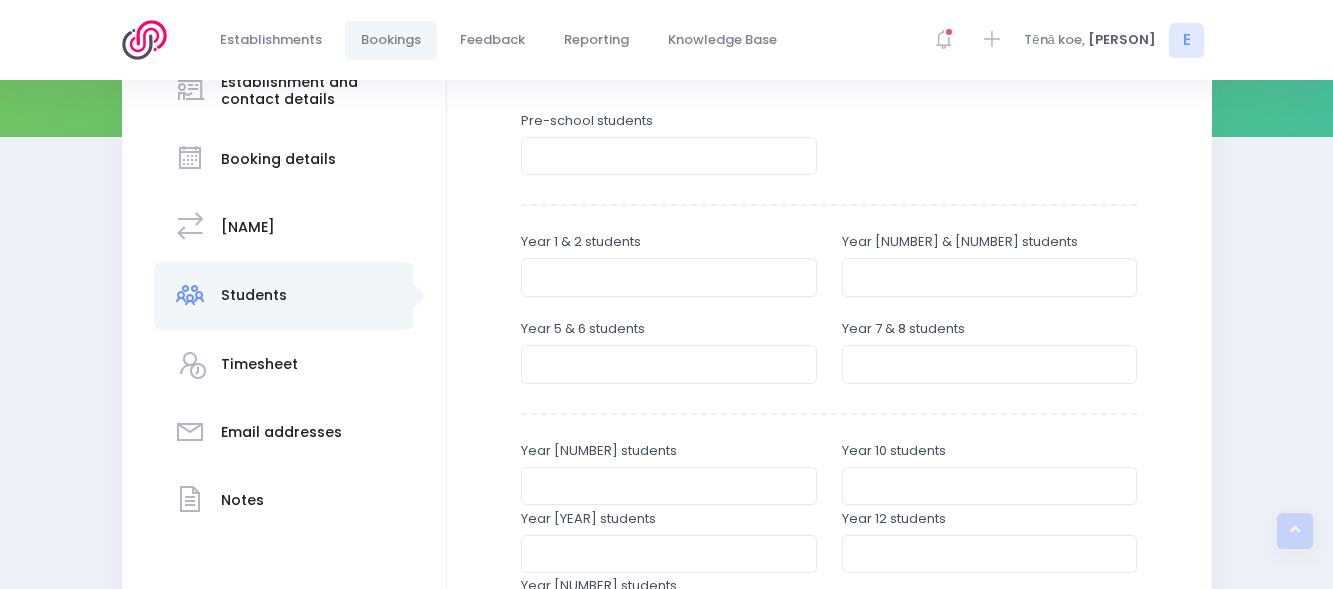 scroll, scrollTop: 314, scrollLeft: 0, axis: vertical 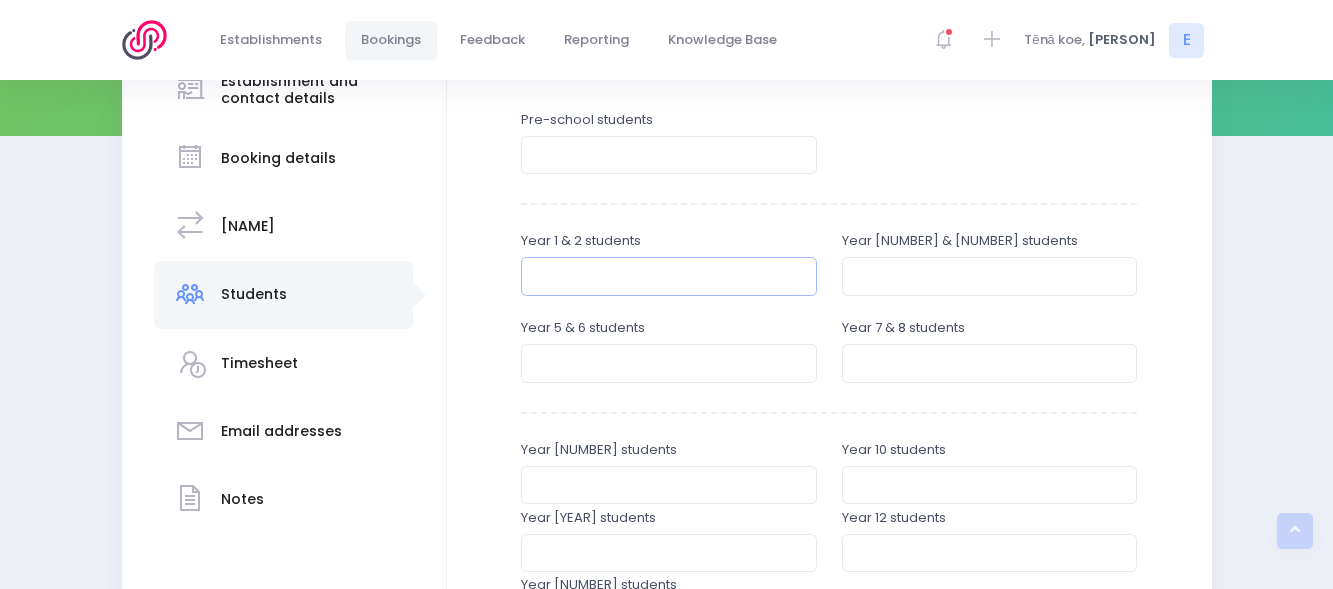 click at bounding box center [669, 276] 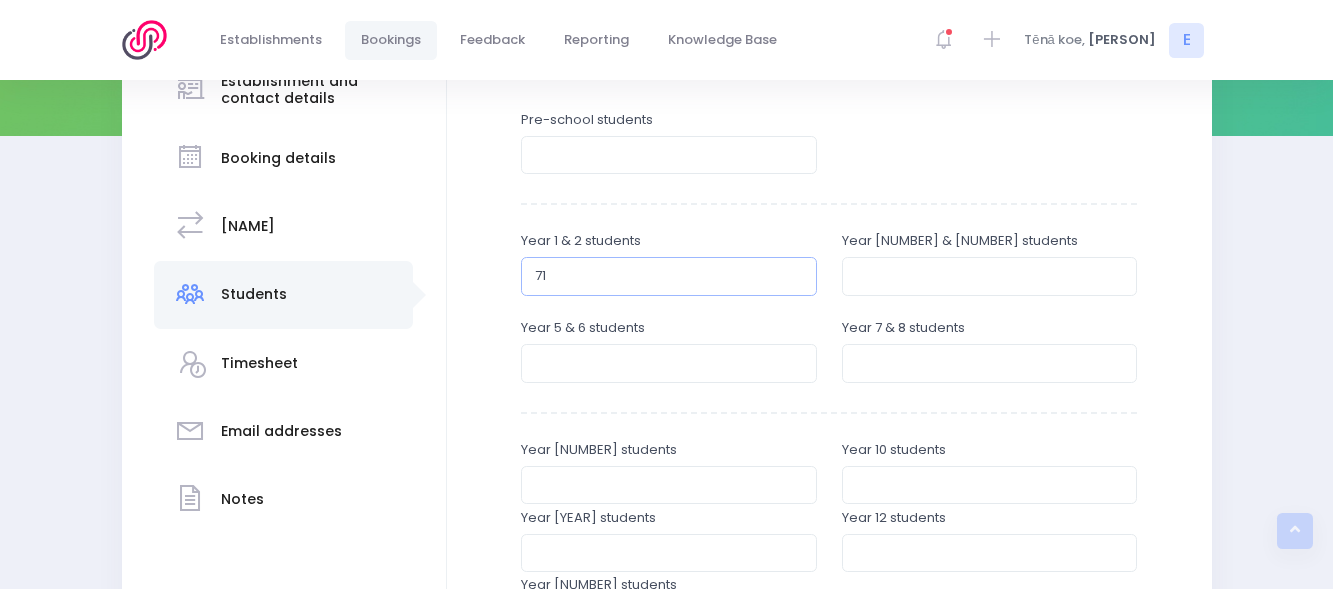 type on "71" 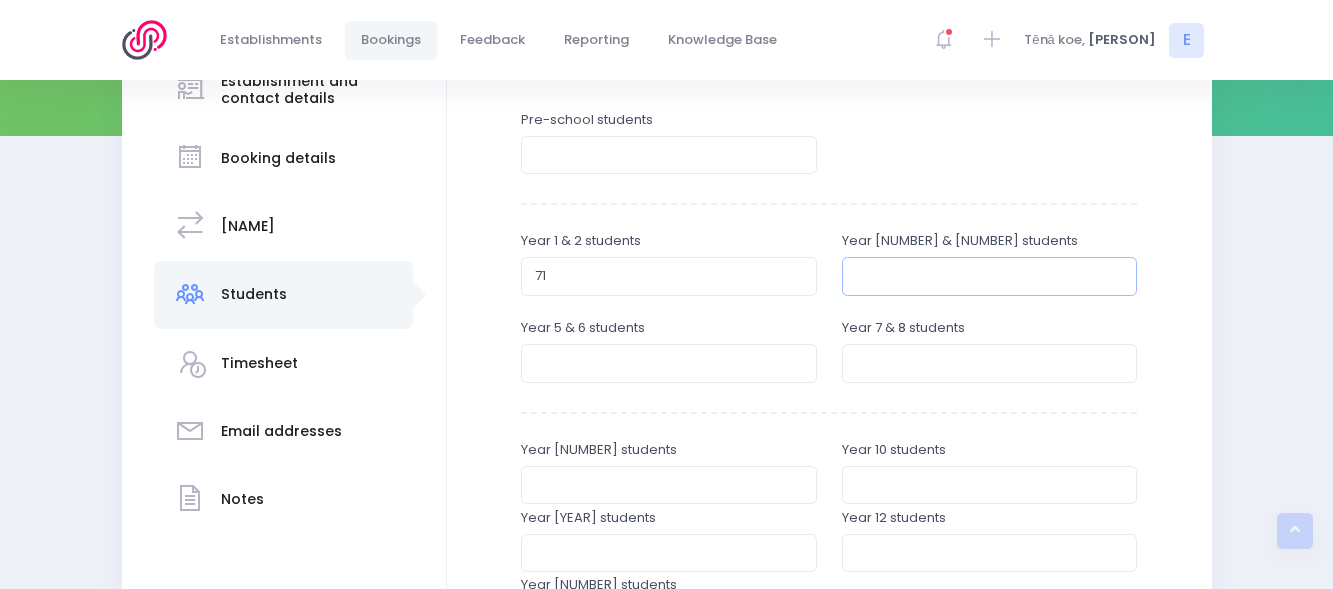 click at bounding box center (990, 276) 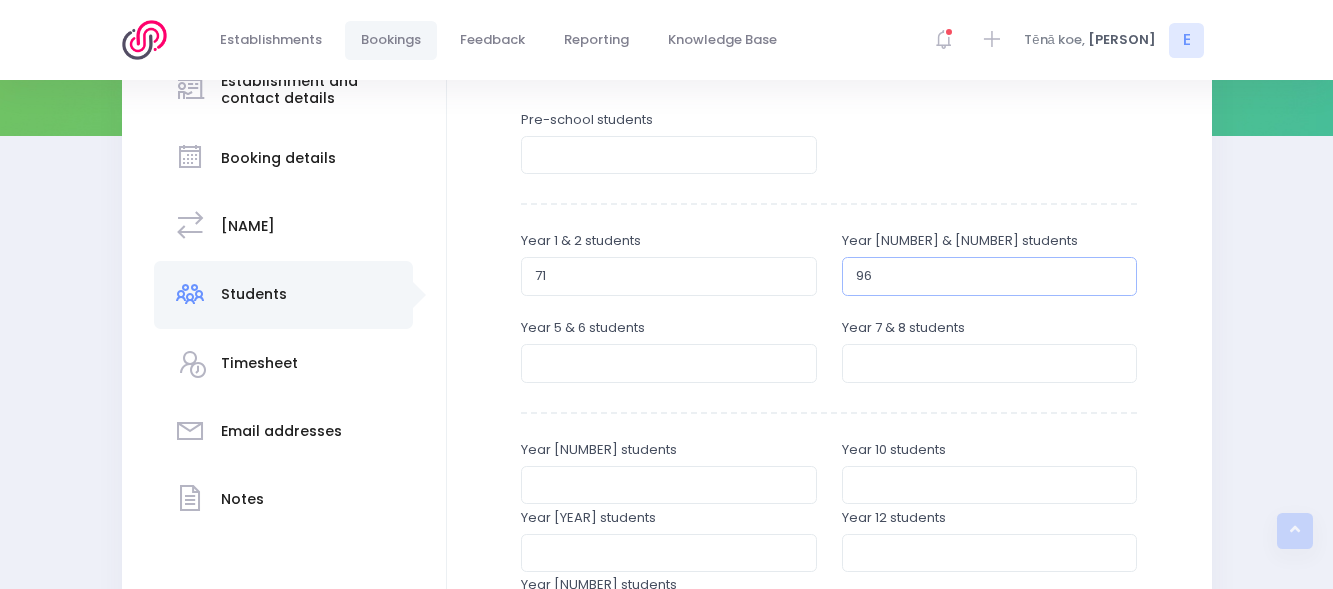 type on "96" 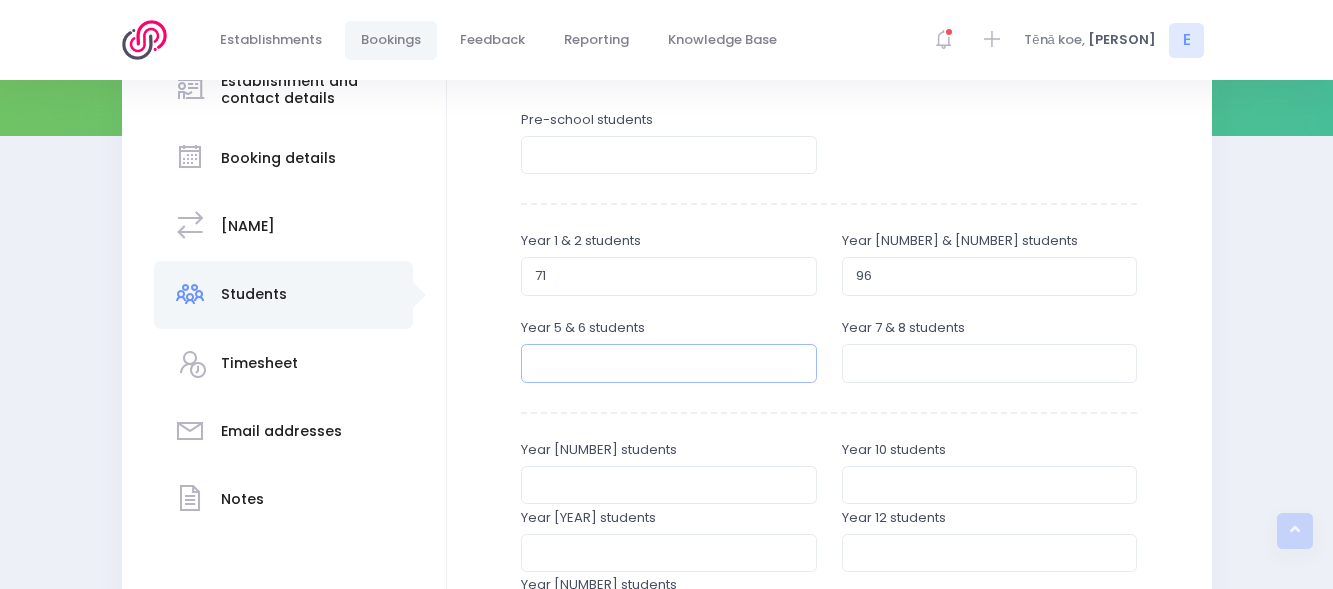 click at bounding box center [669, 363] 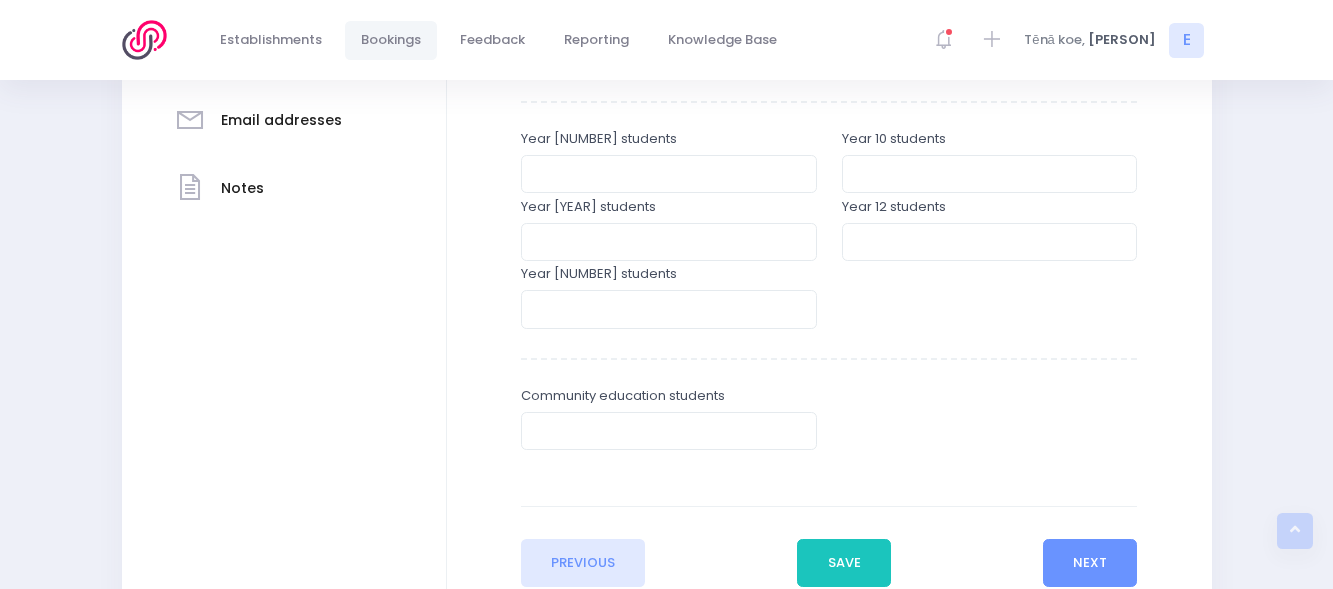 scroll, scrollTop: 627, scrollLeft: 0, axis: vertical 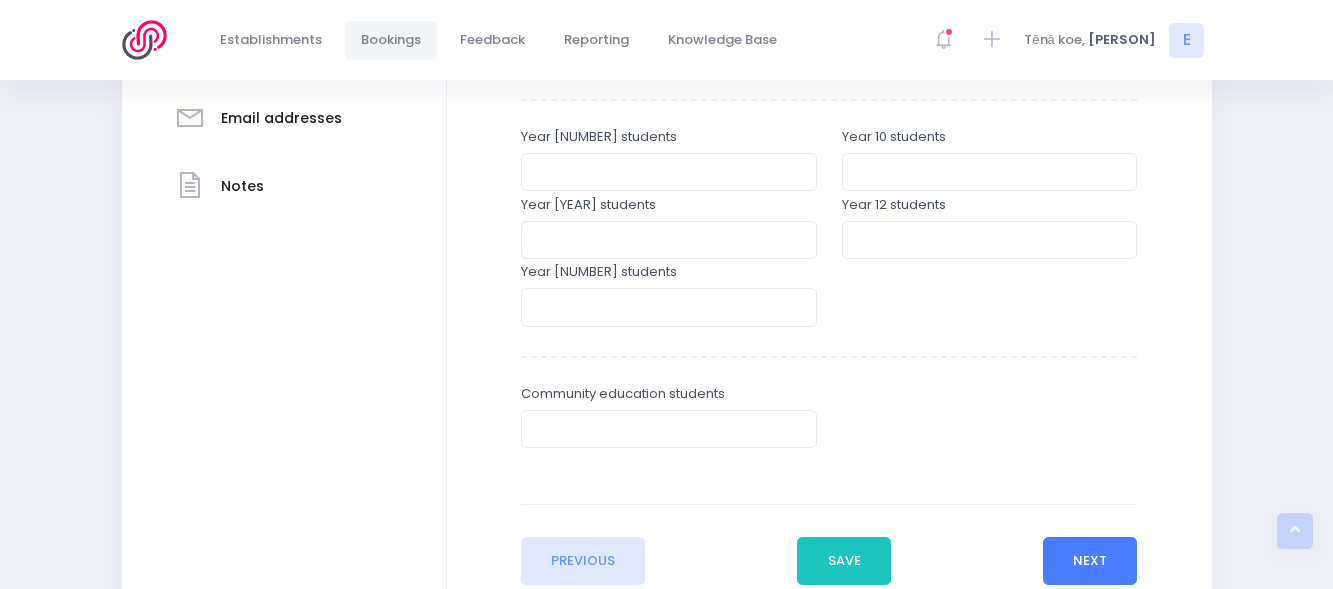 type on "100" 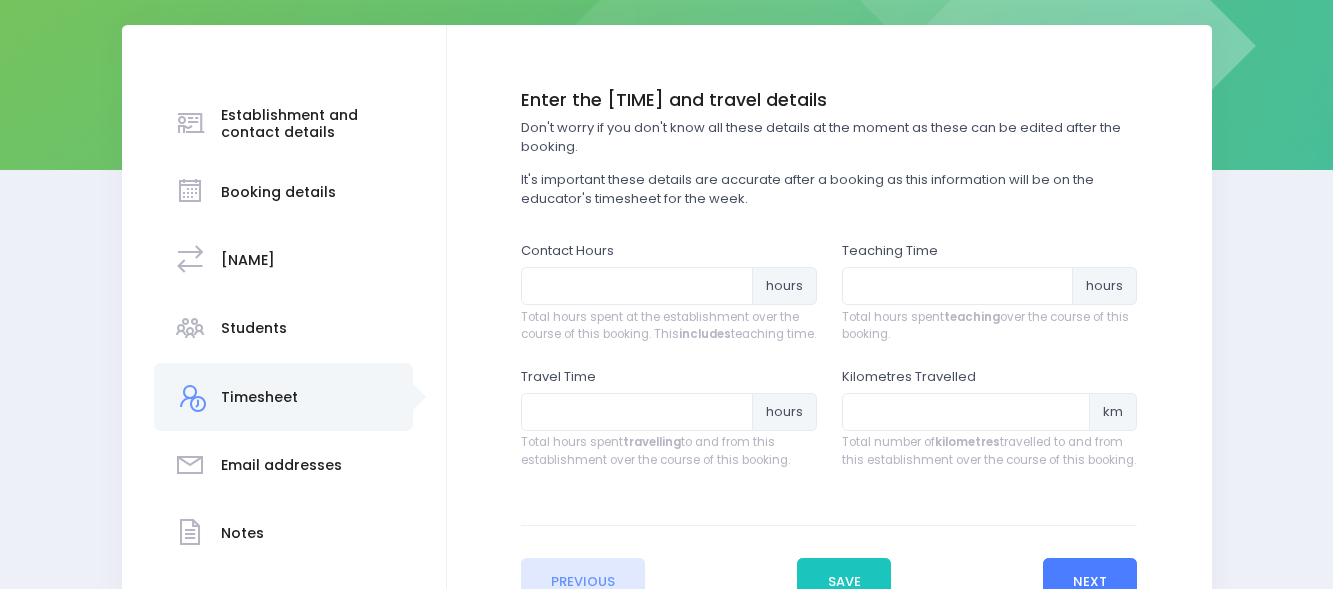 scroll, scrollTop: 283, scrollLeft: 0, axis: vertical 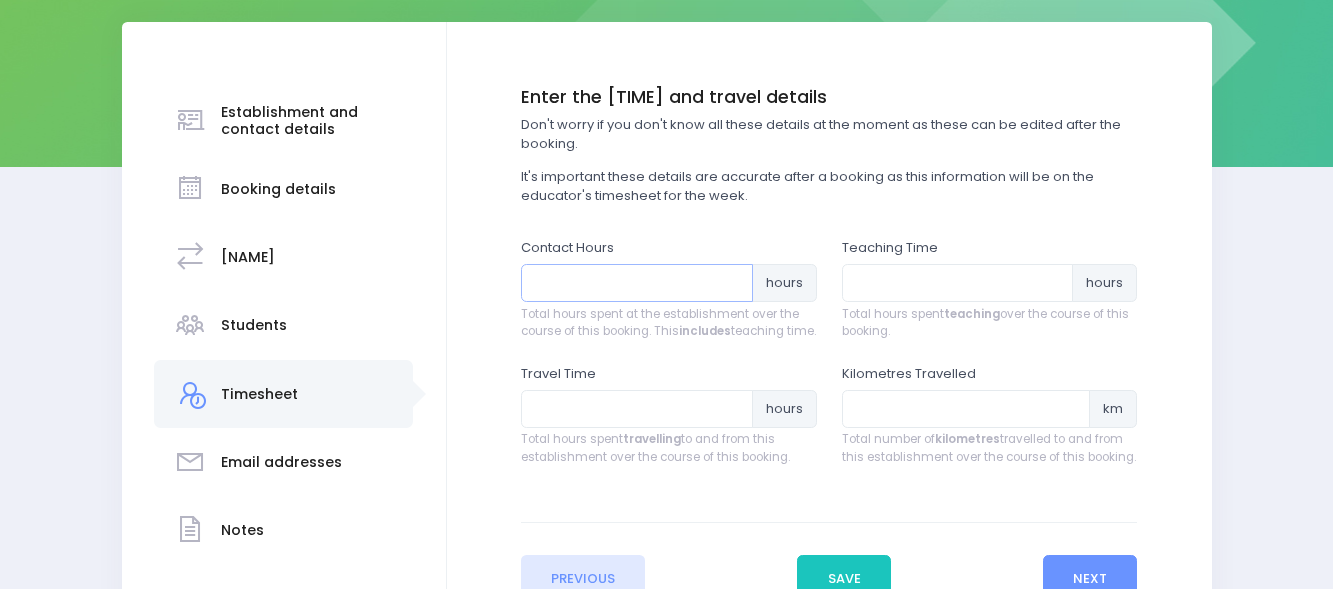click at bounding box center [637, 283] 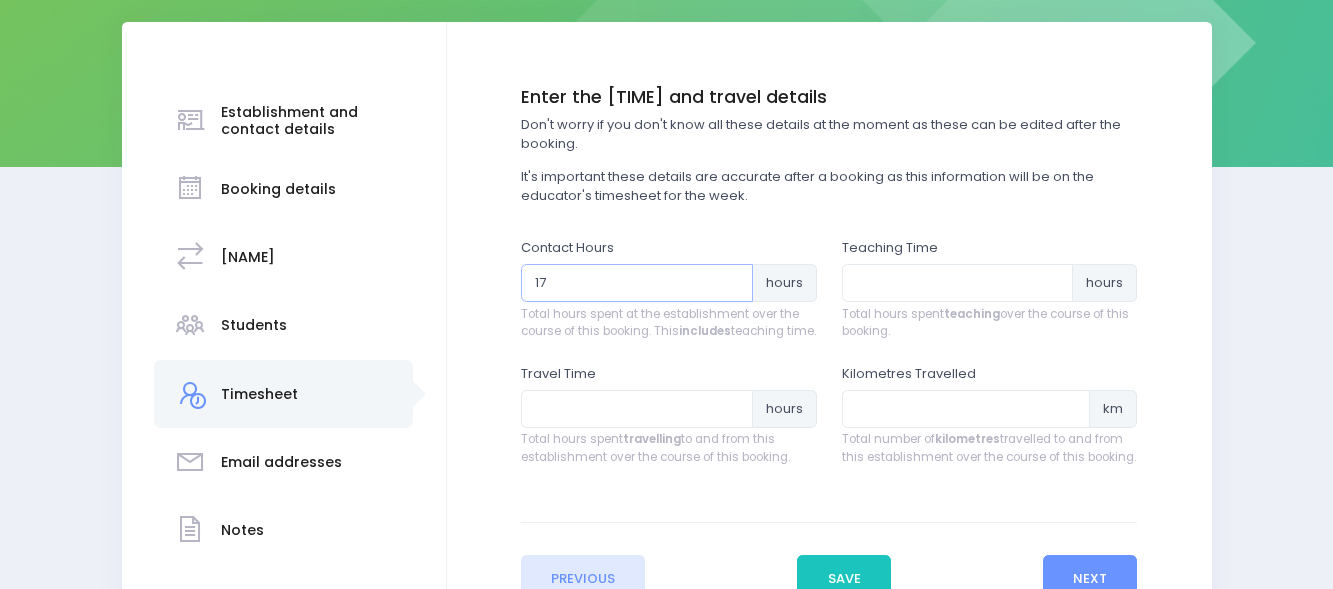 type on "[NUMBER]" 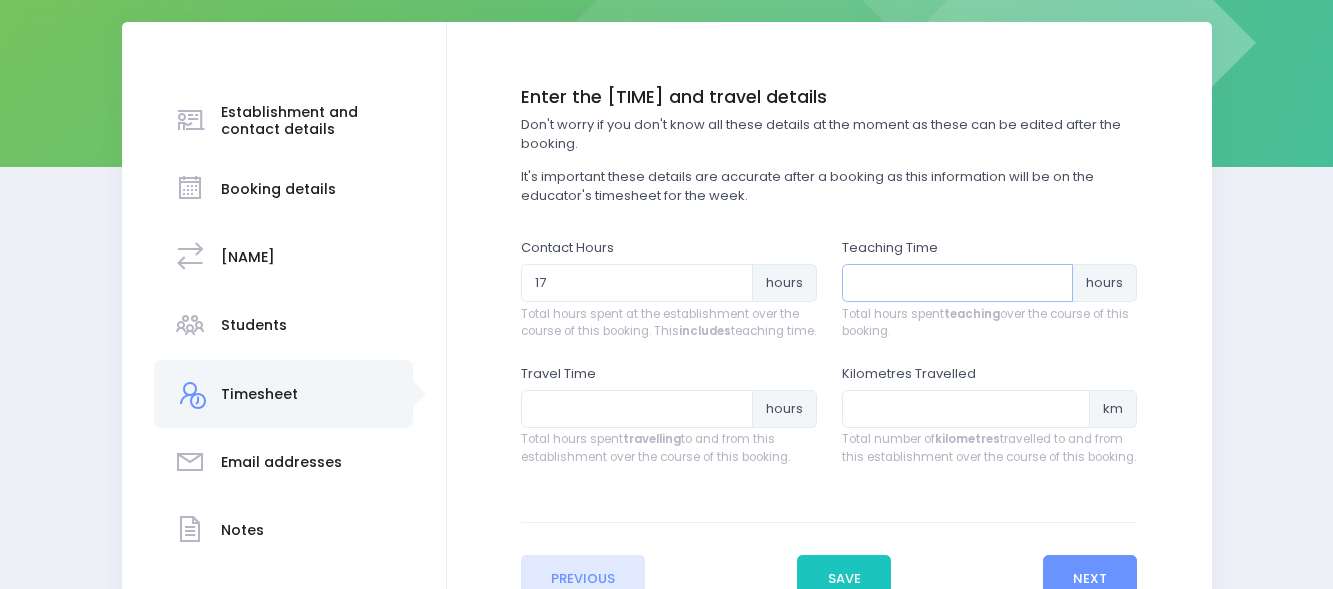 drag, startPoint x: 920, startPoint y: 265, endPoint x: 920, endPoint y: 282, distance: 17 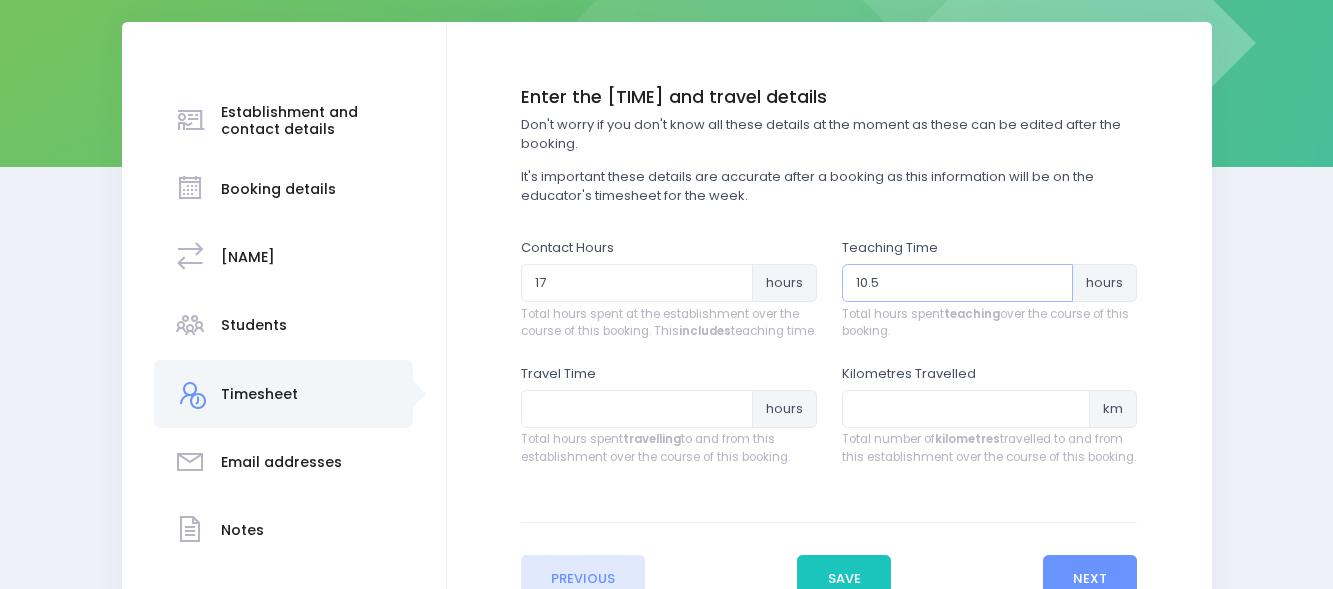 type on "10.5" 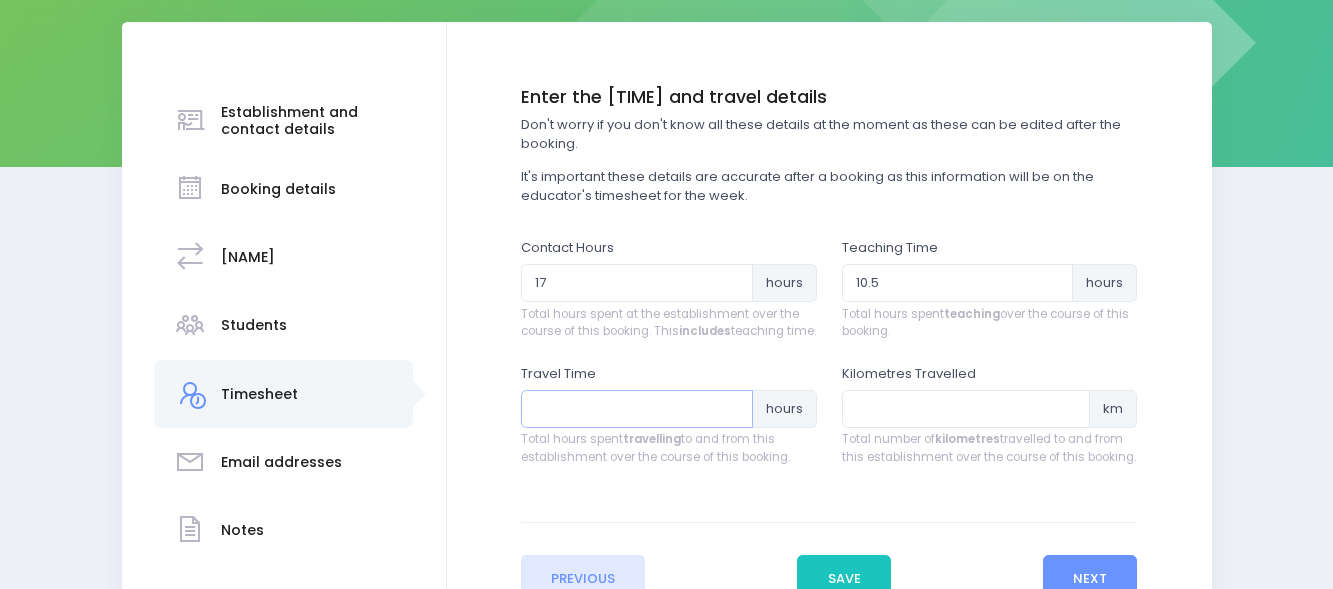 click at bounding box center [637, 409] 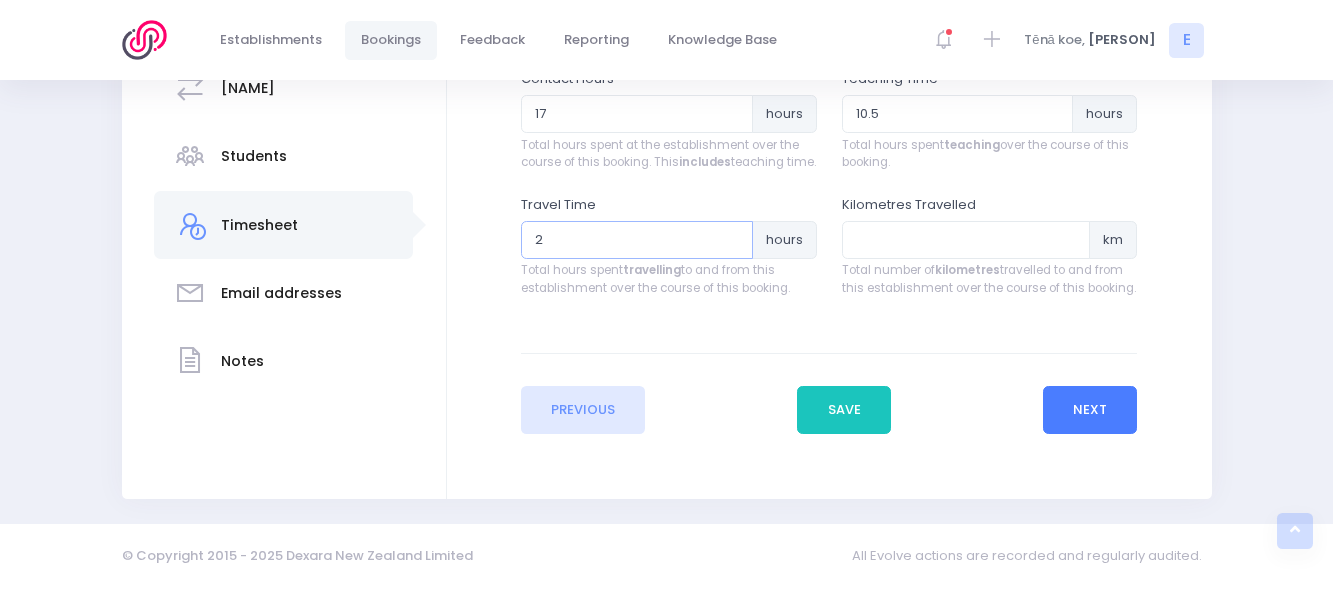 type on "2" 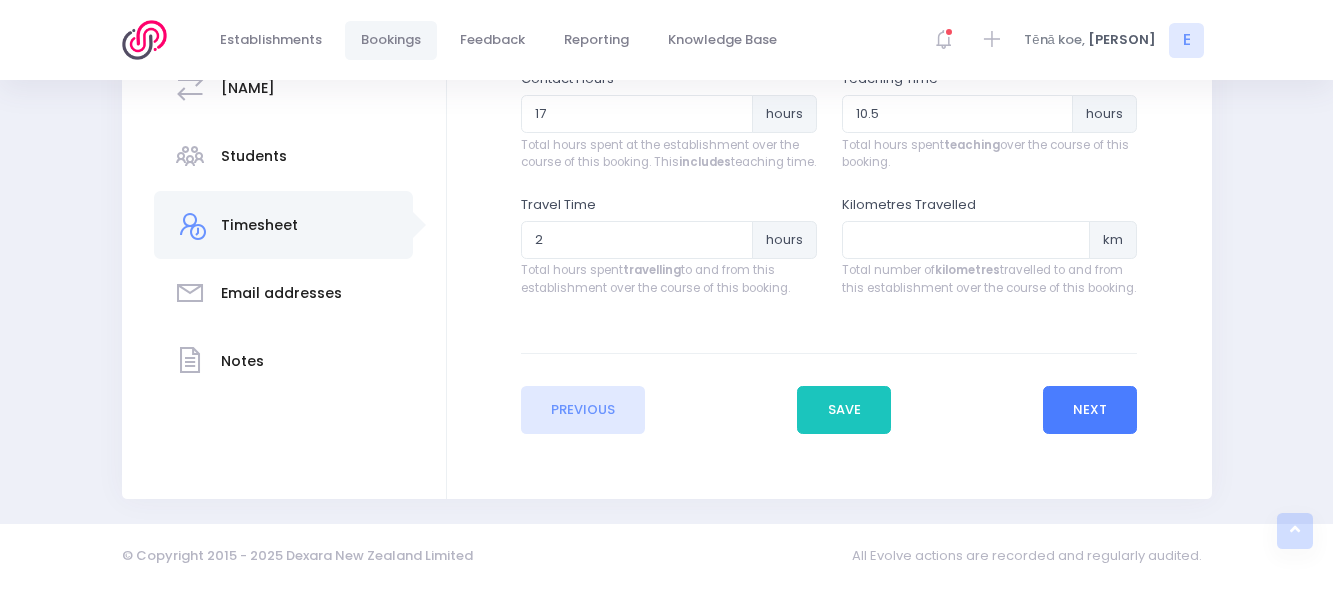 click on "Next" at bounding box center (1090, 410) 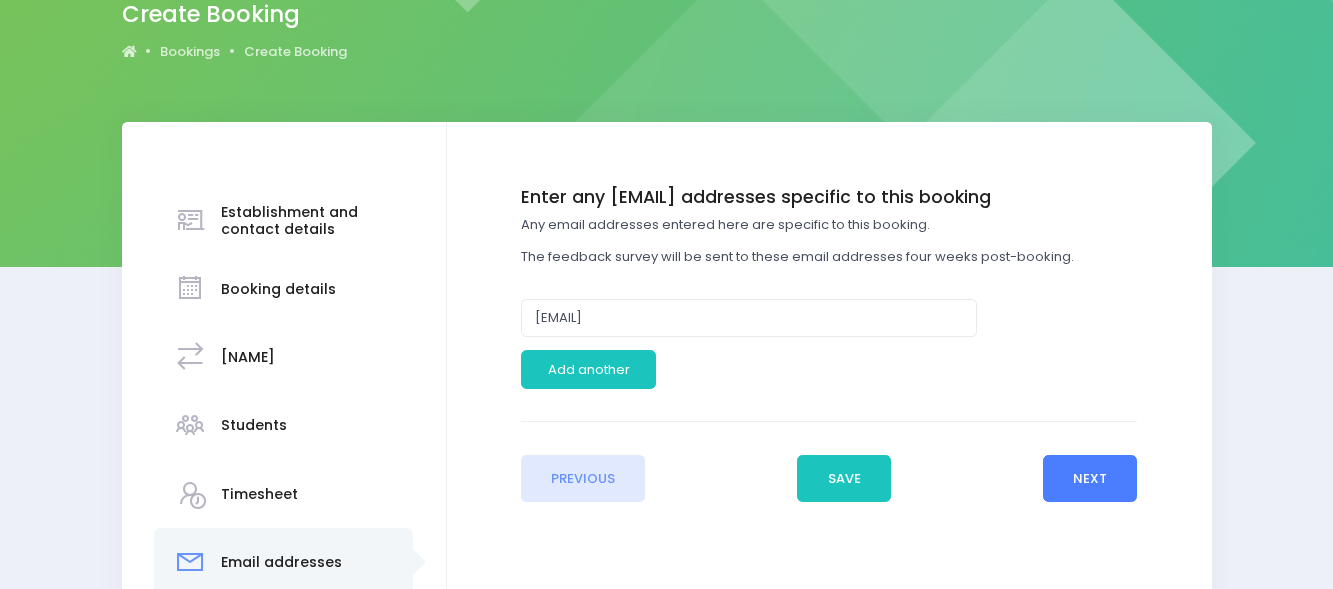 scroll, scrollTop: 190, scrollLeft: 0, axis: vertical 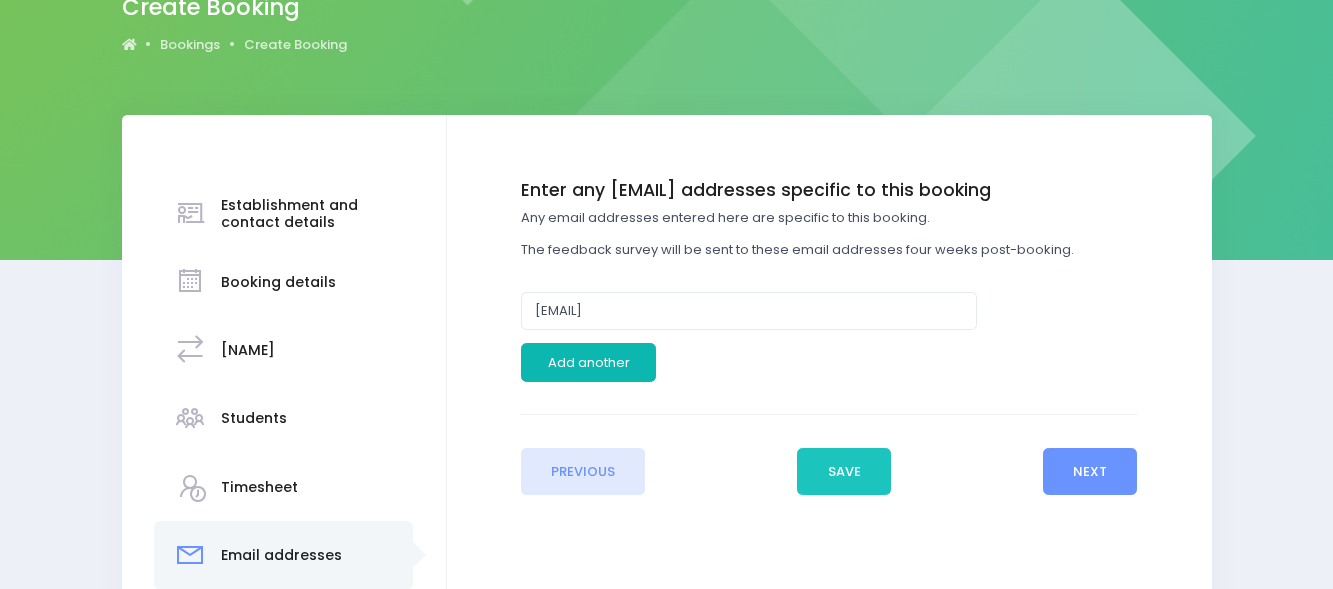 click on "Add another" at bounding box center [588, 362] 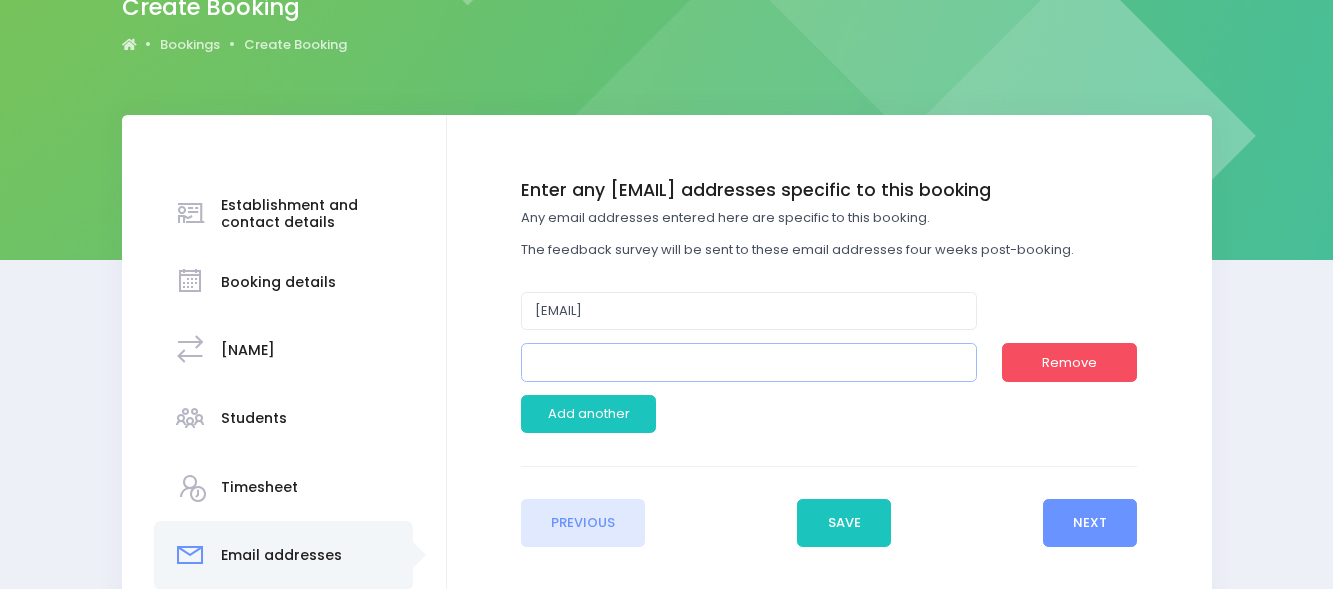 click at bounding box center (749, 362) 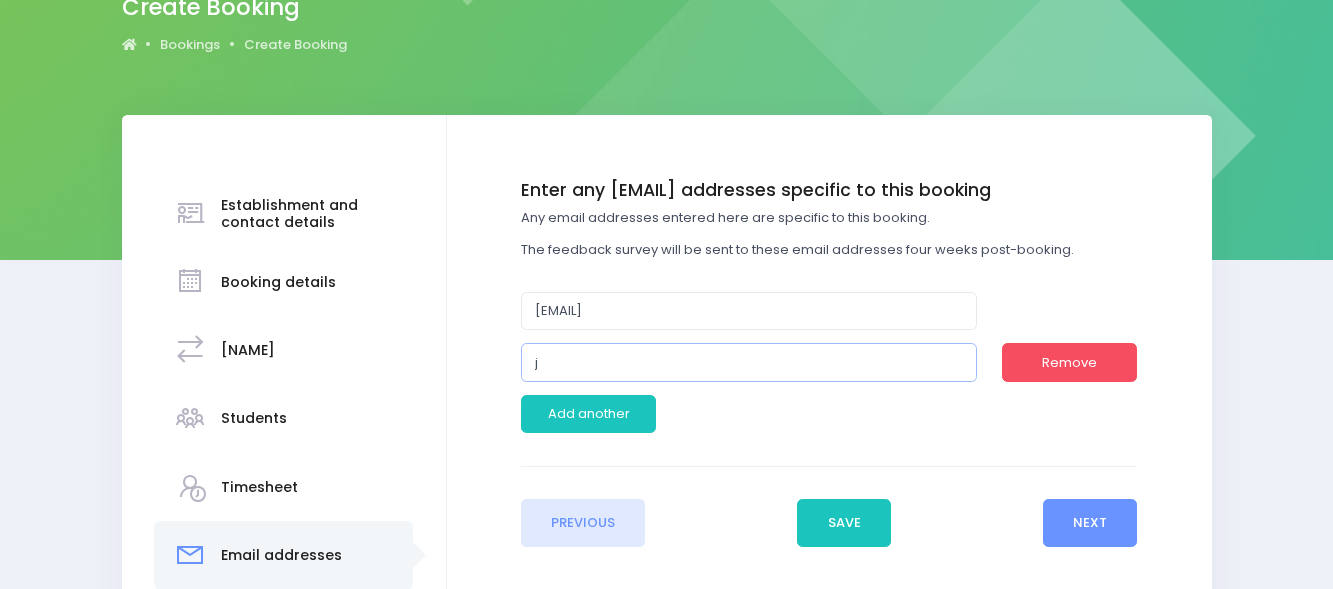 type on "[EMAIL]" 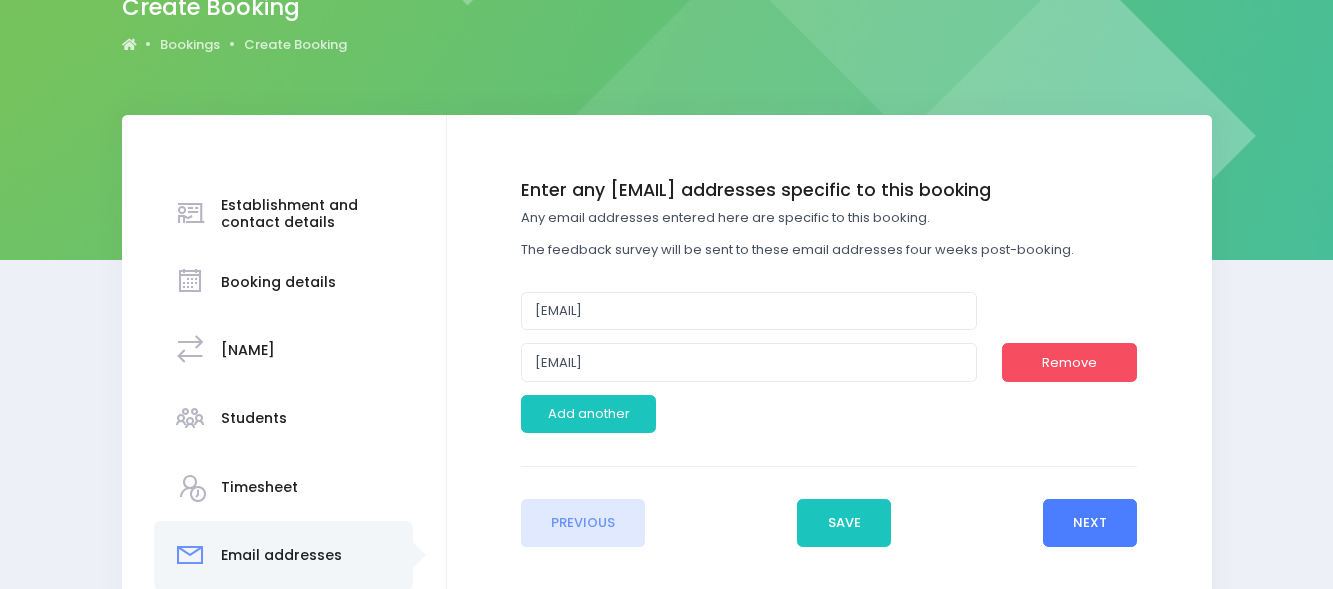 click on "Next" at bounding box center [1090, 523] 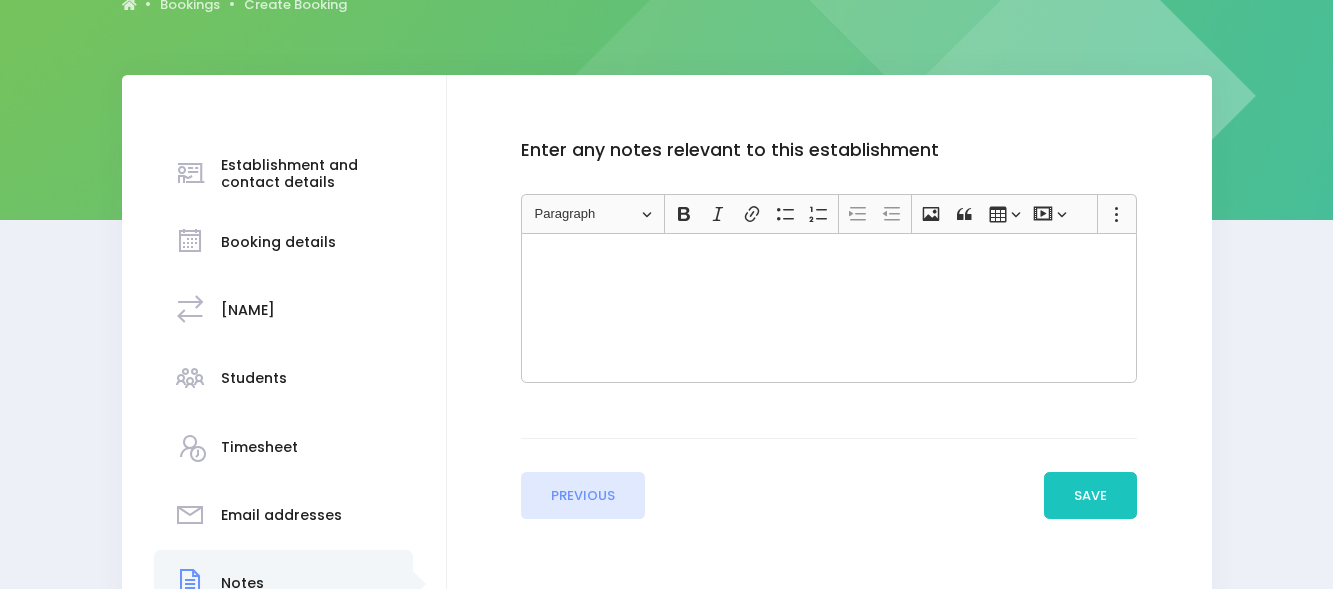 scroll, scrollTop: 232, scrollLeft: 0, axis: vertical 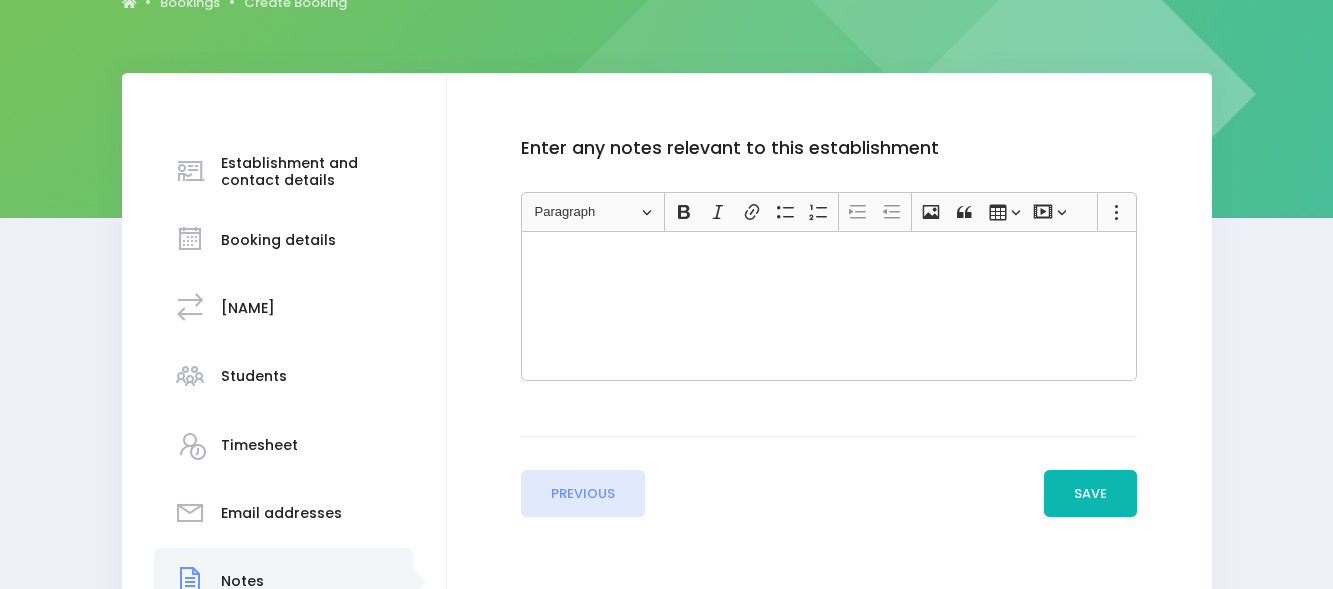 click on "Save" at bounding box center [1091, 494] 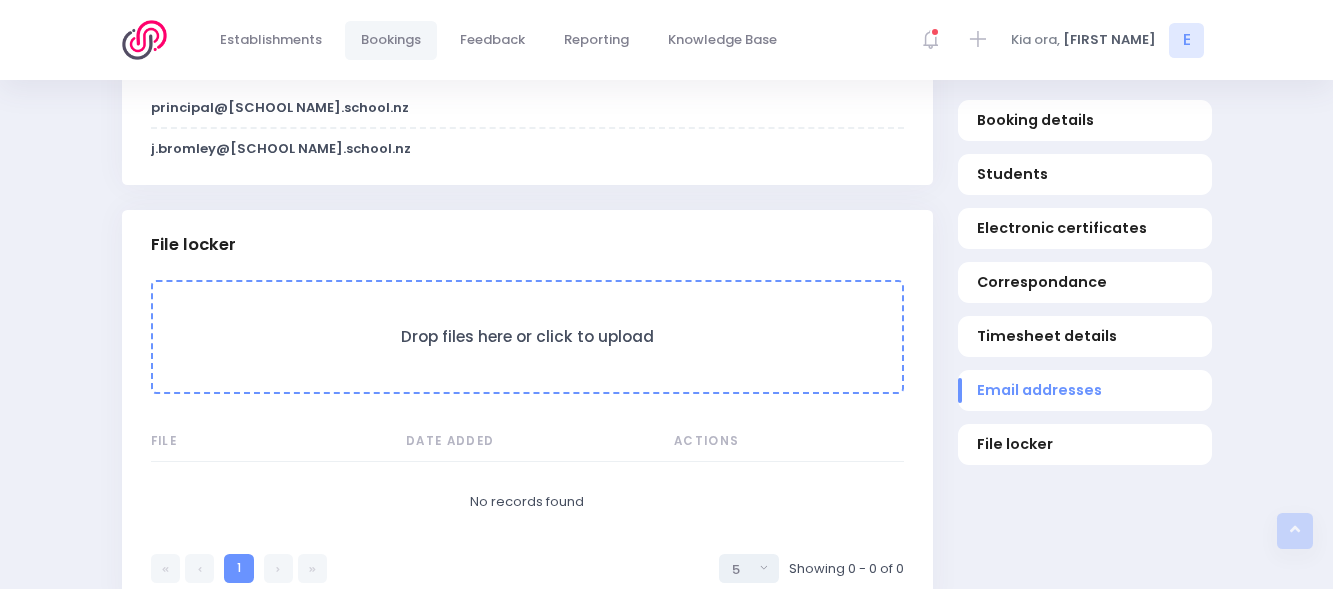 scroll, scrollTop: 1787, scrollLeft: 0, axis: vertical 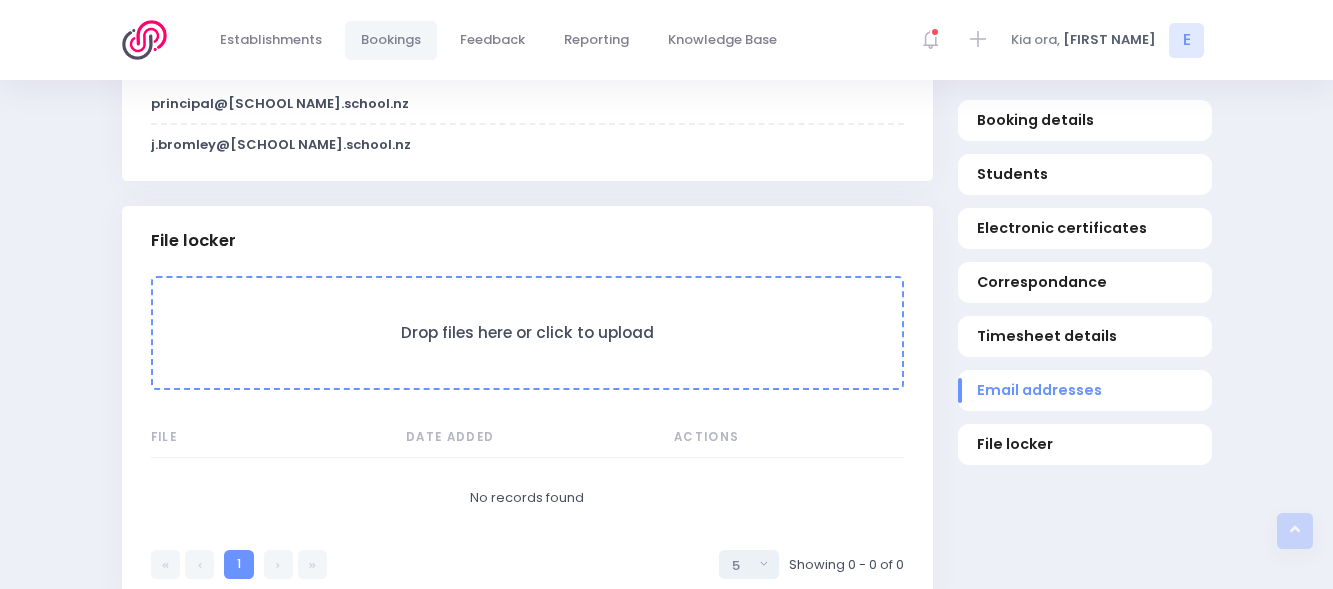 click on "Drop files here or click to upload" at bounding box center (527, 333) 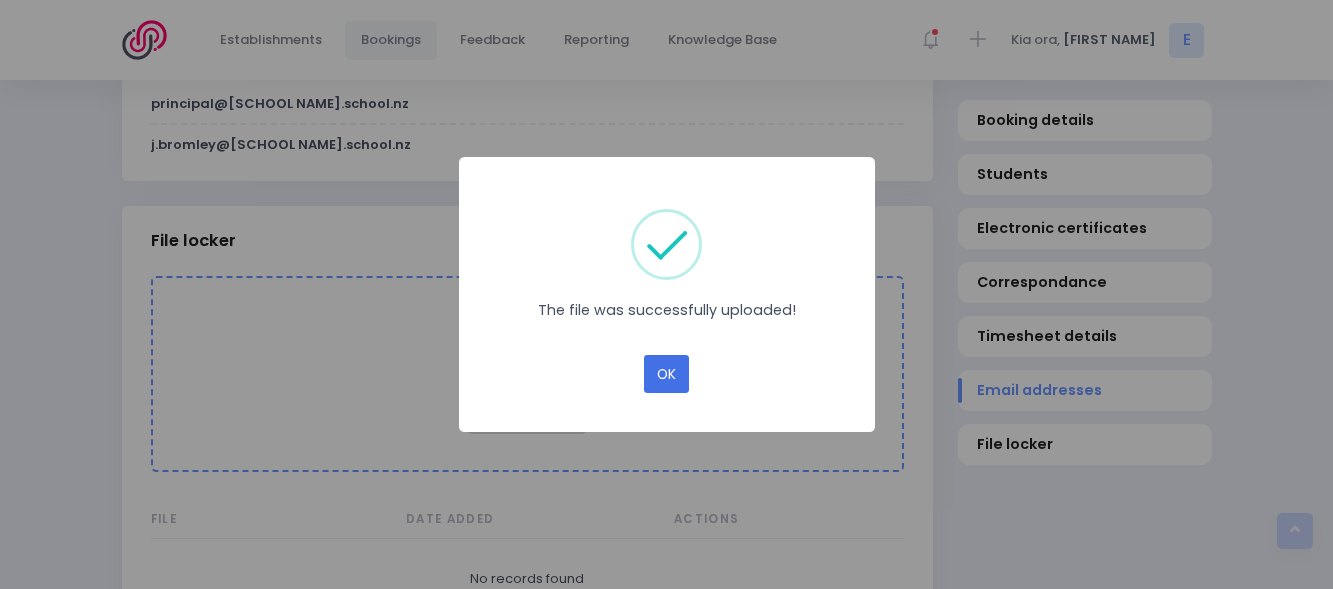 click on "OK" at bounding box center [666, 374] 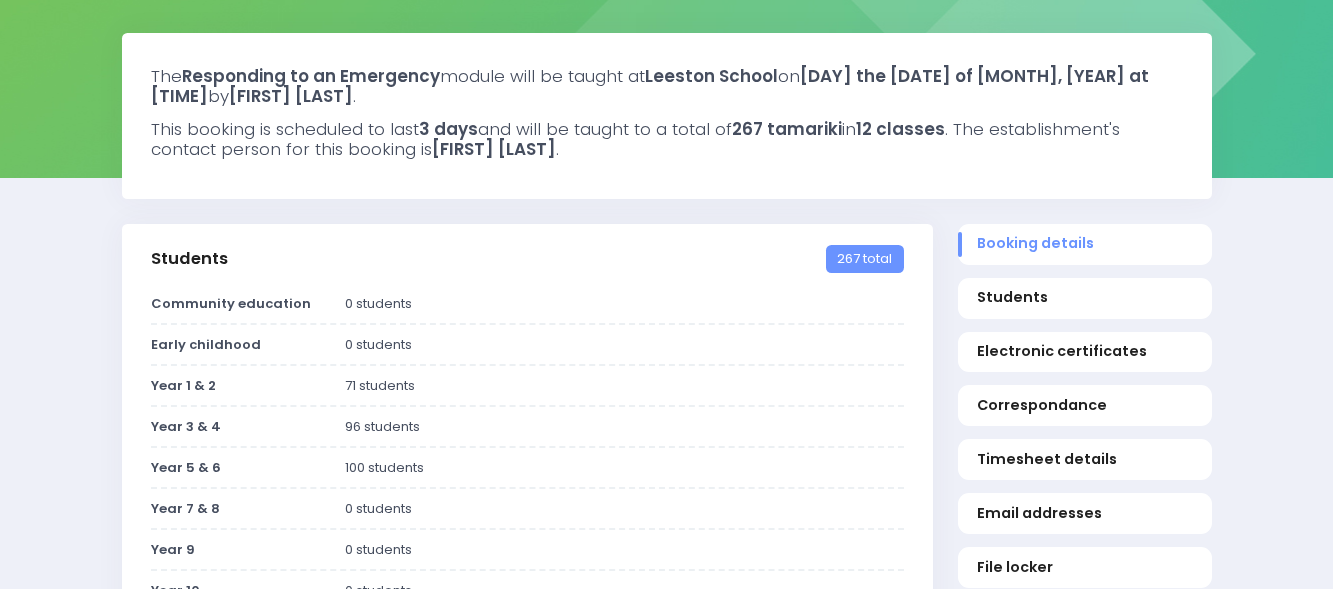 scroll, scrollTop: 0, scrollLeft: 0, axis: both 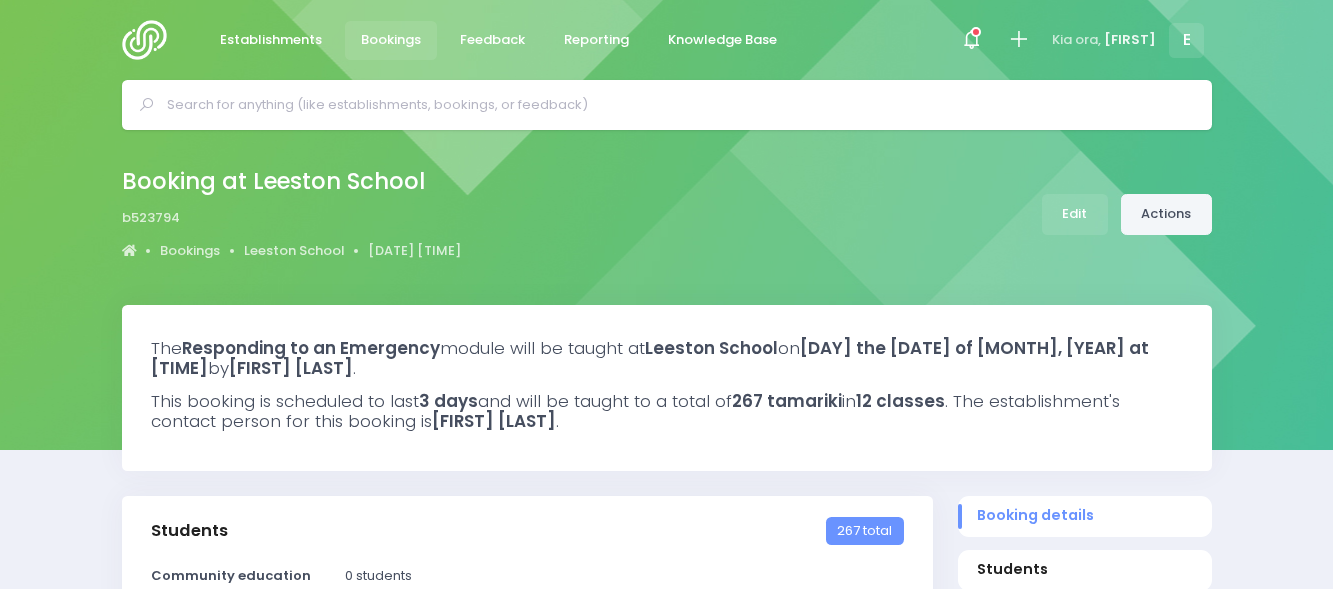 click on "Actions" at bounding box center [1166, 214] 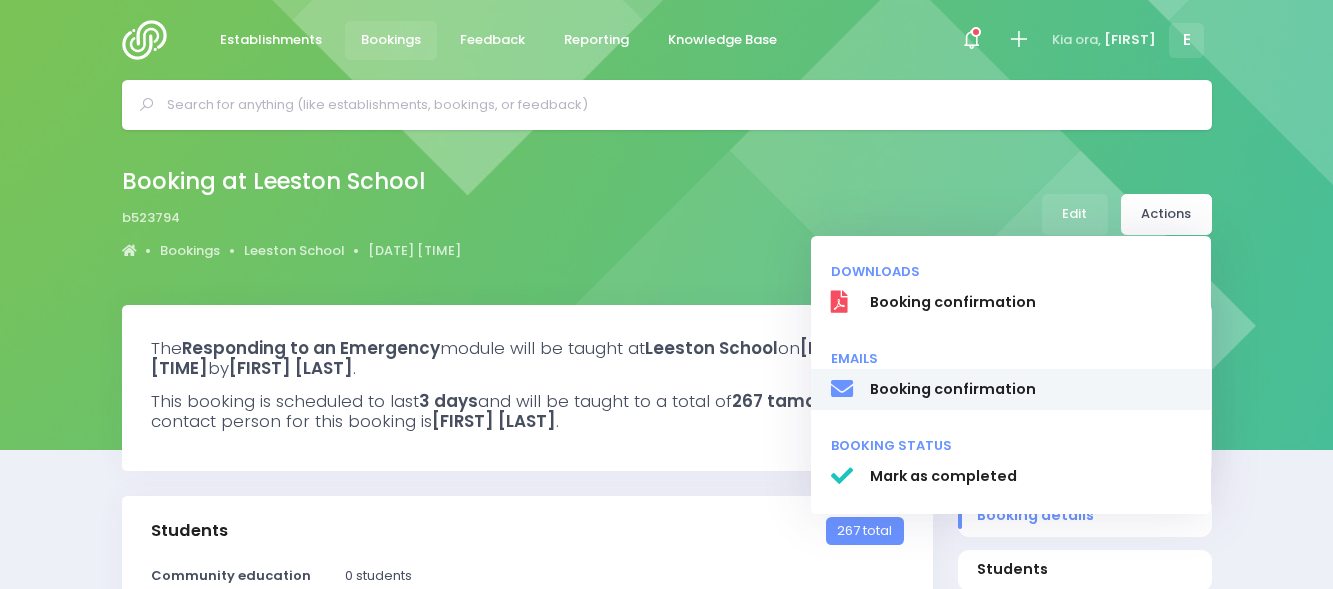 click on "Booking confirmation" at bounding box center [1030, 302] 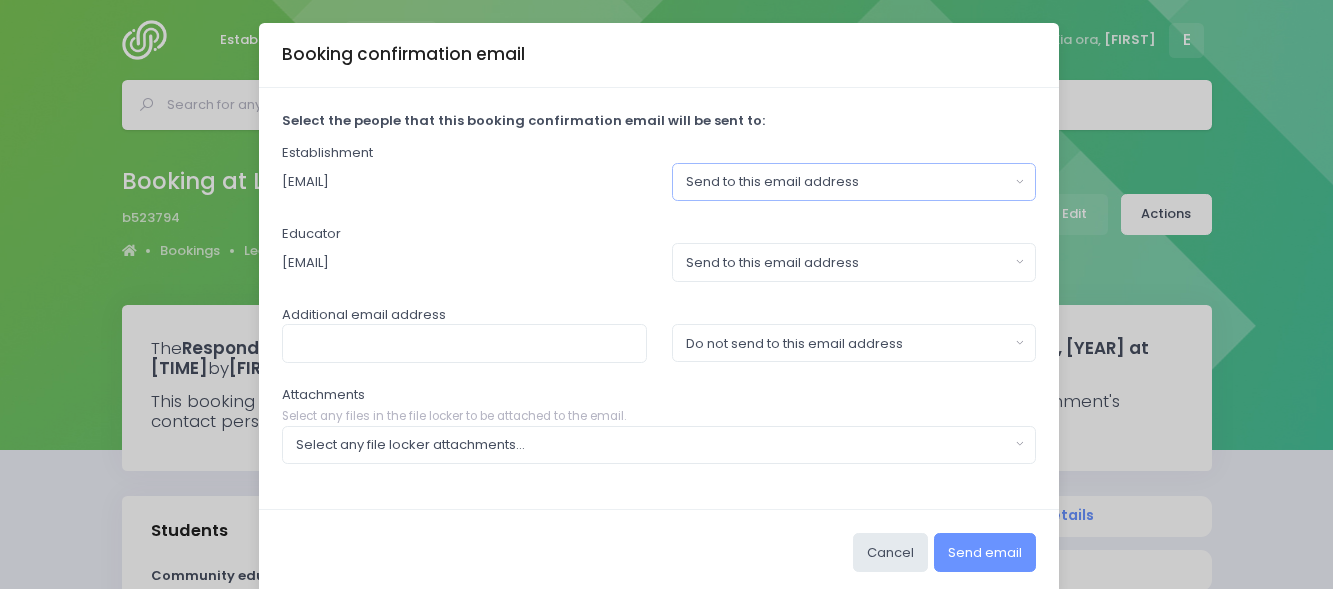 click on "Send to this email address" at bounding box center (854, 182) 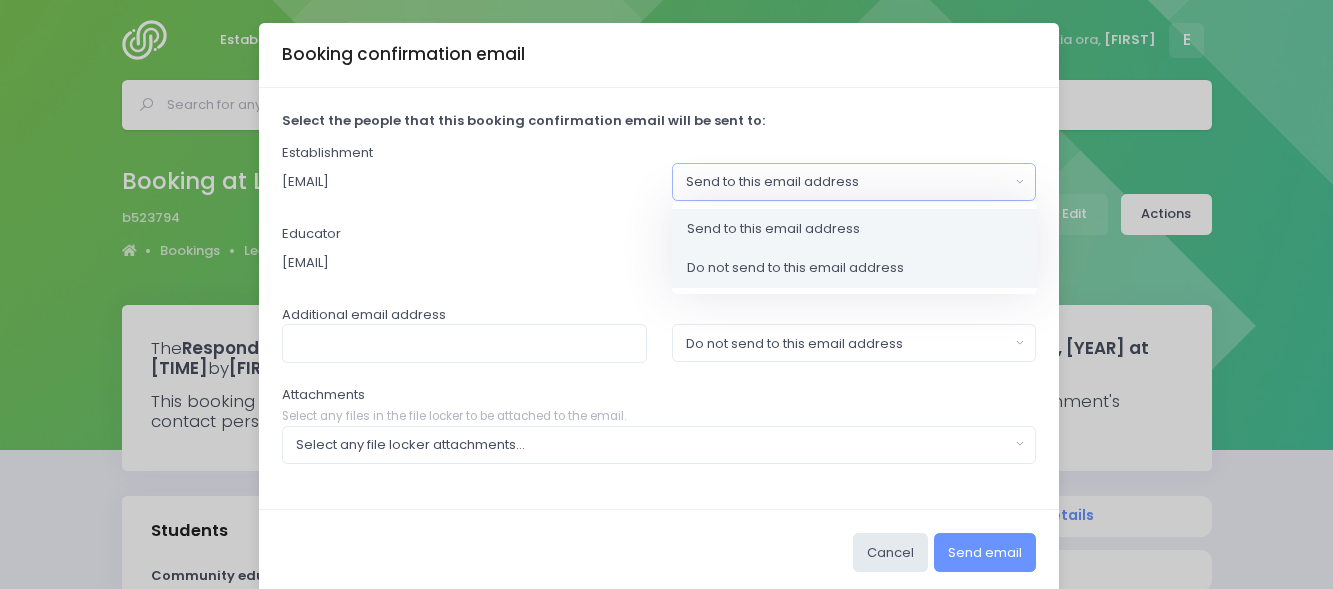 click on "Do not send to this email address" at bounding box center [795, 268] 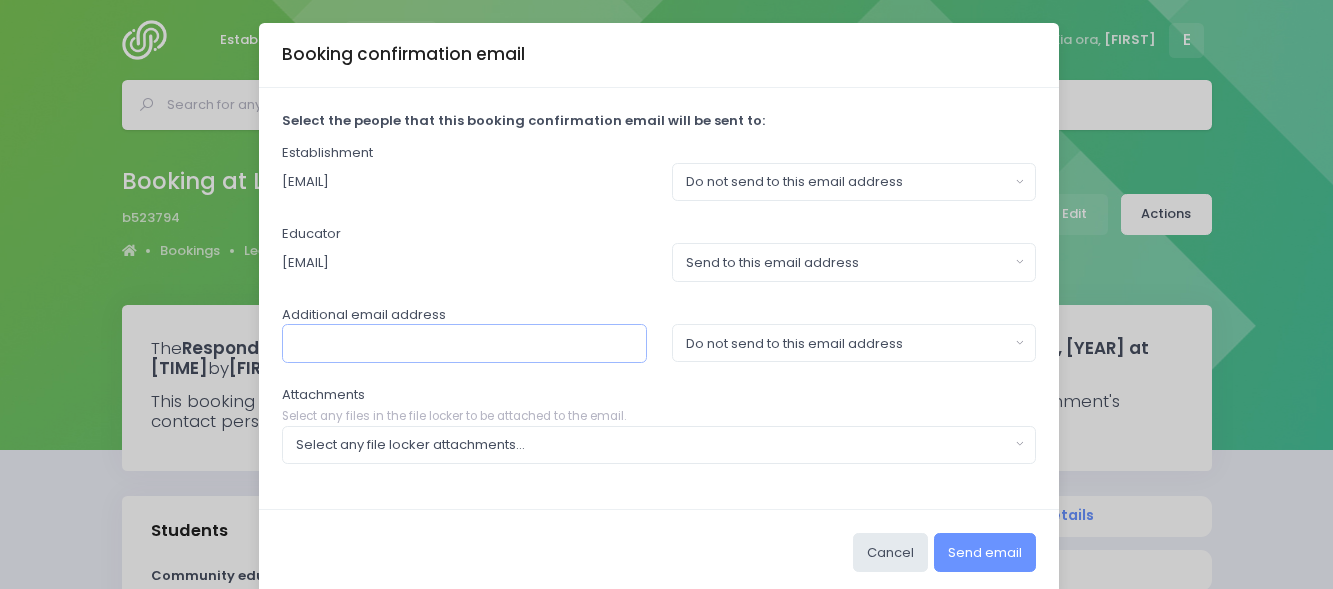 click at bounding box center (464, 343) 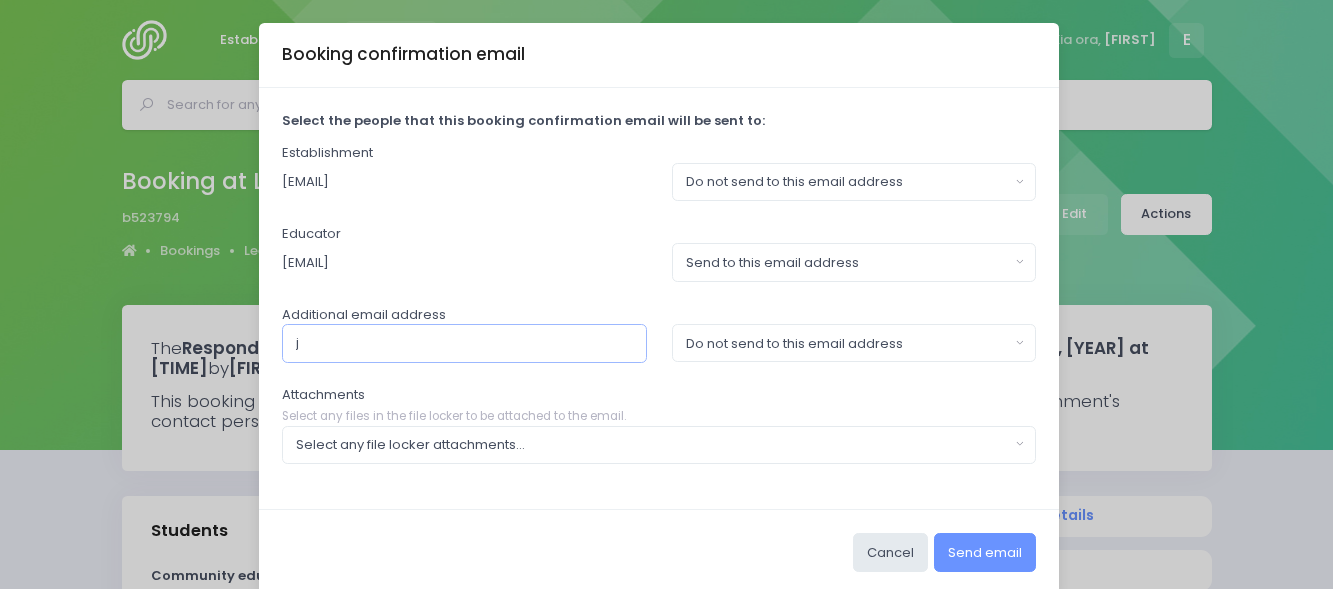 type on "j.bromley@leeston.school.nz" 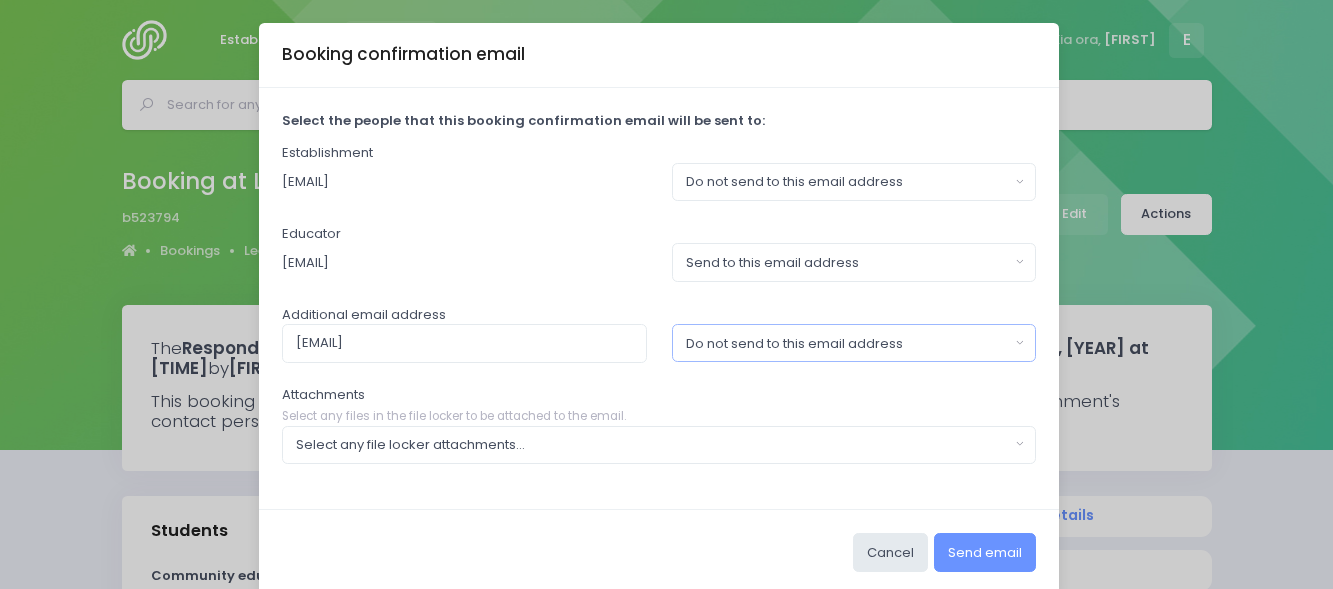 click on "Do not send to this email address" at bounding box center [854, 182] 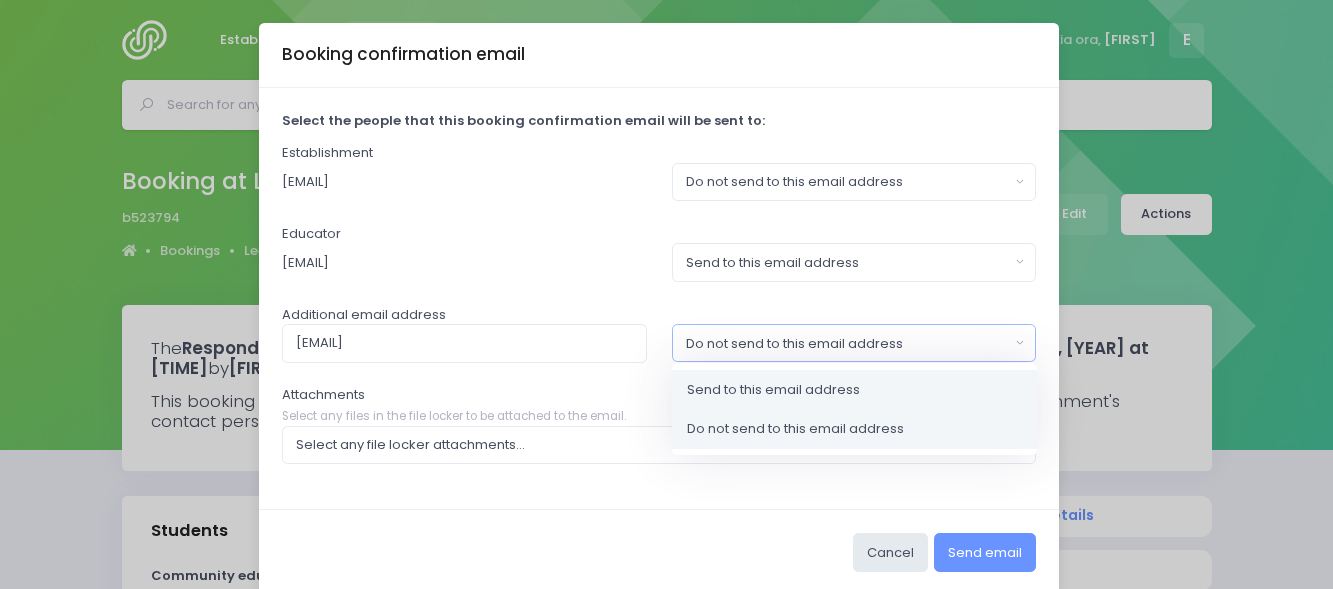 click on "Send to this email address" at bounding box center [773, 390] 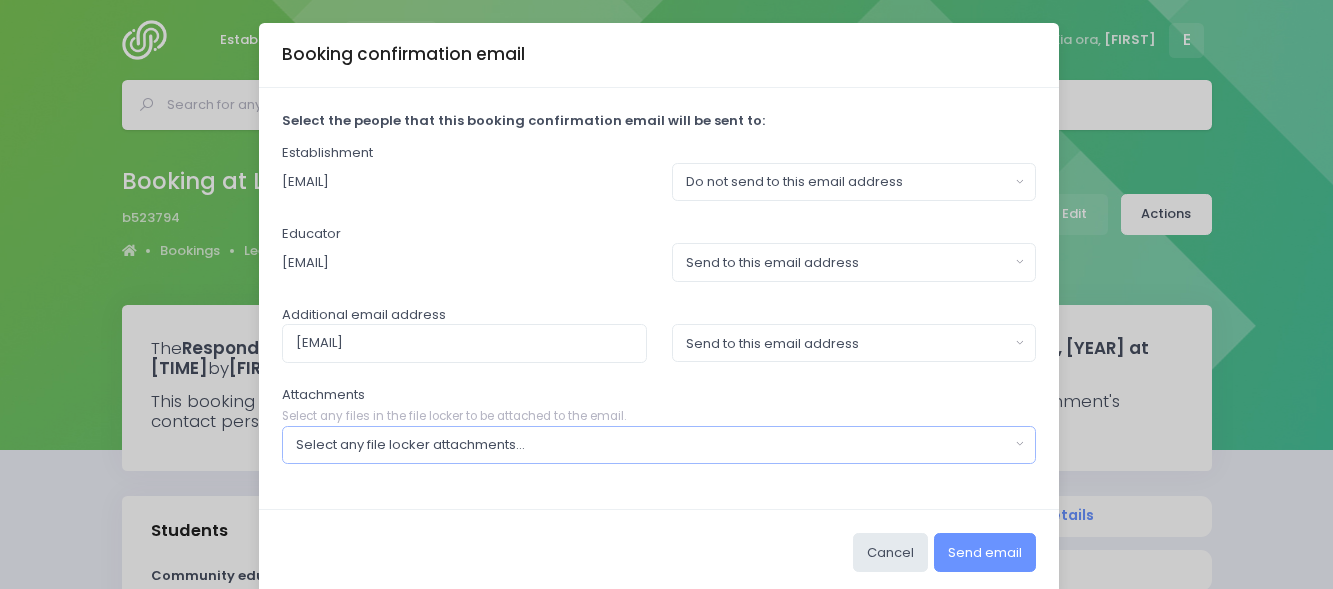 click on "Select any file locker attachments..." at bounding box center (659, 445) 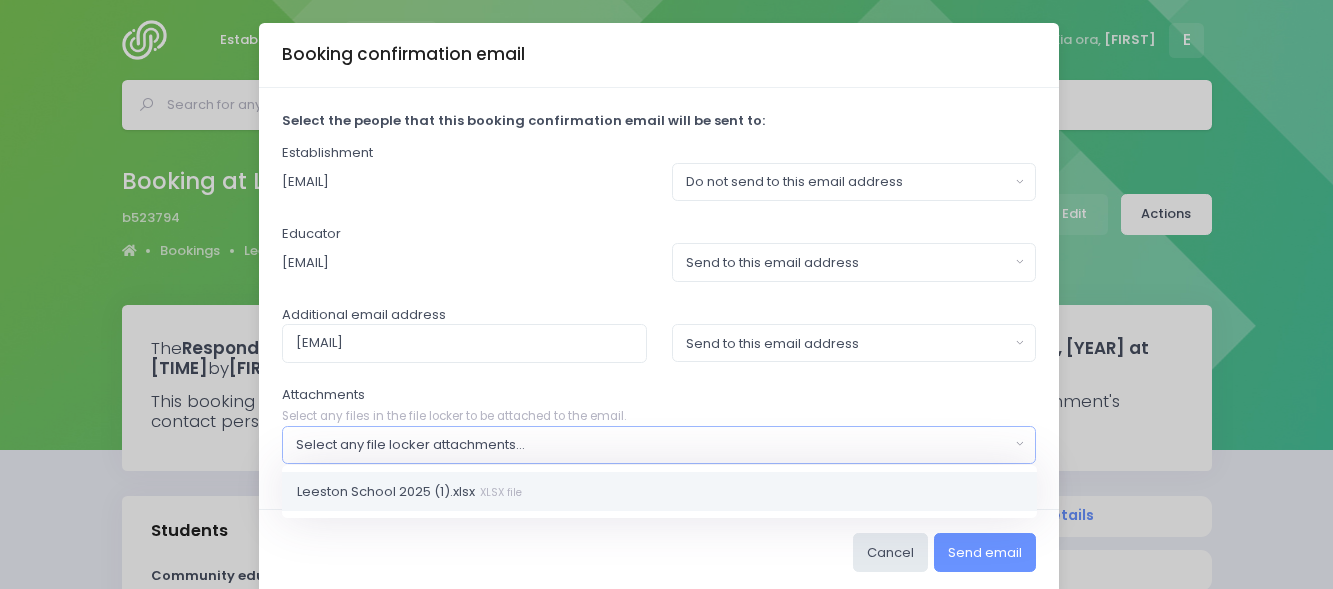 click on "XLSX file" at bounding box center [498, 491] 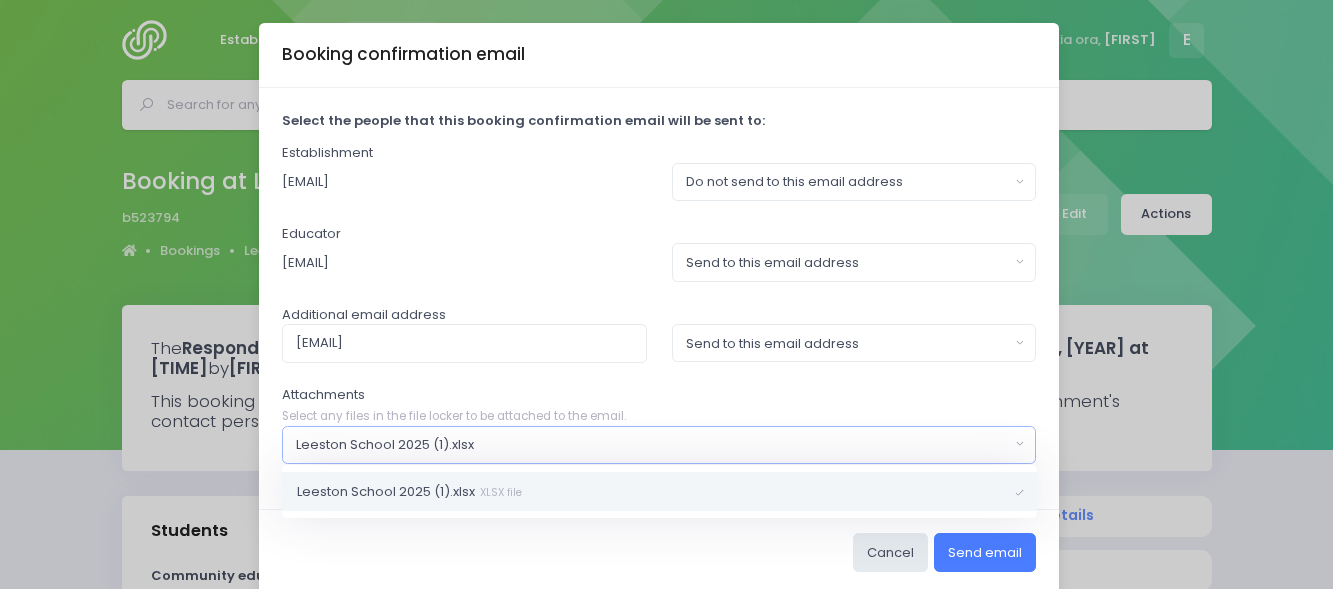 click on "Send email" at bounding box center [985, 552] 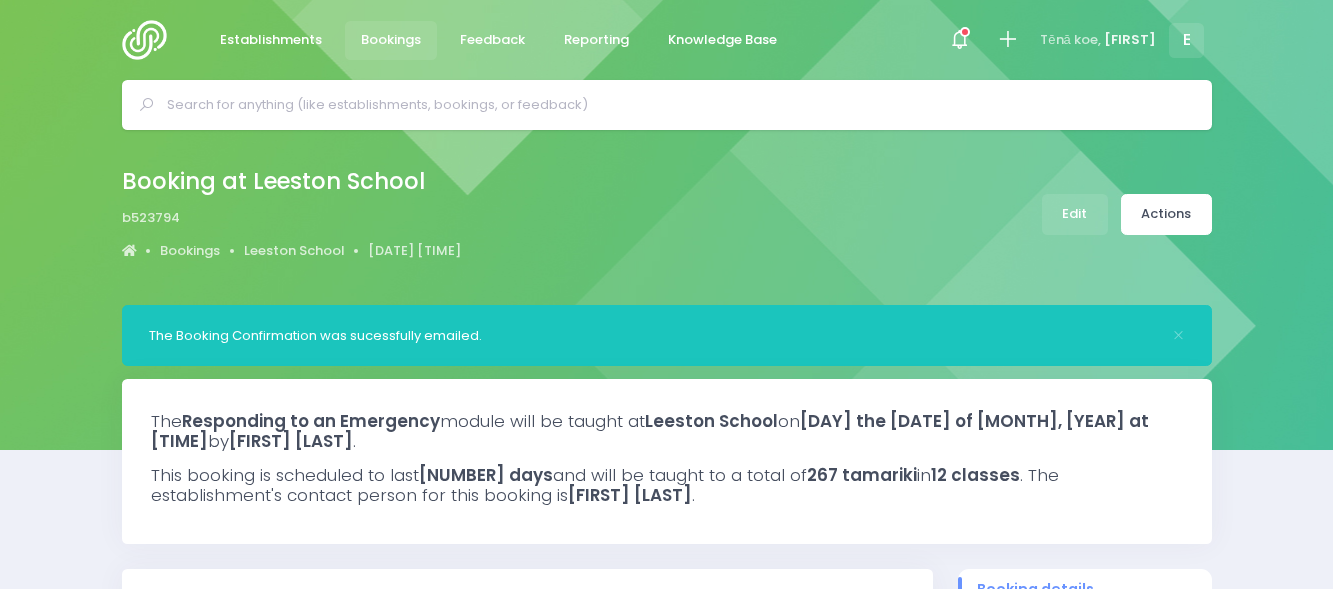 scroll, scrollTop: 0, scrollLeft: 0, axis: both 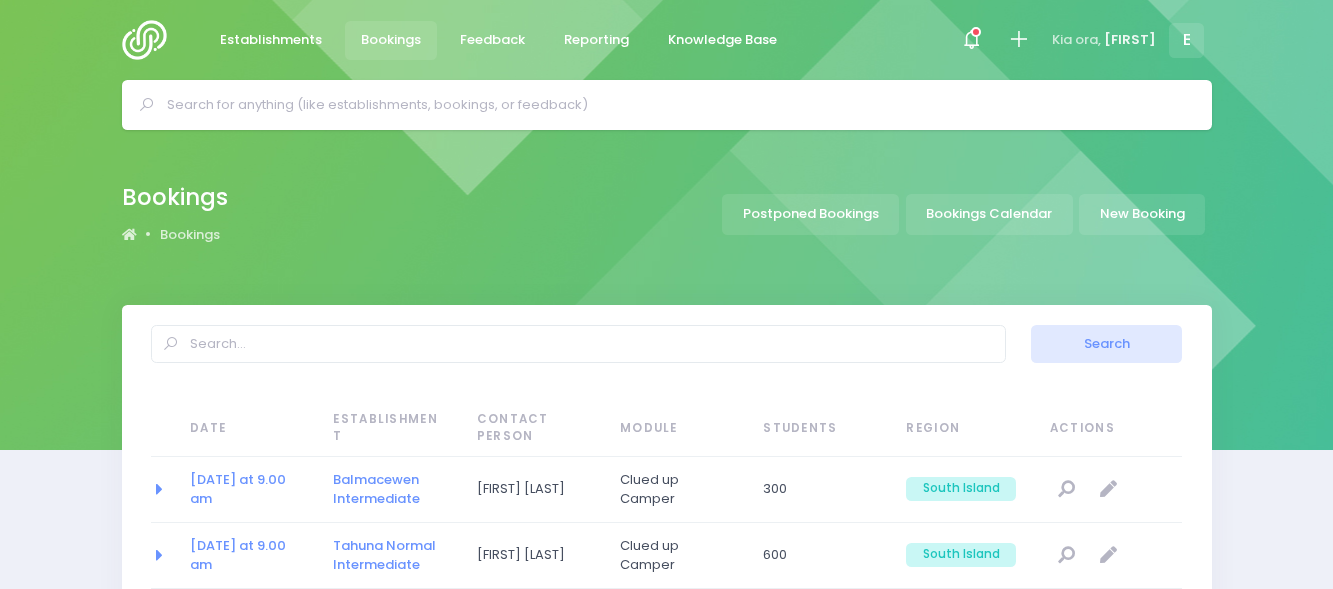 click at bounding box center (578, 344) 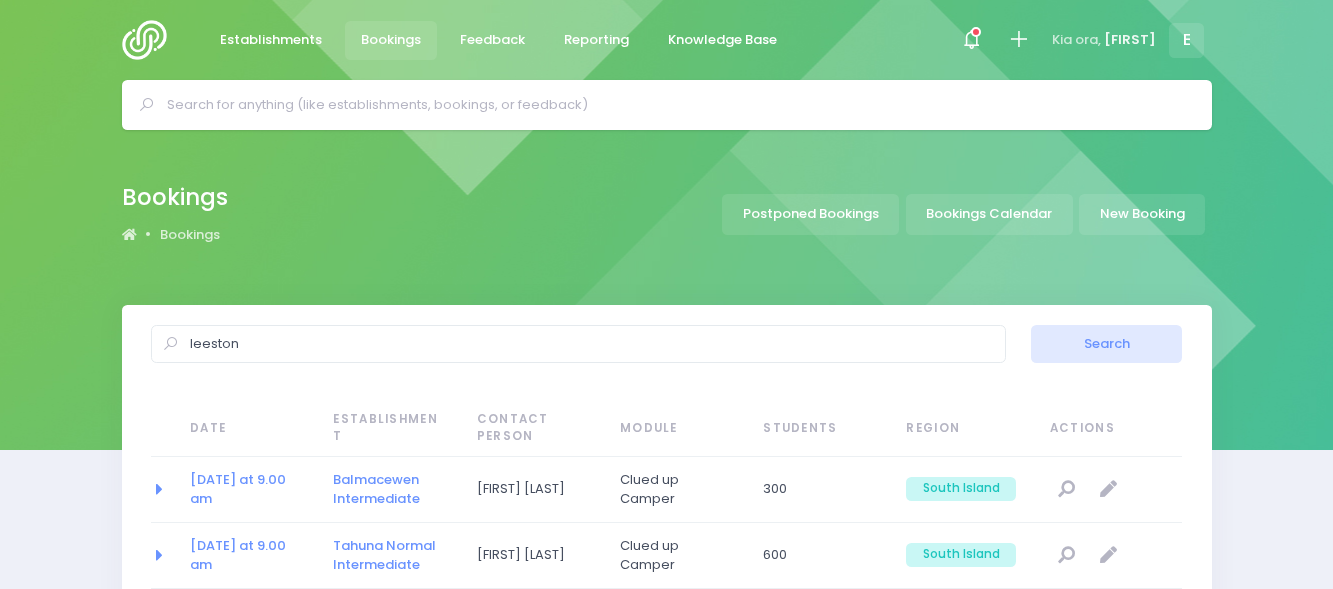 type on "[LOCATION]" 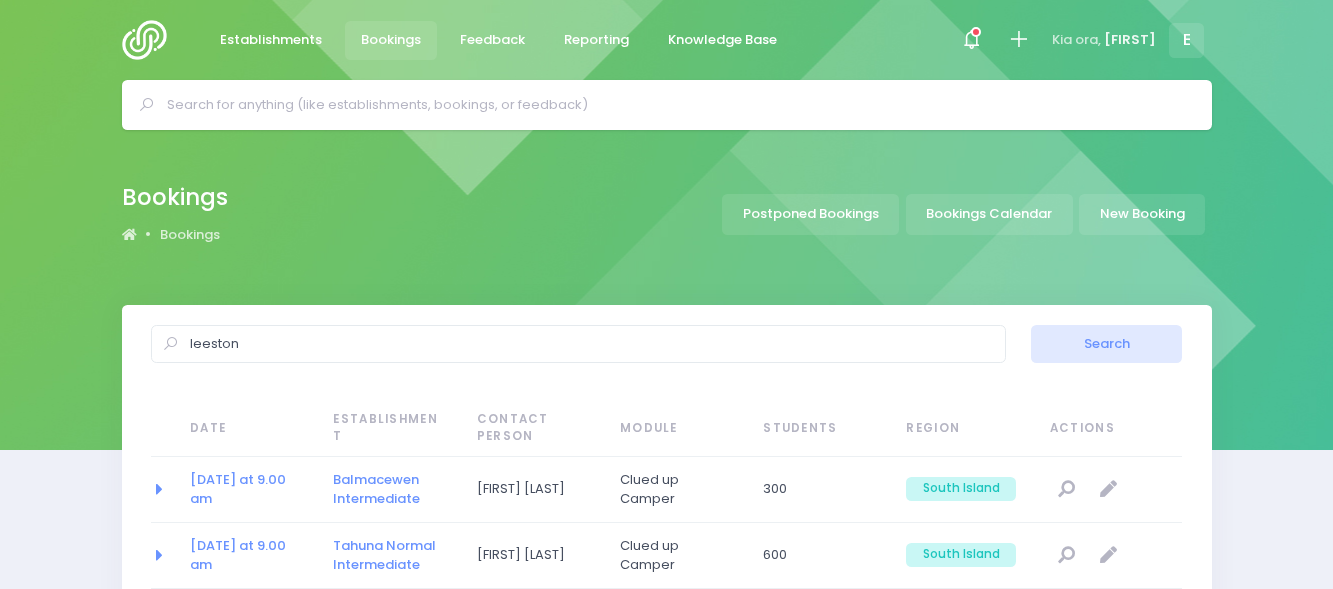 click on "Search" at bounding box center [1106, 344] 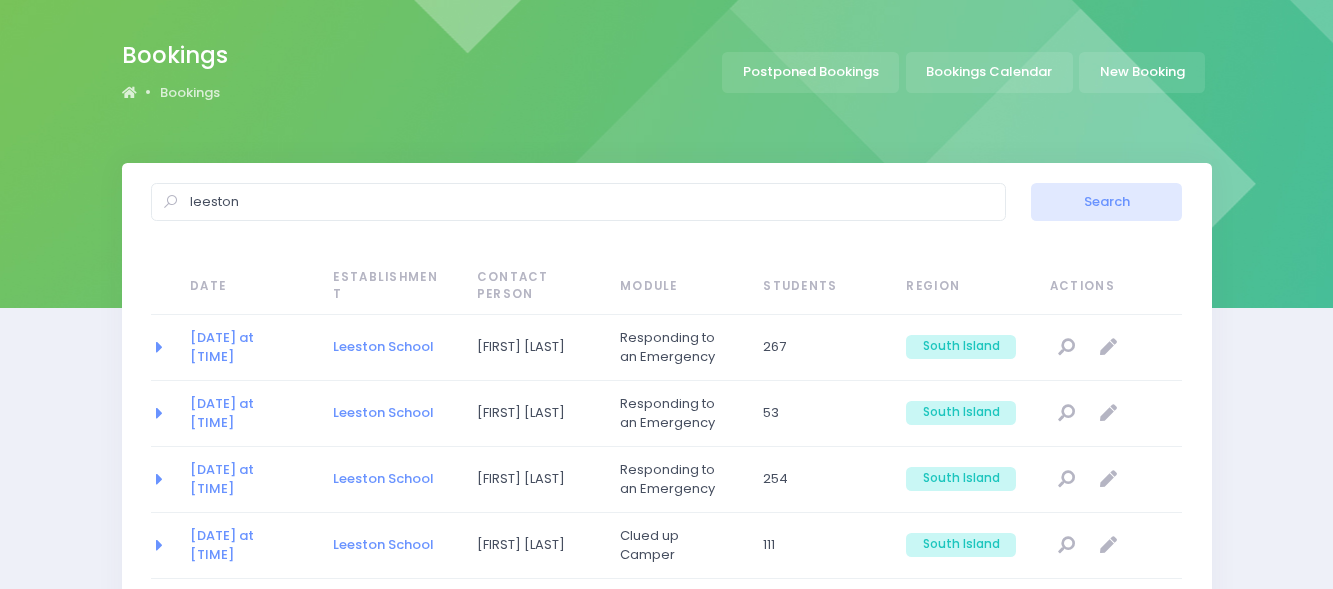 scroll, scrollTop: 146, scrollLeft: 0, axis: vertical 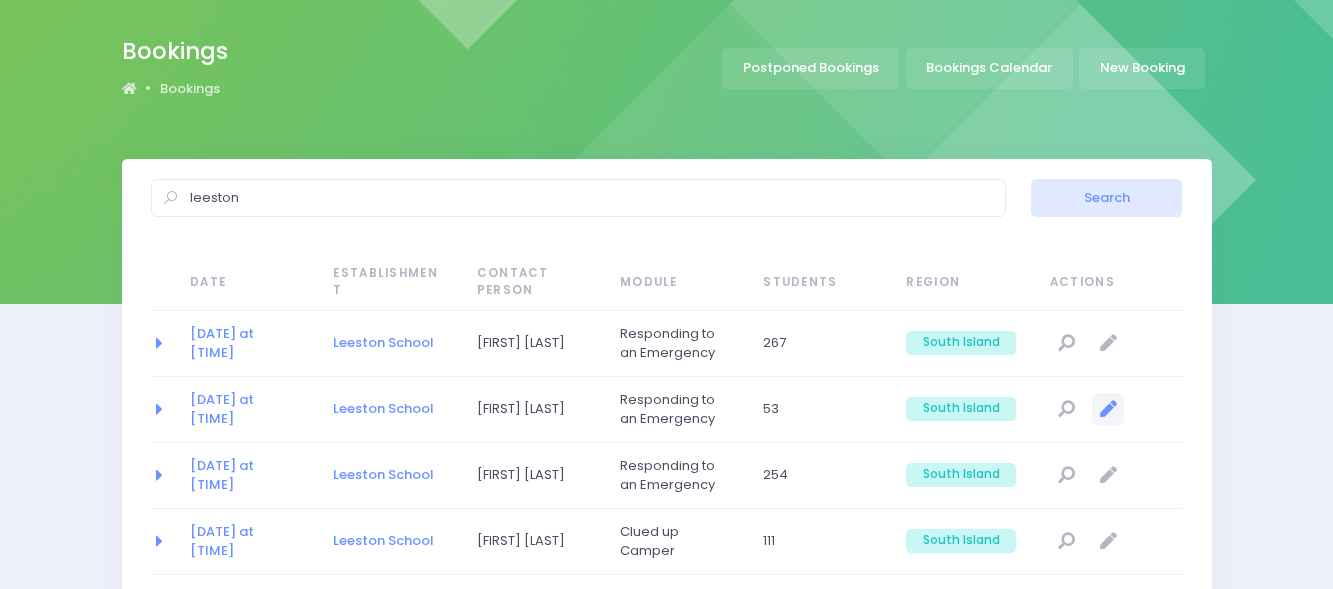 click at bounding box center [1108, 409] 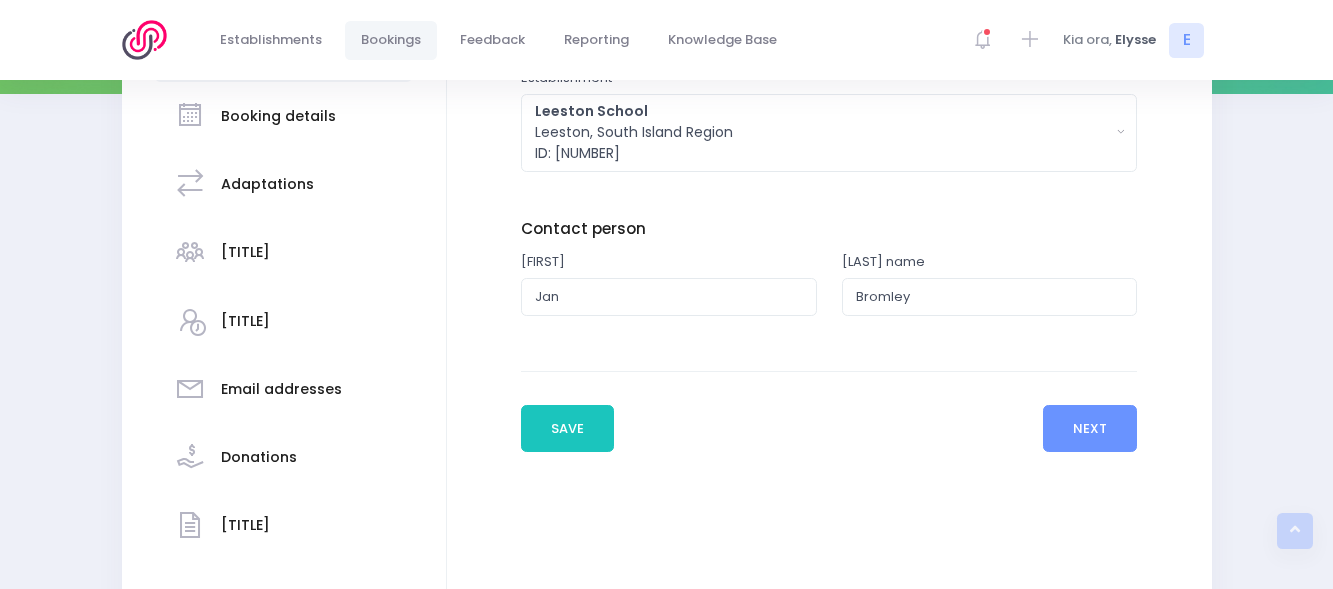 scroll, scrollTop: 357, scrollLeft: 0, axis: vertical 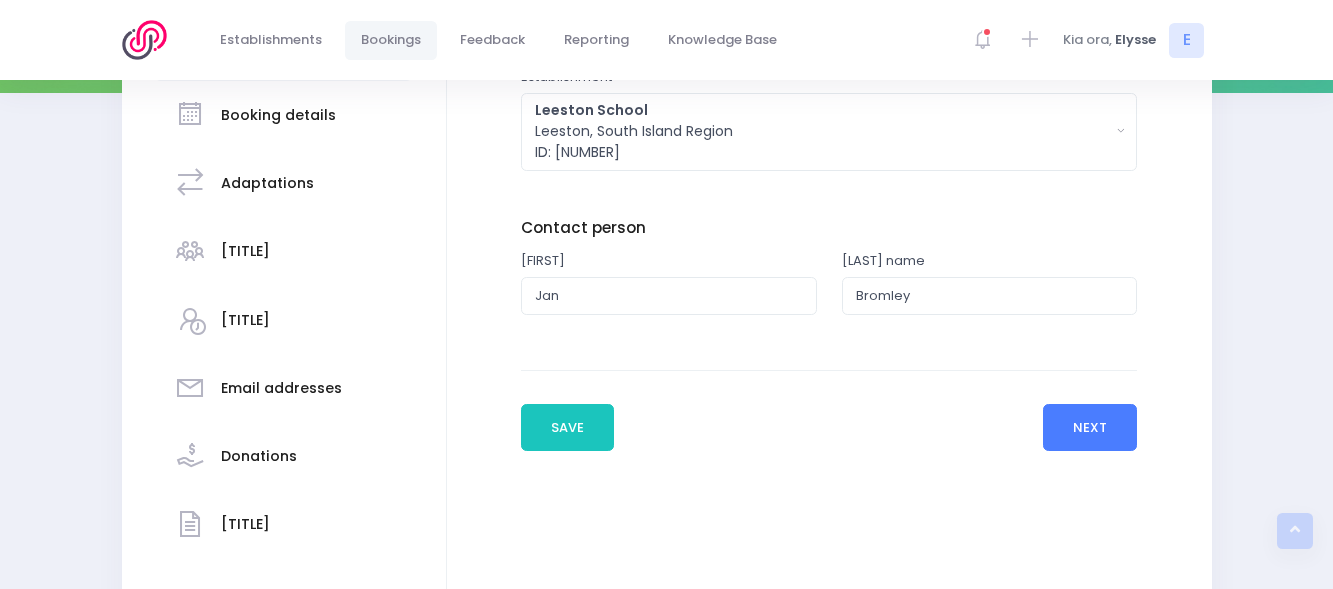 click on "Next" at bounding box center (1090, 428) 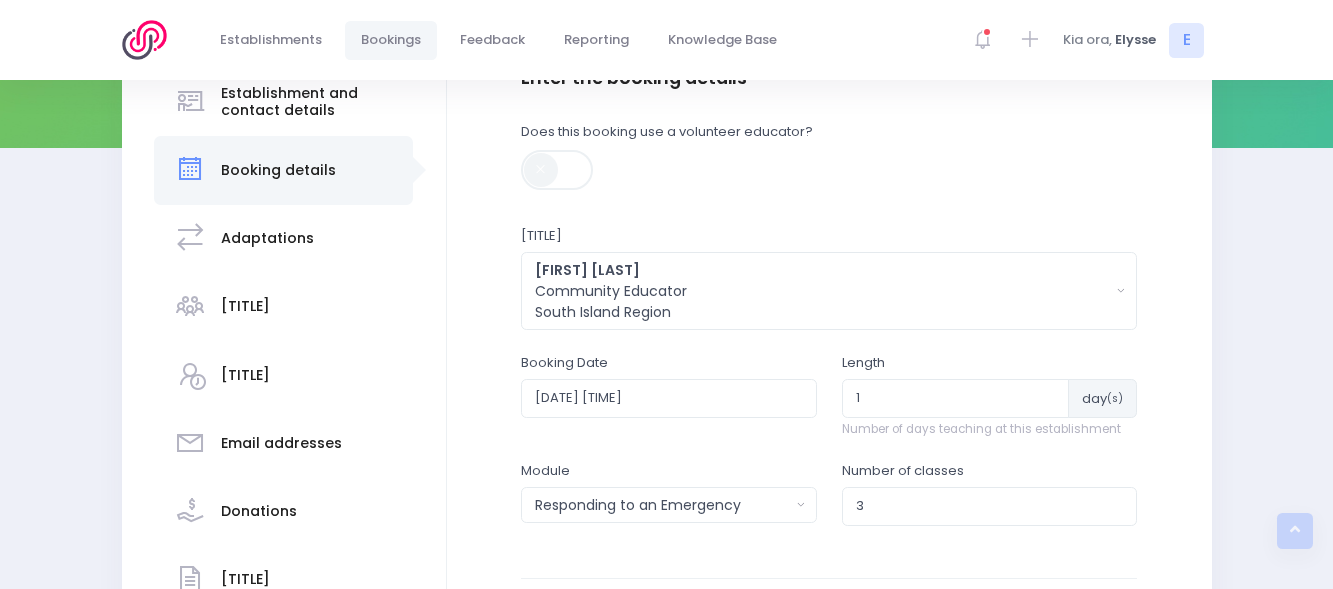 scroll, scrollTop: 303, scrollLeft: 0, axis: vertical 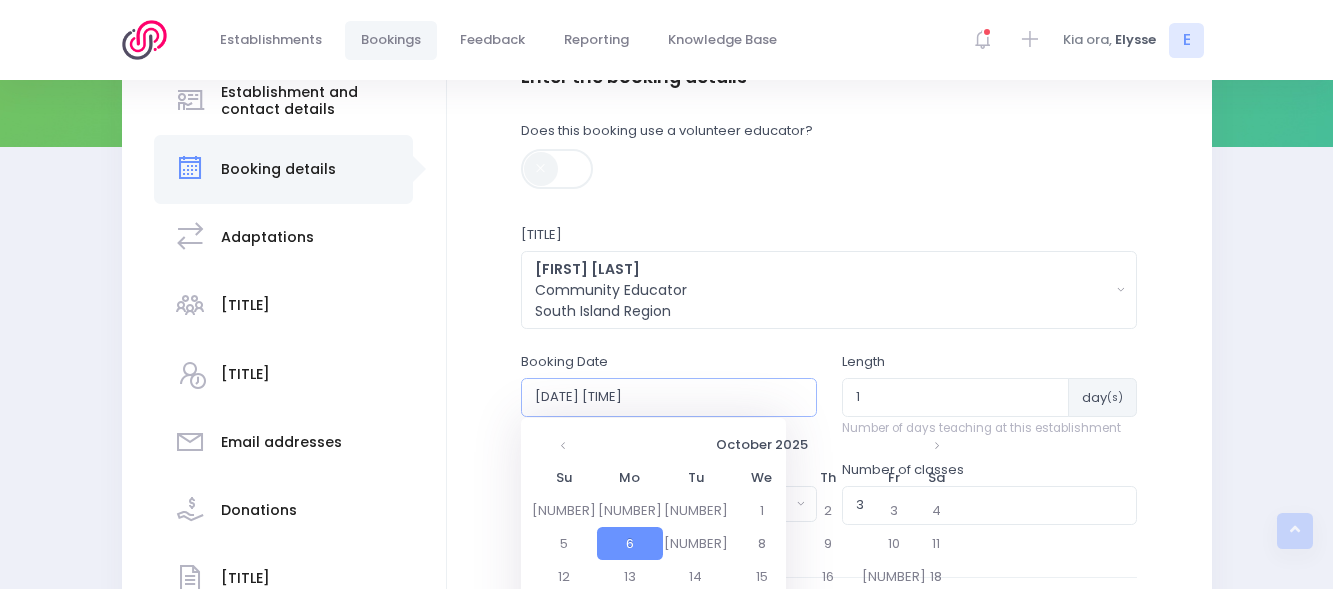 click on "[DATE] [TIME]" at bounding box center (669, 397) 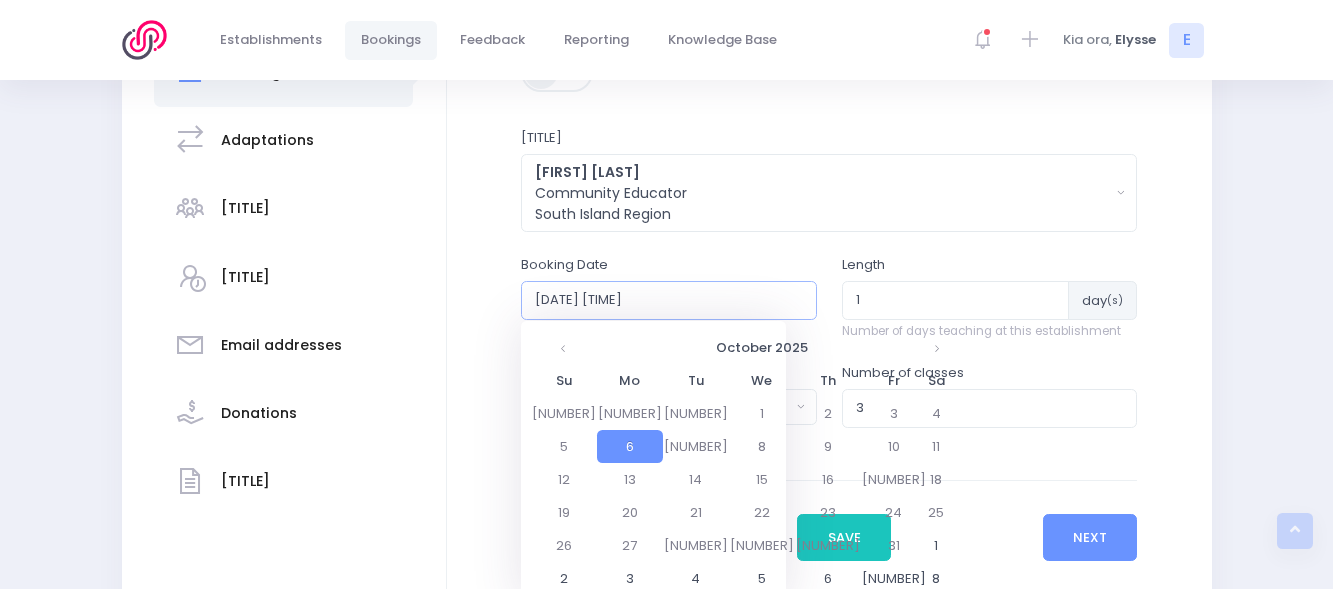 scroll, scrollTop: 406, scrollLeft: 0, axis: vertical 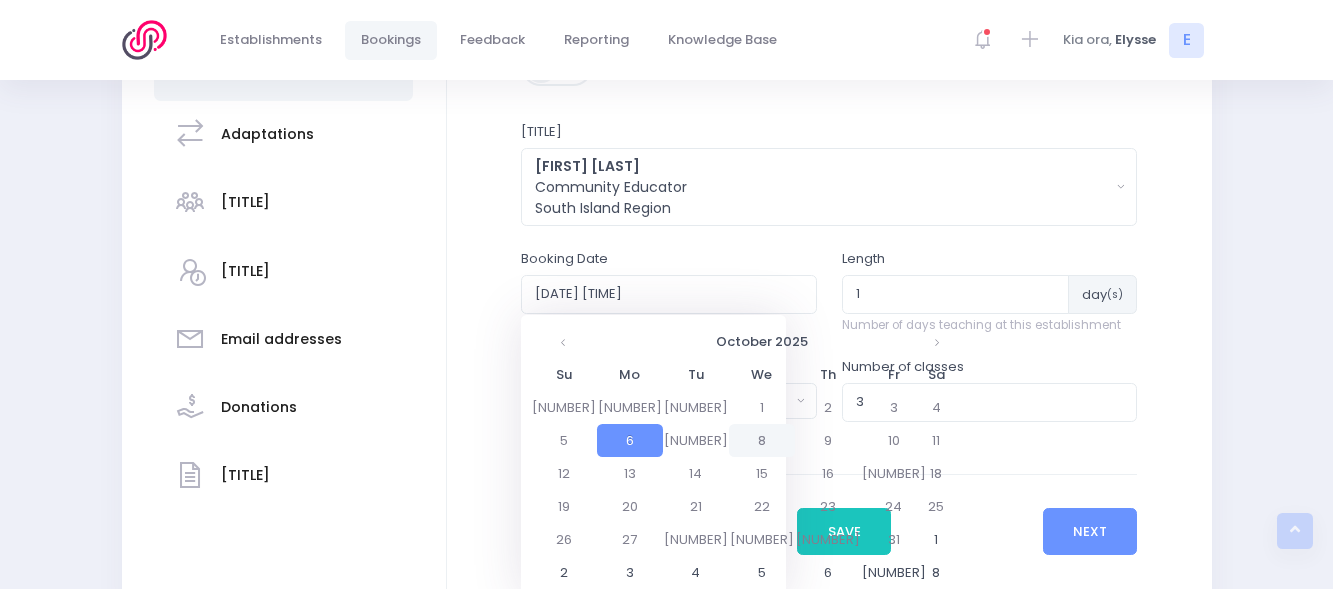 click on "8" at bounding box center [762, 407] 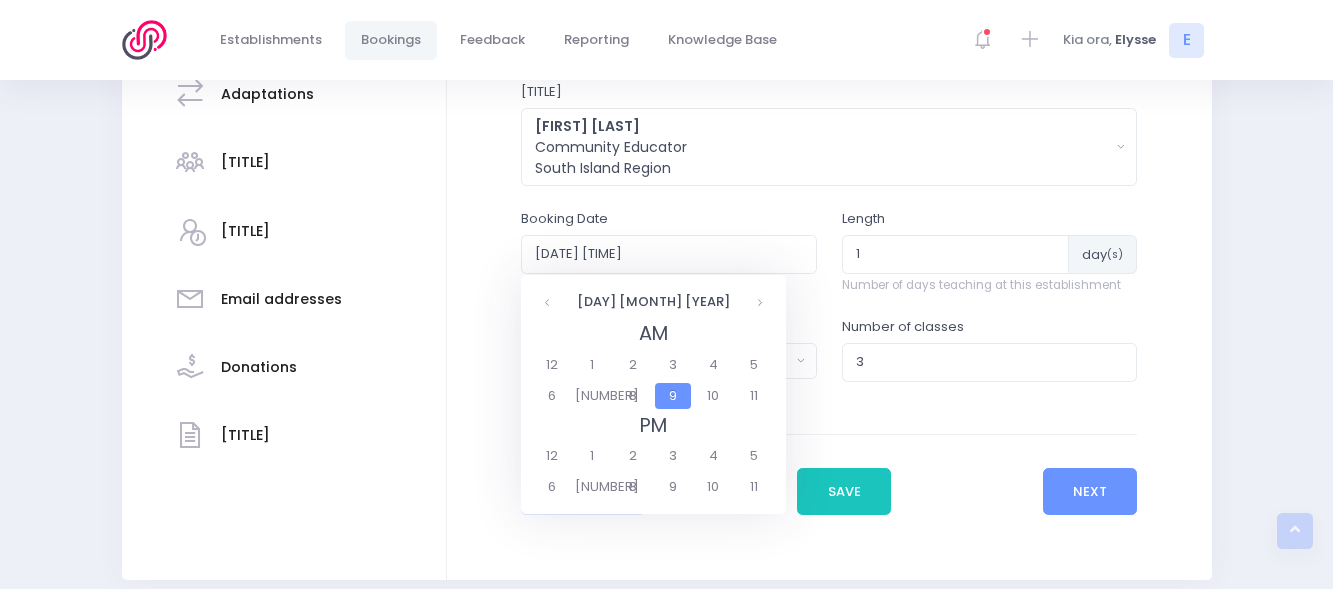 scroll, scrollTop: 457, scrollLeft: 0, axis: vertical 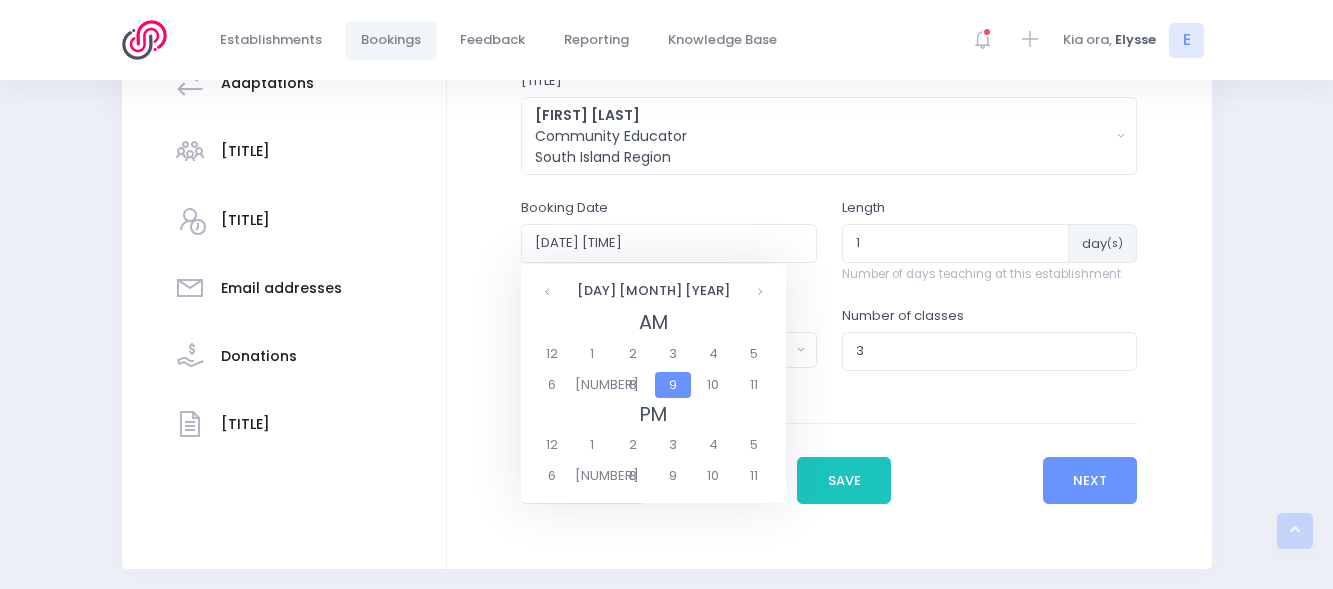 click on "9" at bounding box center (672, 385) 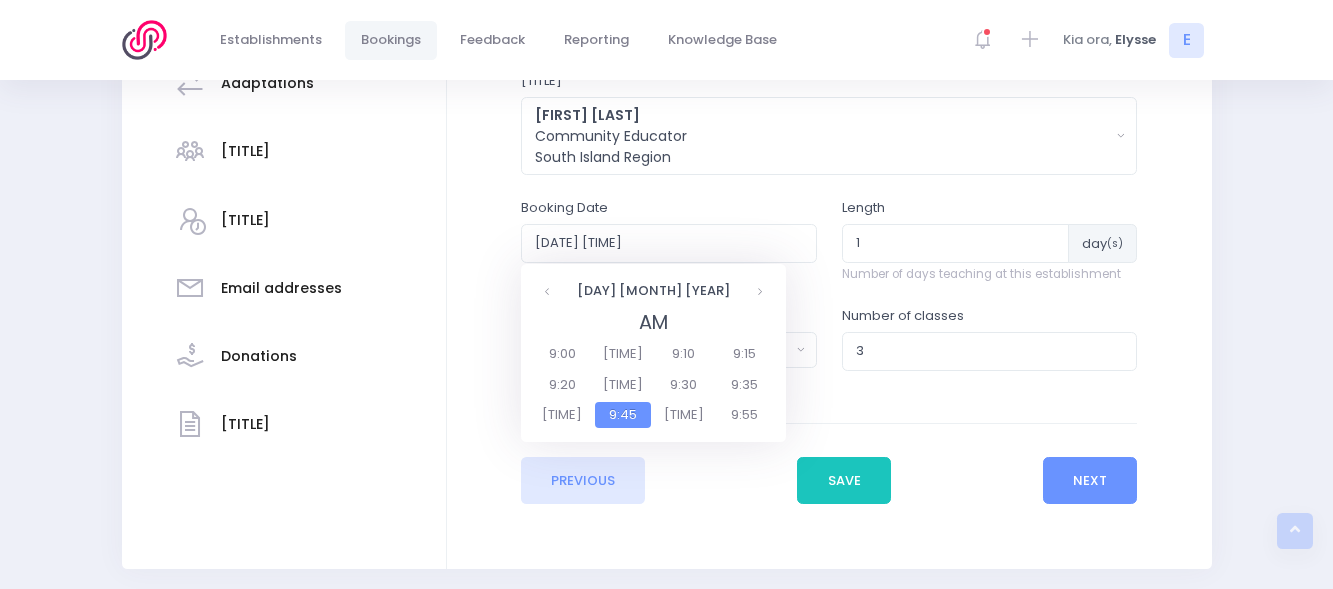 click on "9:45" at bounding box center [623, 415] 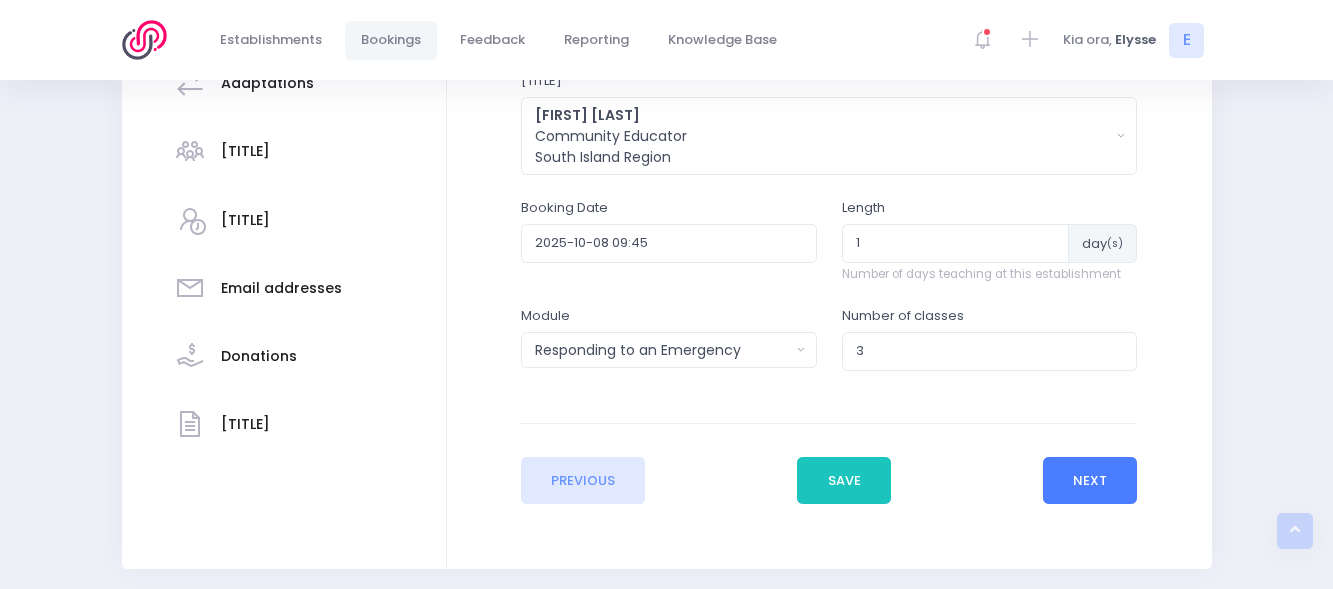 click on "Next" at bounding box center (1090, 481) 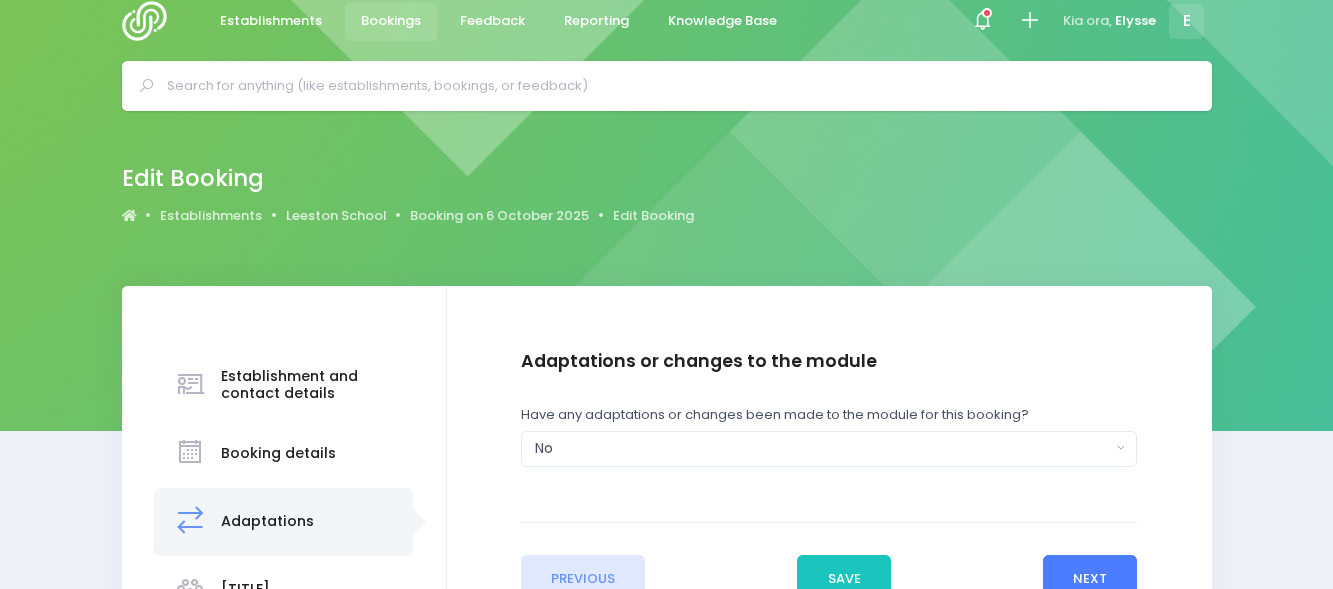 scroll, scrollTop: 0, scrollLeft: 0, axis: both 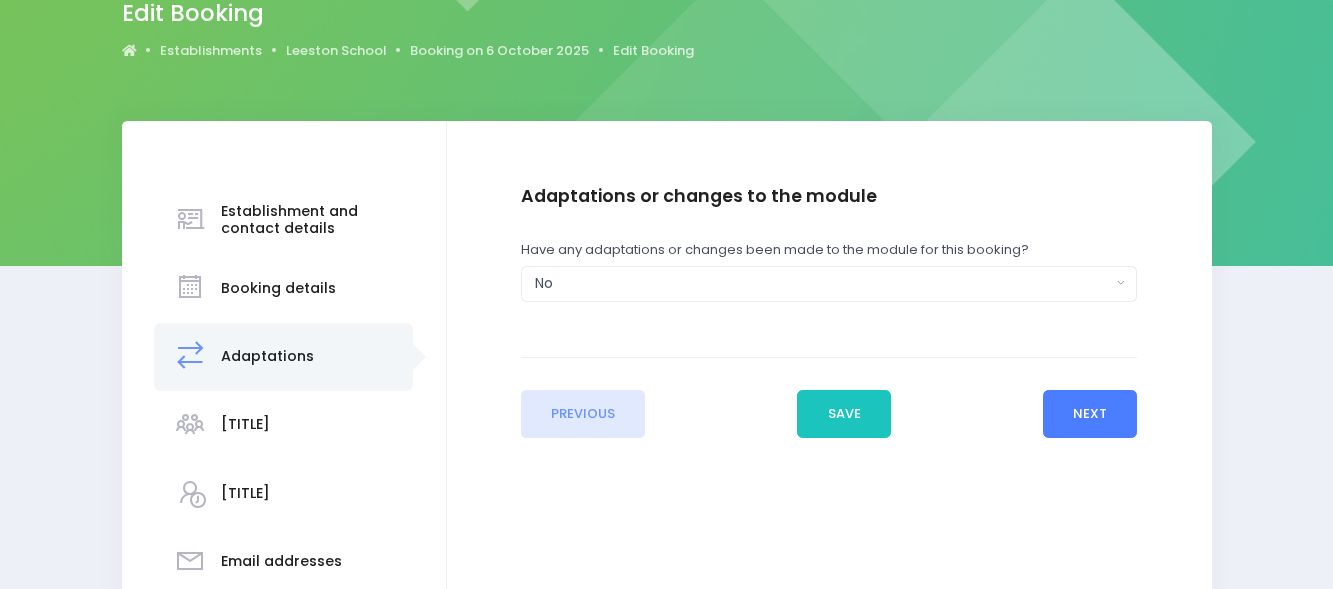 click on "Next" at bounding box center [1090, 414] 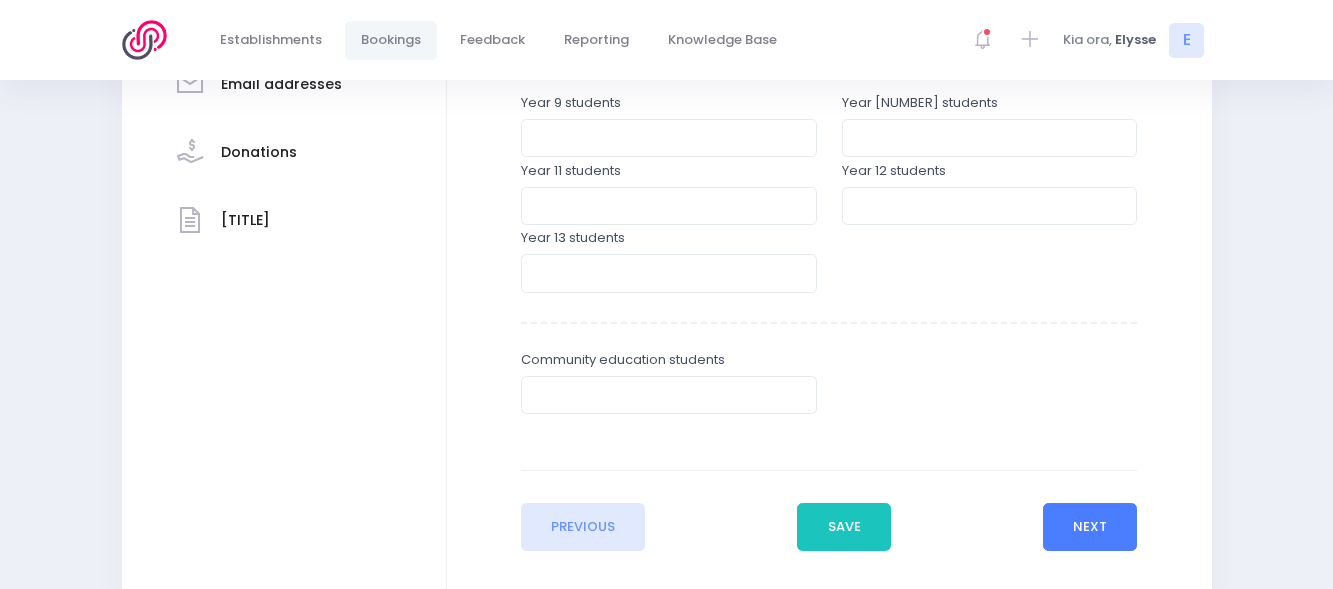 scroll, scrollTop: 669, scrollLeft: 0, axis: vertical 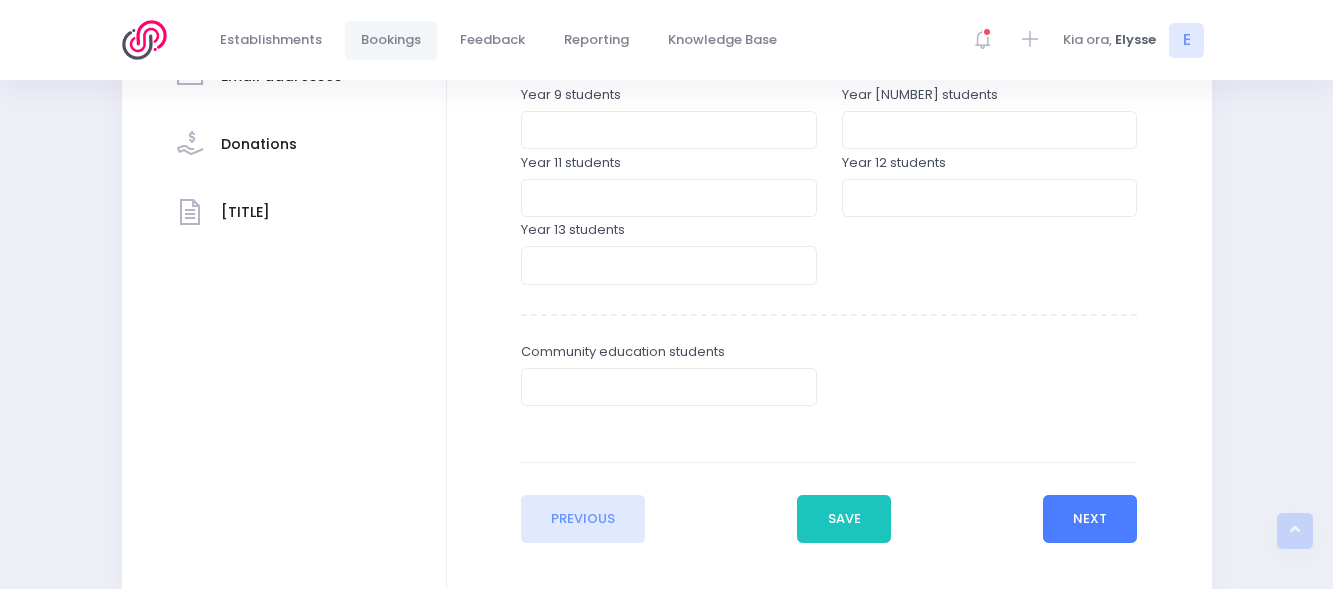 click on "Next" at bounding box center (1090, 519) 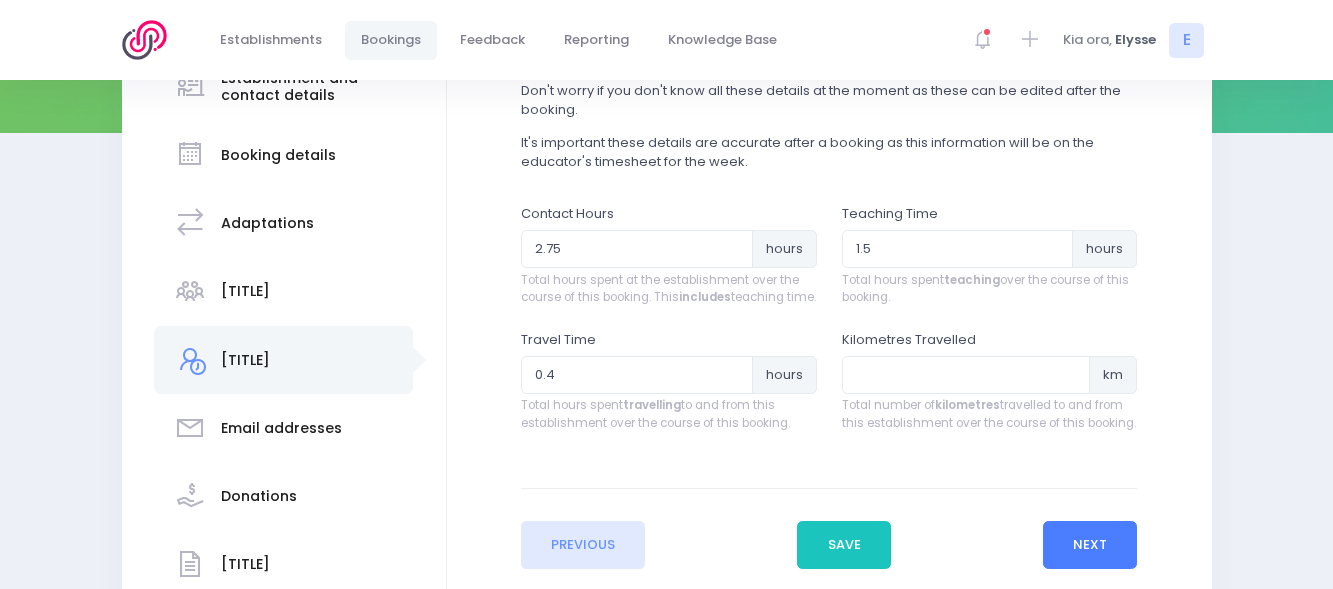 scroll, scrollTop: 378, scrollLeft: 0, axis: vertical 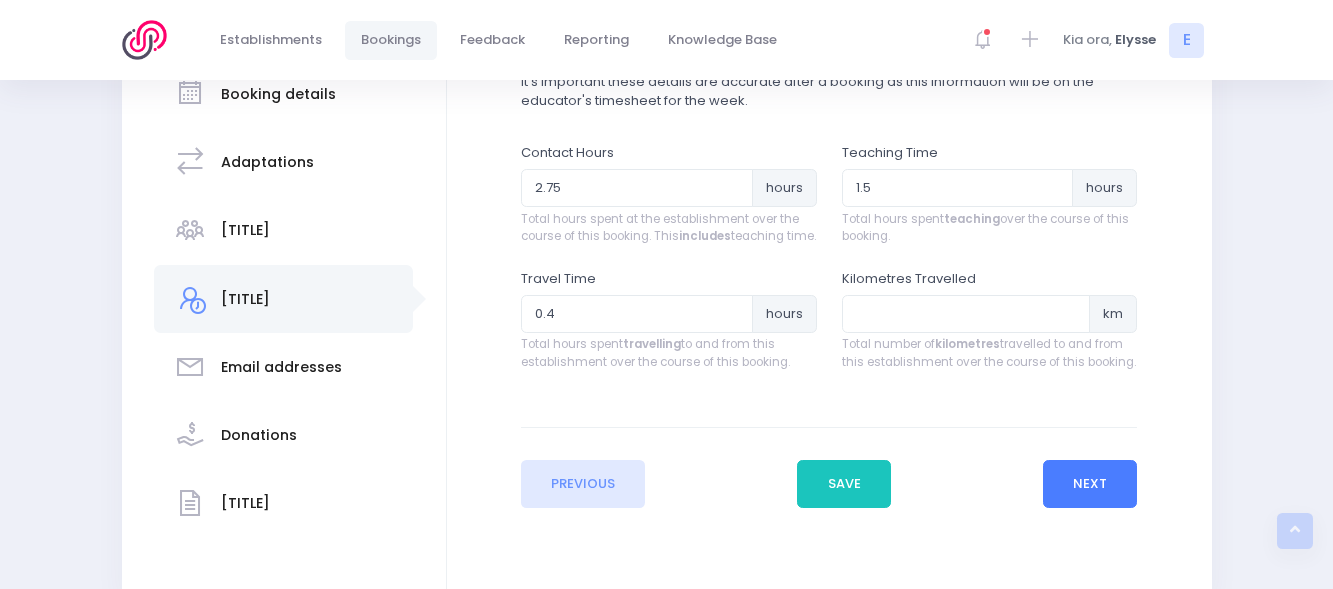 click on "Next" at bounding box center (1090, 484) 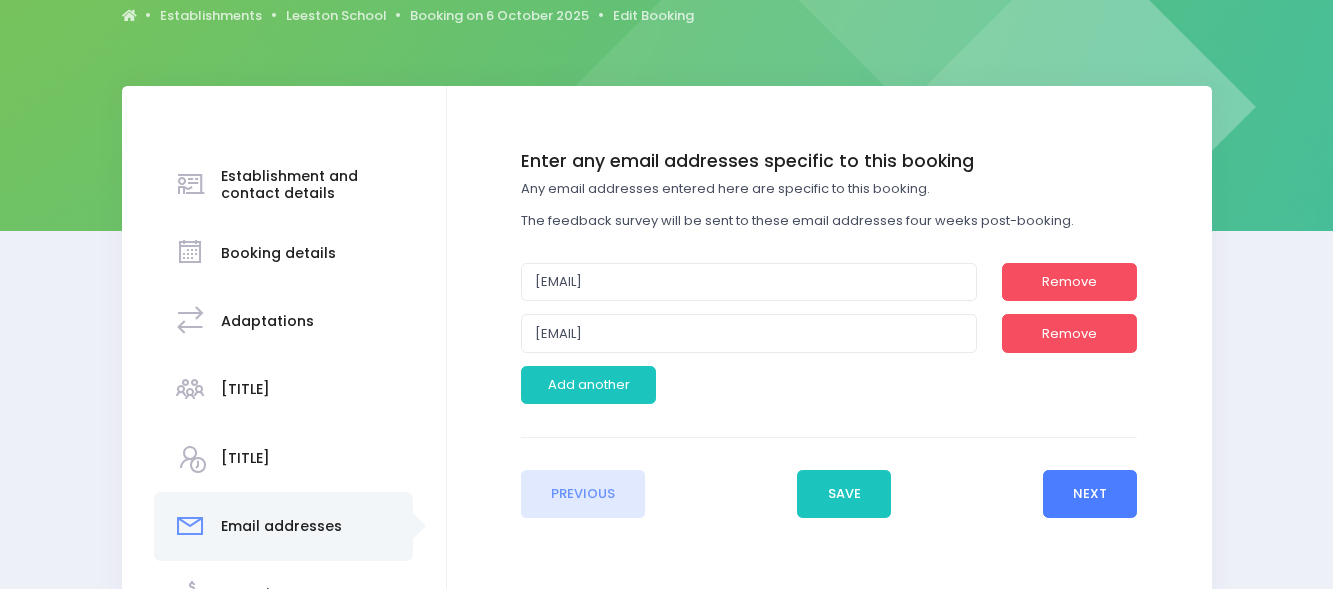 scroll, scrollTop: 226, scrollLeft: 0, axis: vertical 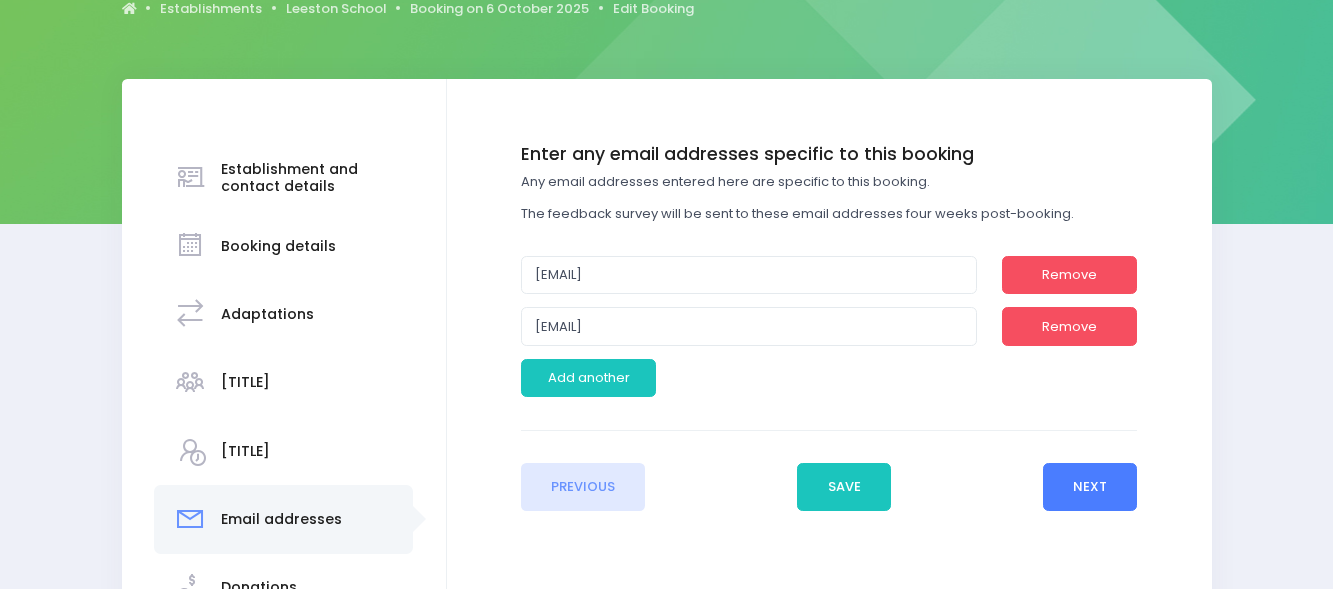 click on "Next" at bounding box center (1090, 487) 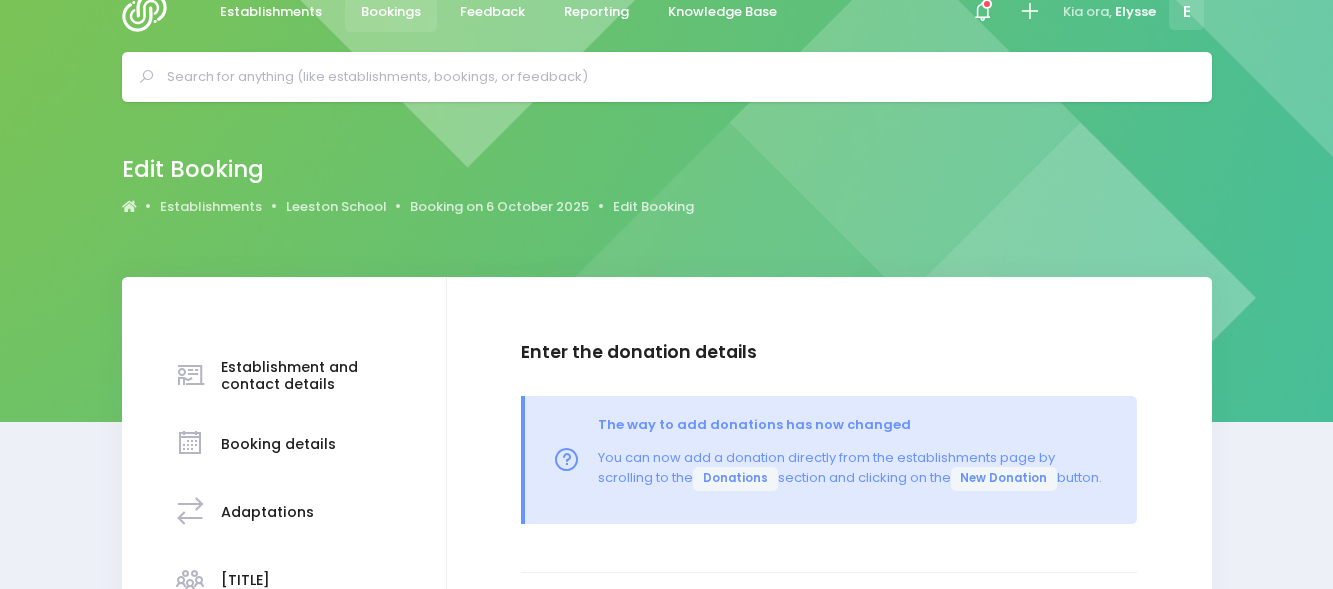 scroll, scrollTop: 0, scrollLeft: 0, axis: both 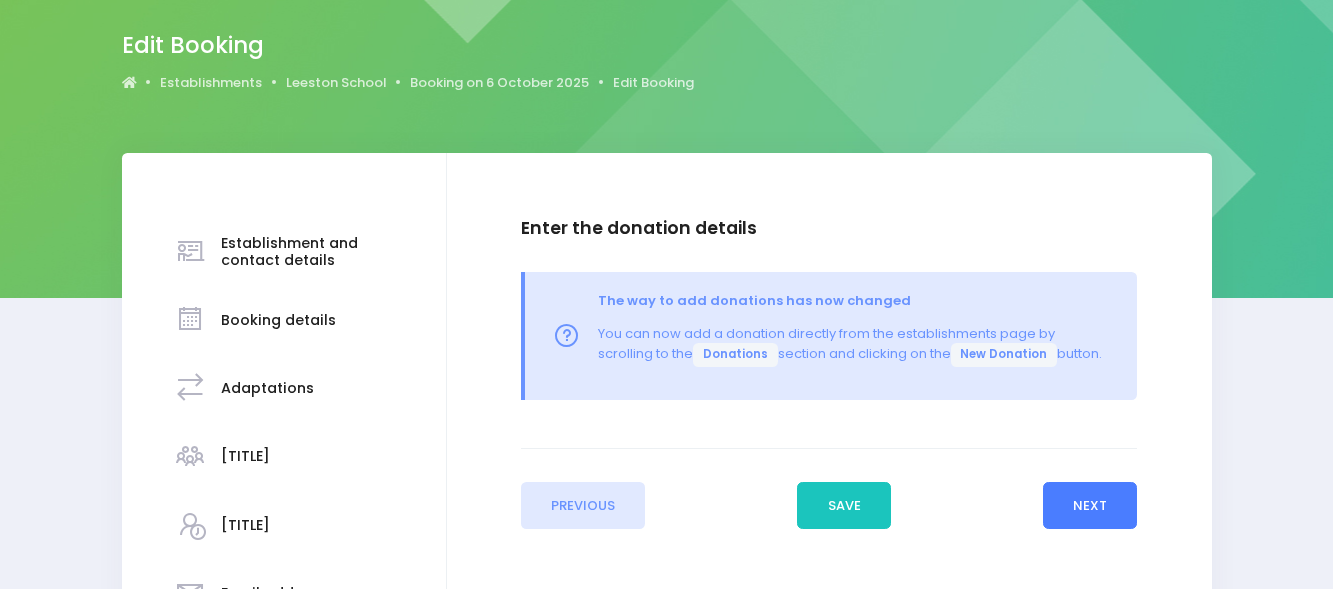 click on "Next" at bounding box center (1090, 506) 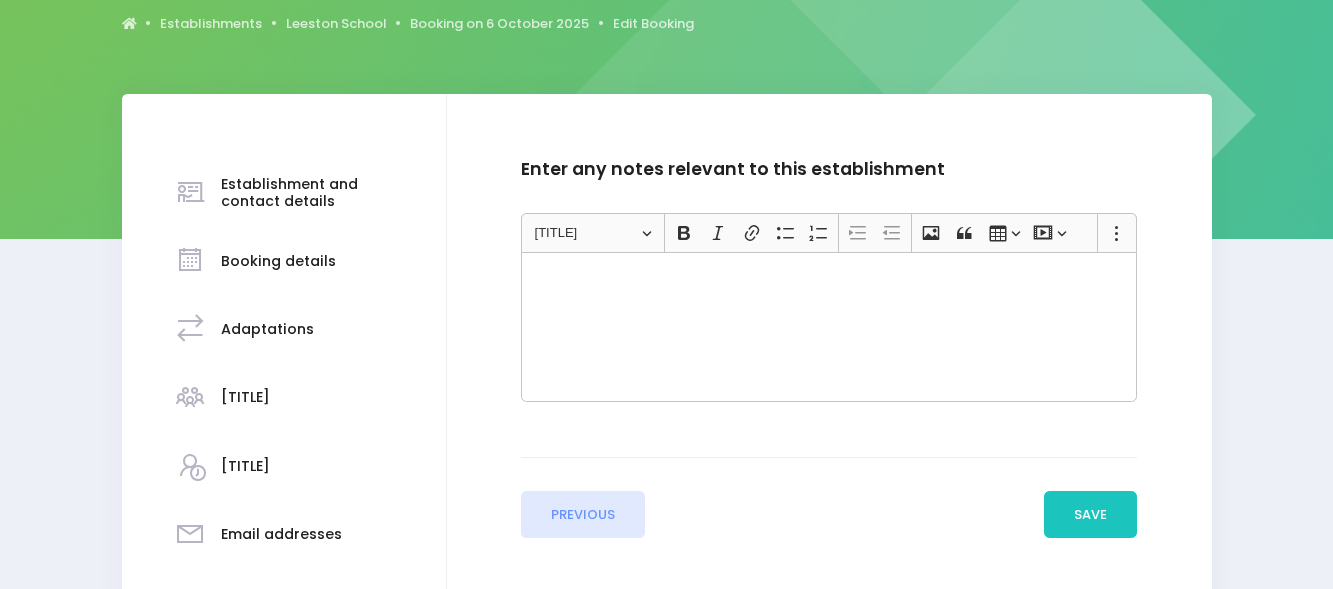 scroll, scrollTop: 232, scrollLeft: 0, axis: vertical 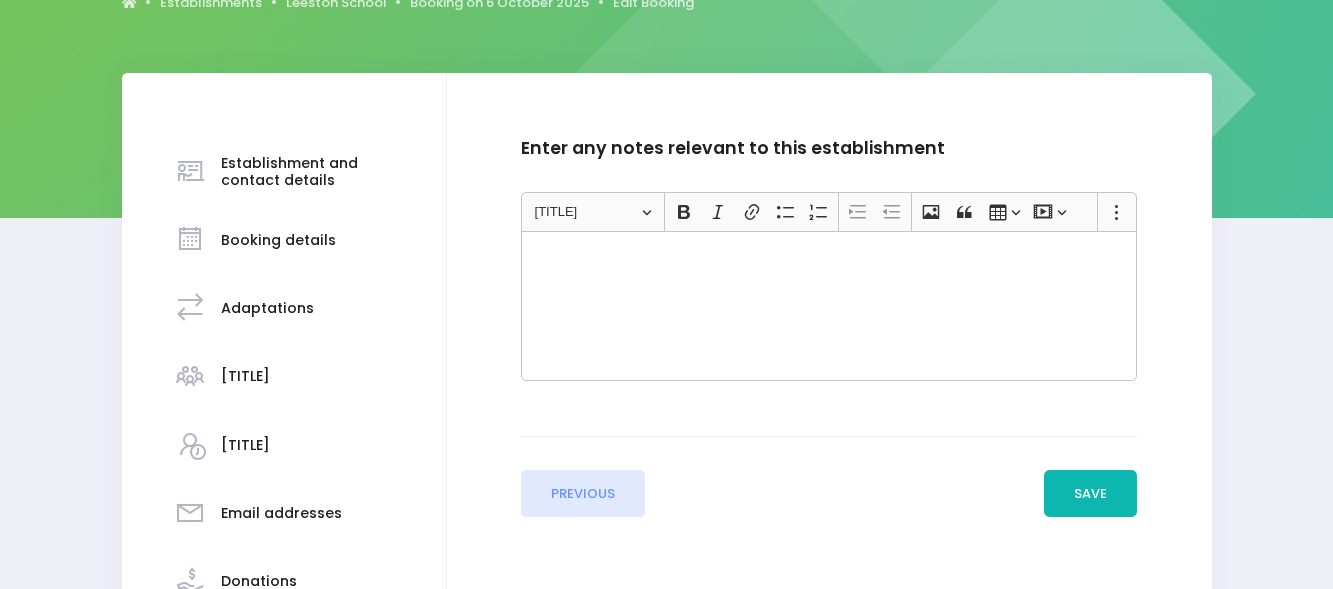 click on "Save" at bounding box center (1091, 494) 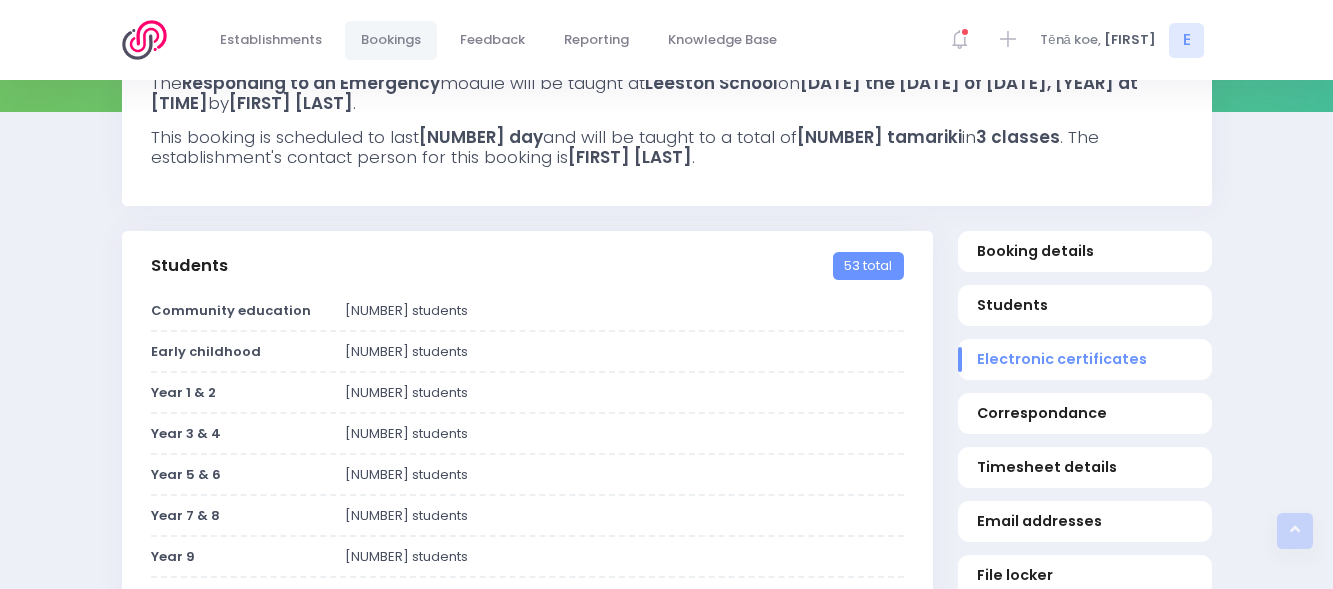 scroll, scrollTop: 0, scrollLeft: 0, axis: both 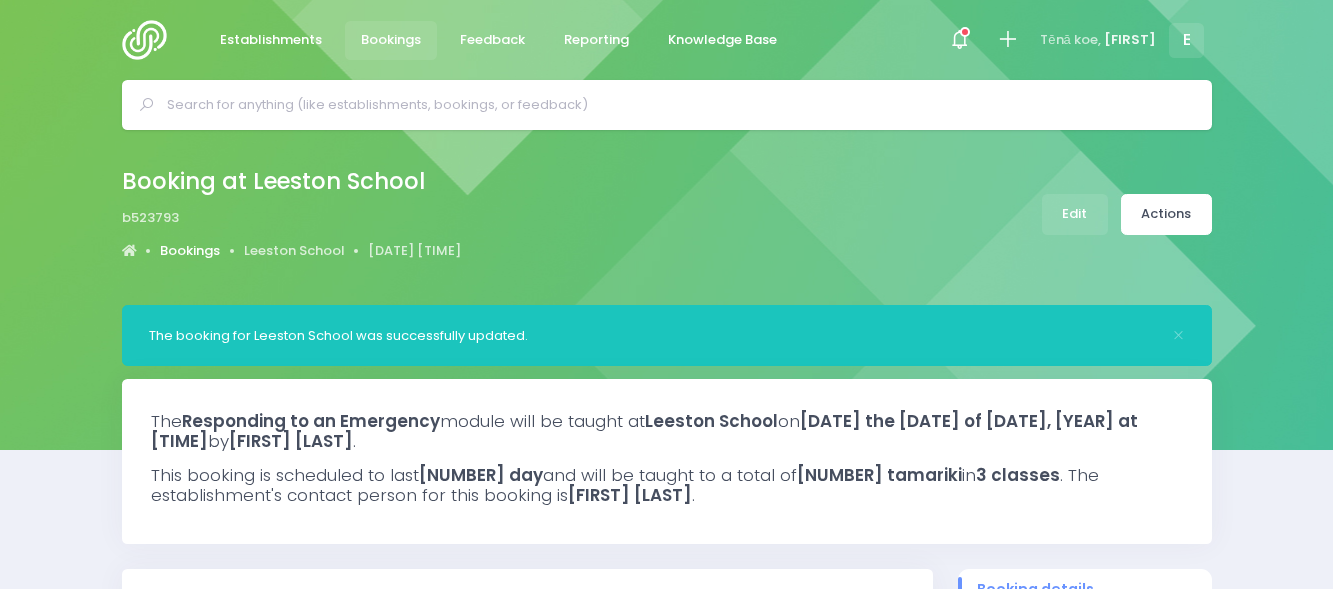click on "Bookings" at bounding box center [190, 251] 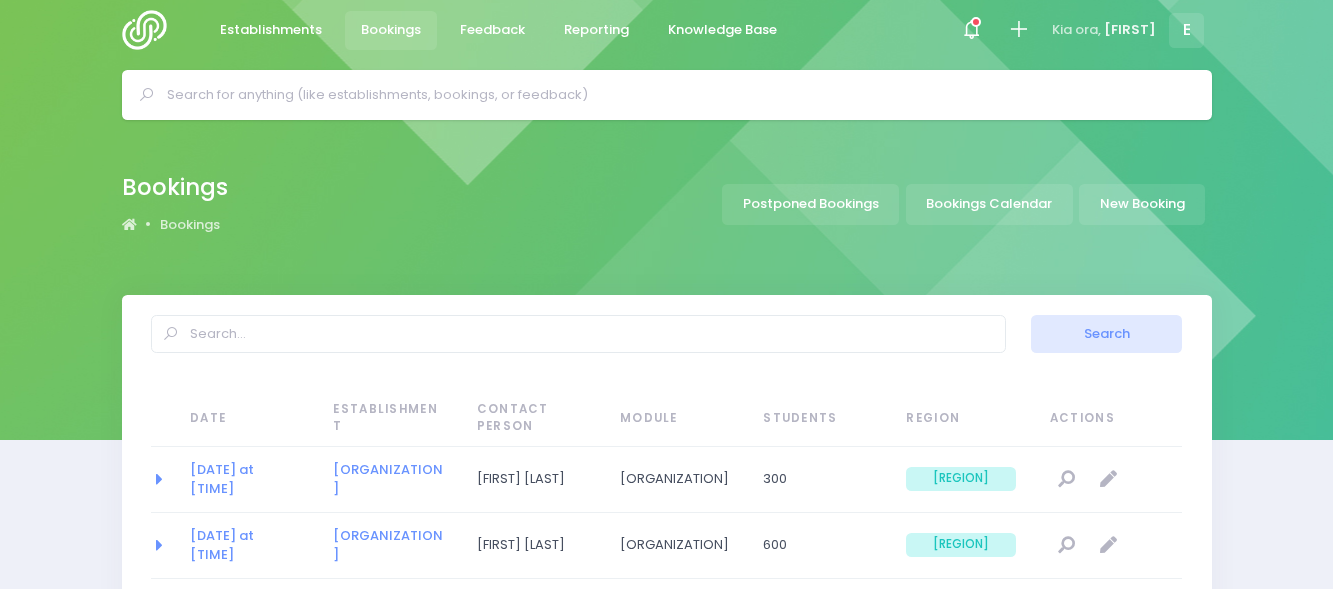 scroll, scrollTop: 0, scrollLeft: 0, axis: both 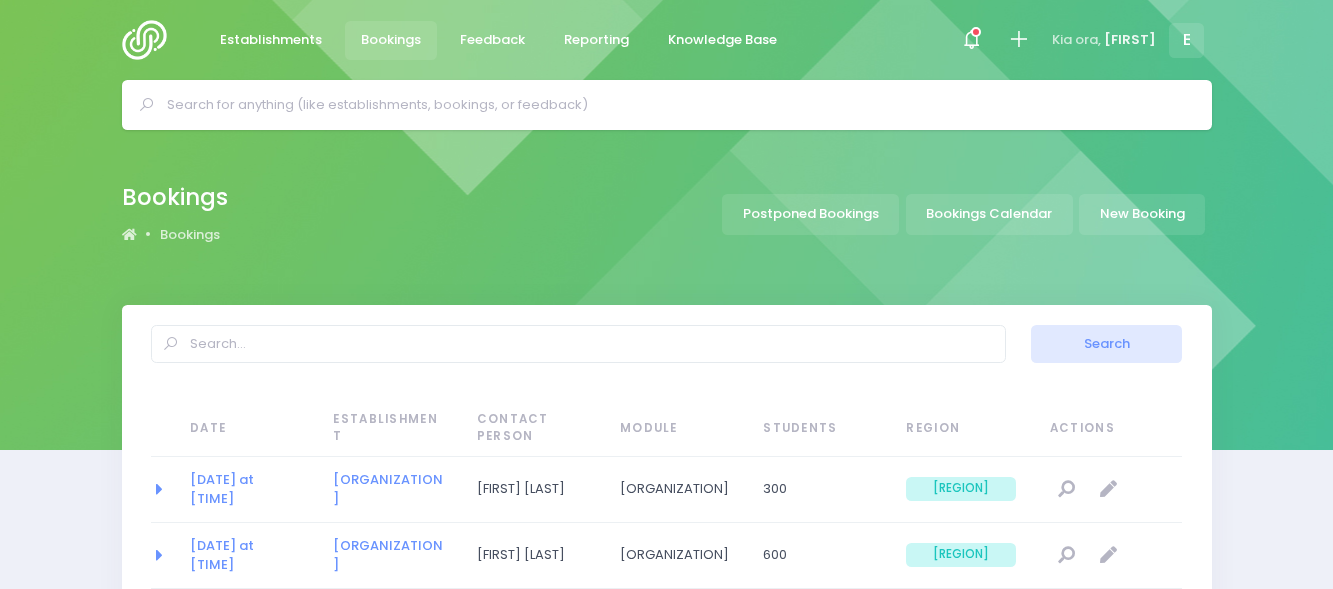 click at bounding box center (150, 40) 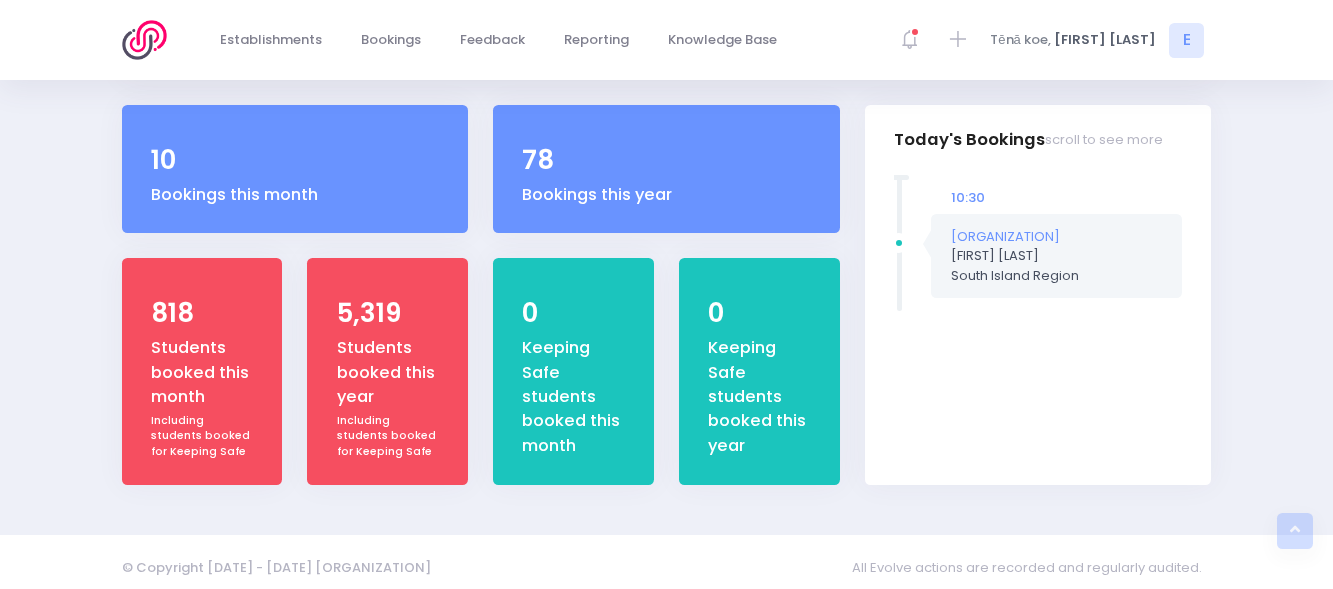 scroll, scrollTop: 0, scrollLeft: 0, axis: both 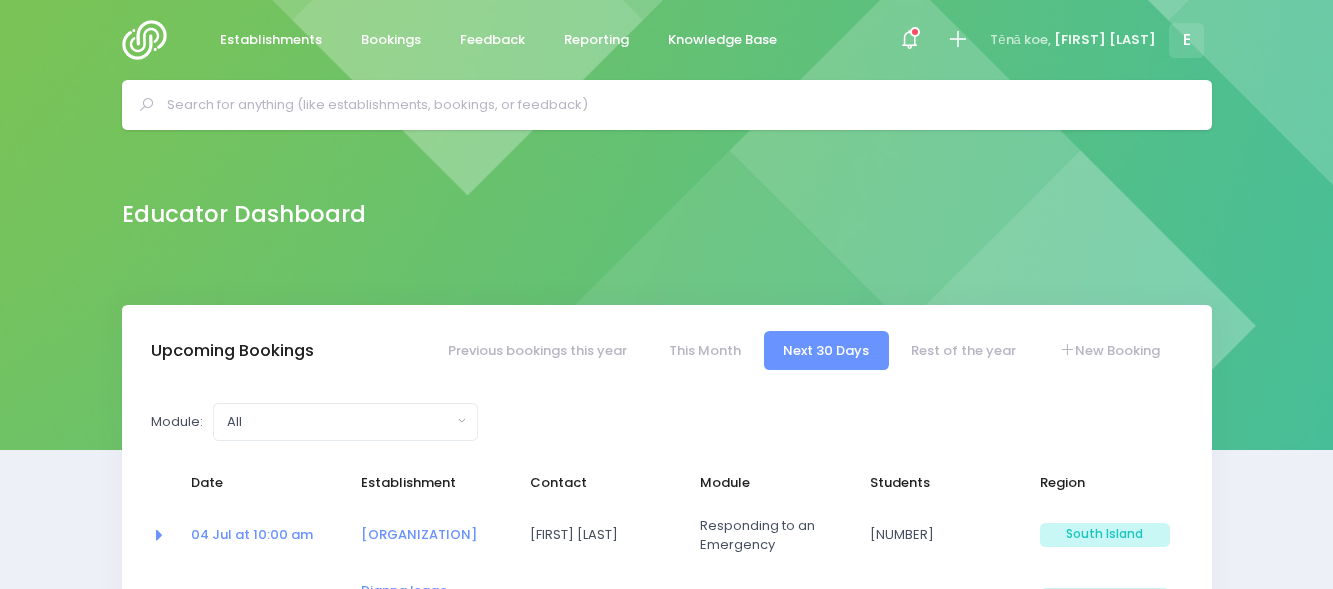 click at bounding box center (675, 105) 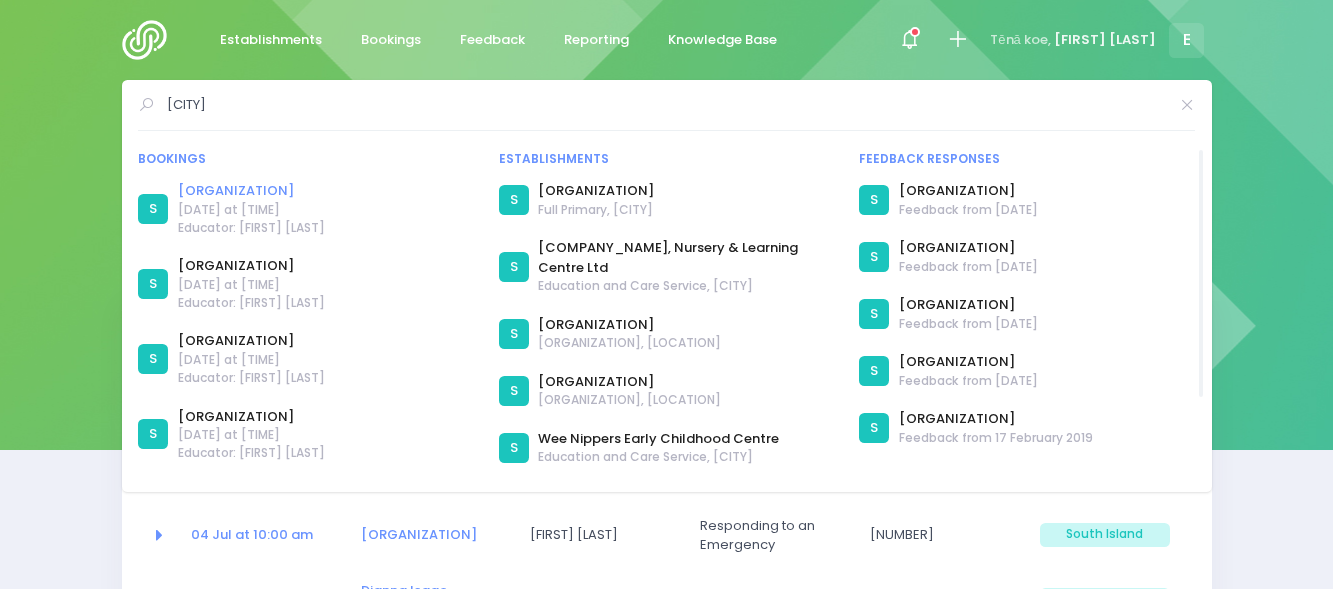 type on "weedons" 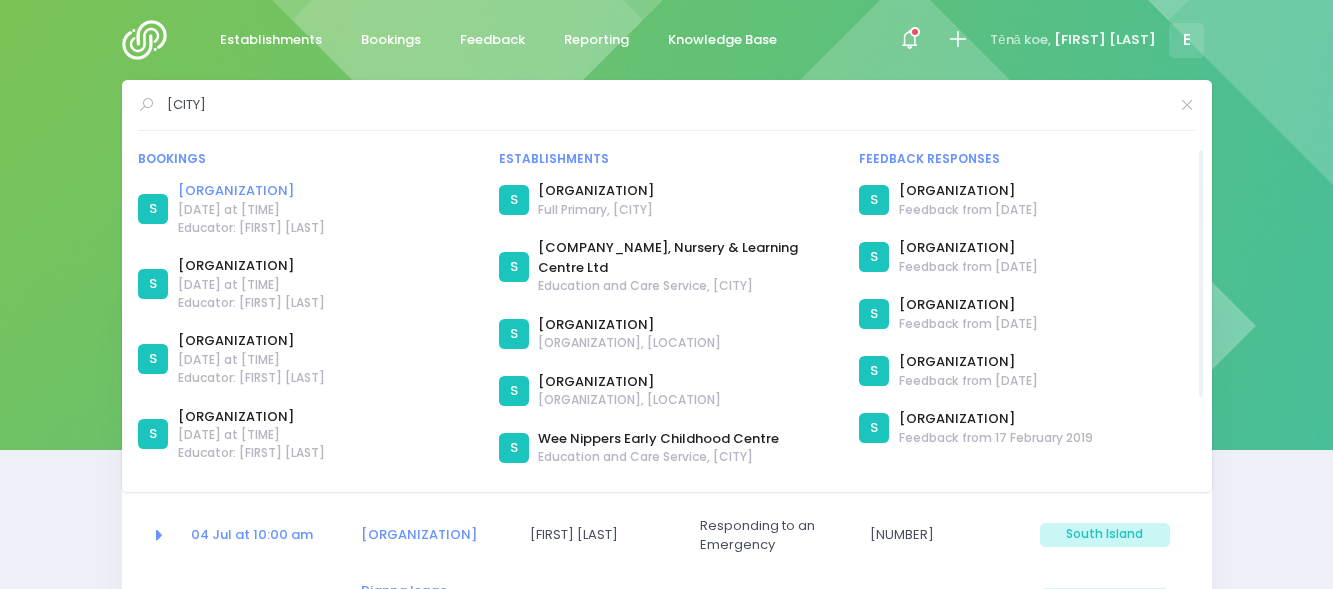 click on "[PLACE]" at bounding box center (251, 191) 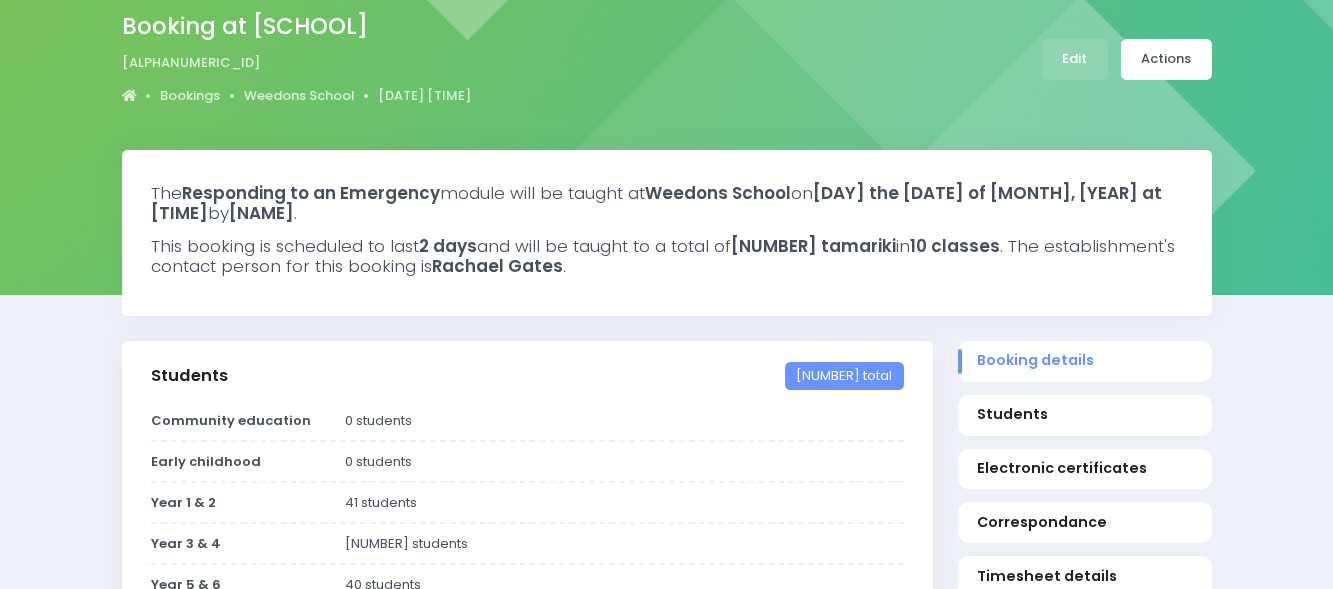 scroll, scrollTop: 200, scrollLeft: 0, axis: vertical 